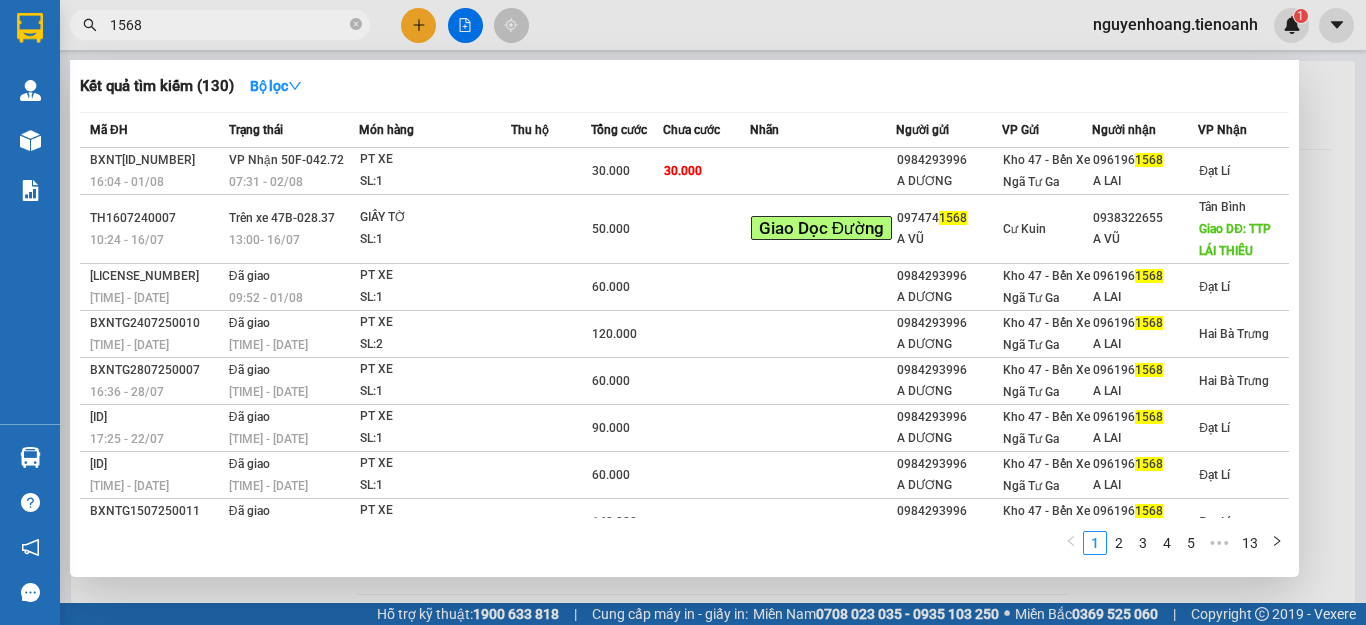 scroll, scrollTop: 0, scrollLeft: 0, axis: both 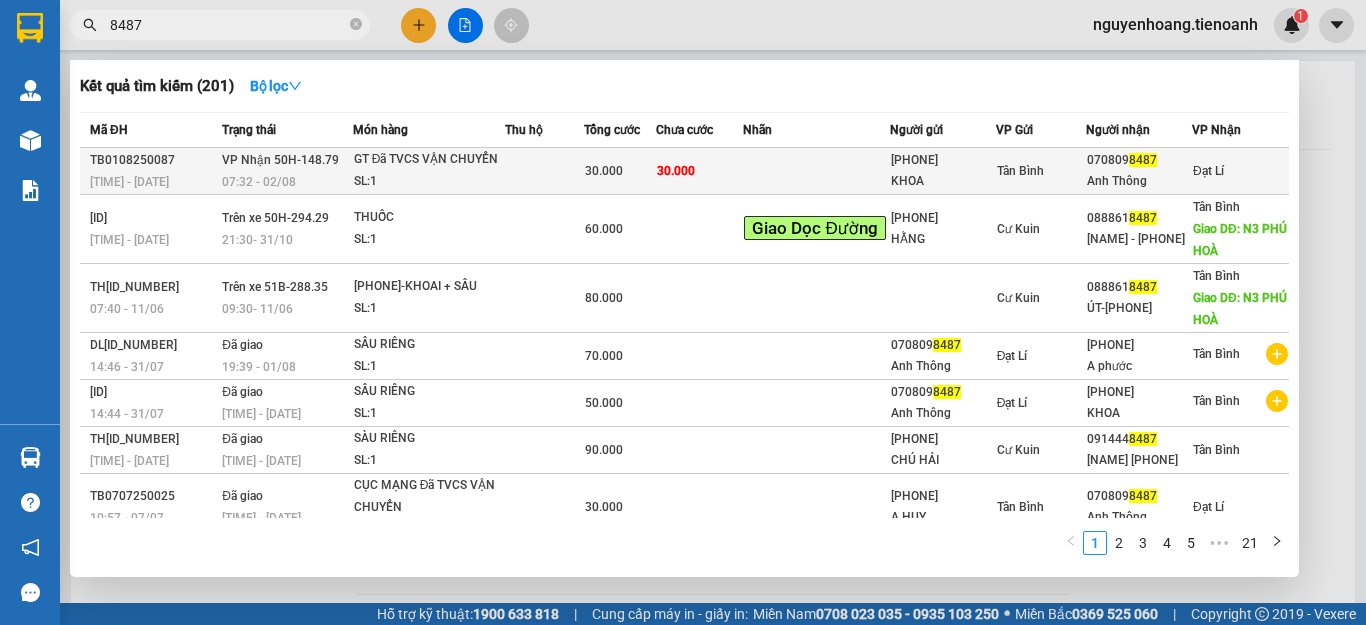 type on "8487" 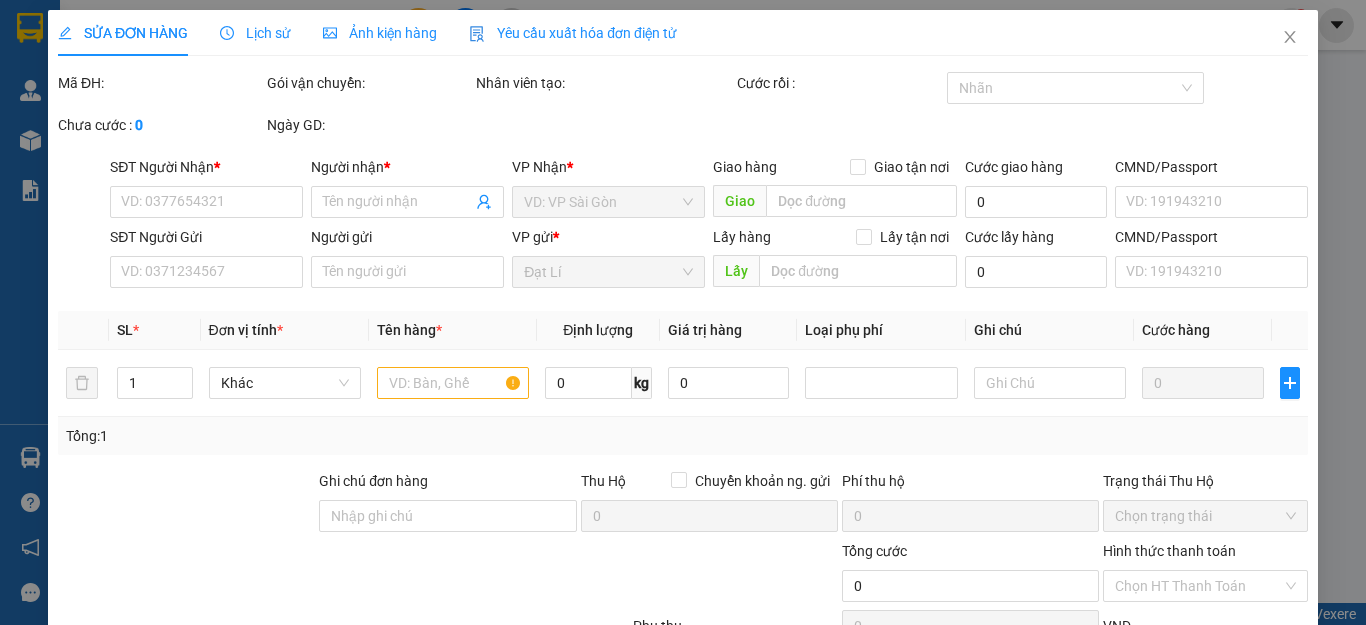 type on "[PHONE]" 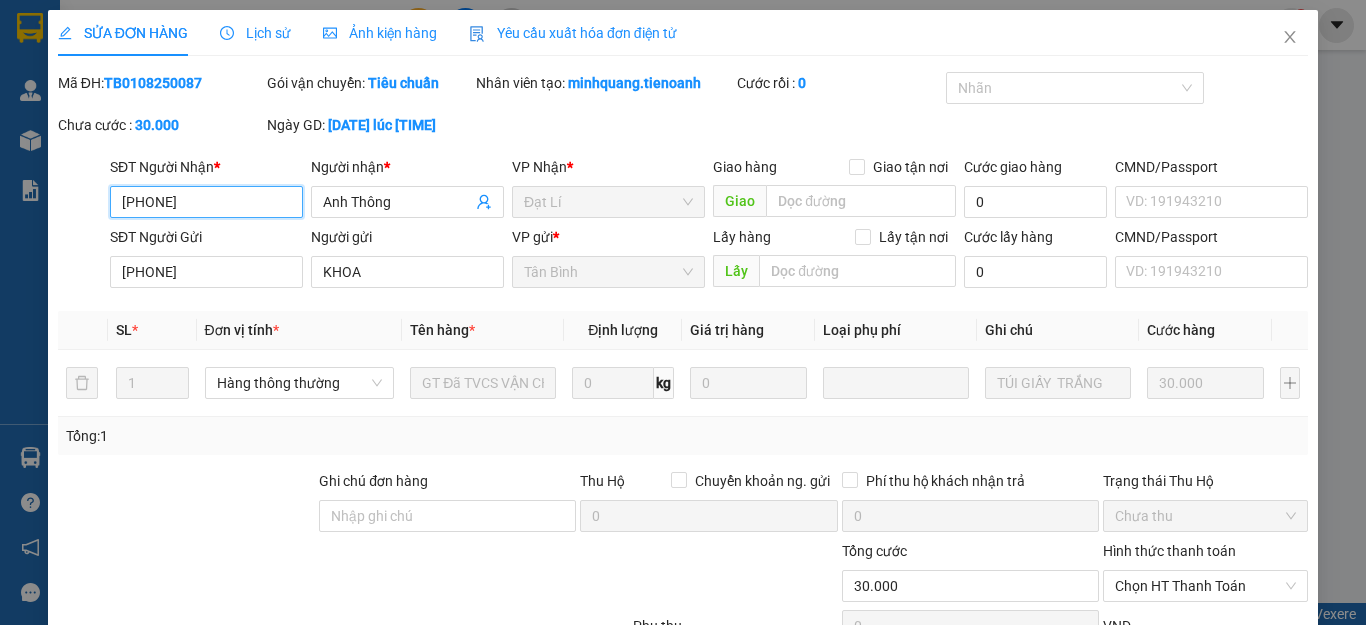 scroll, scrollTop: 253, scrollLeft: 0, axis: vertical 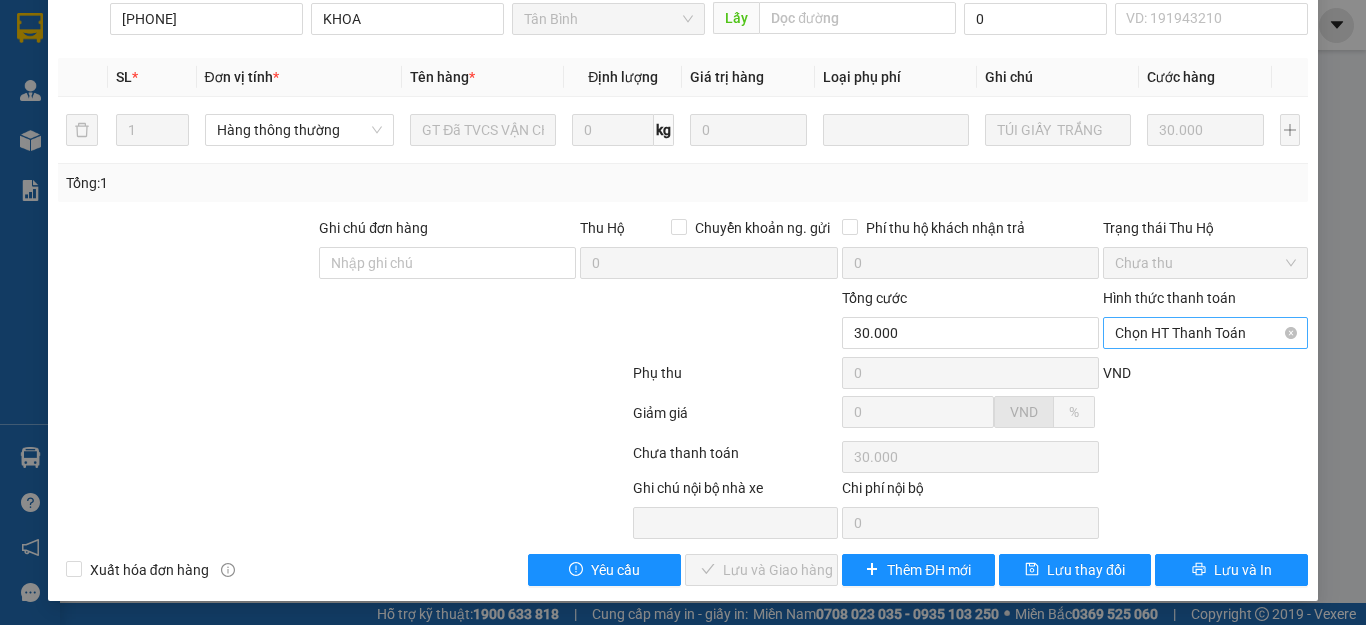 click on "Chọn HT Thanh Toán" at bounding box center [1205, 333] 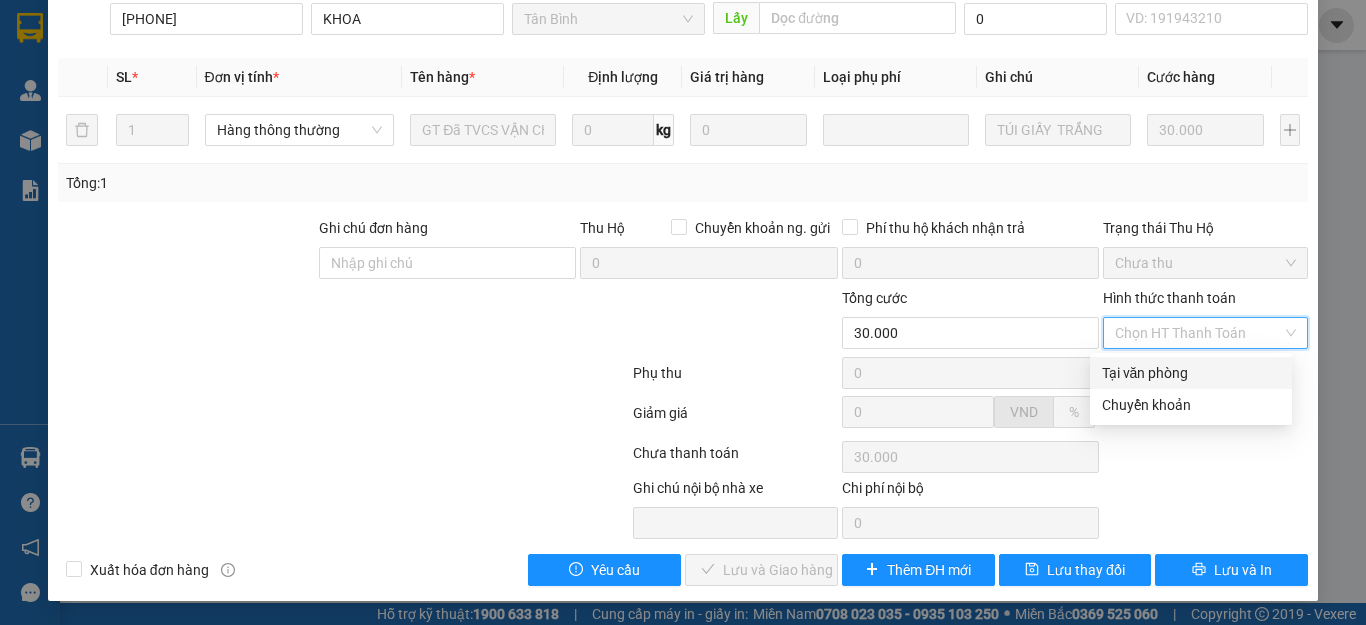 click on "Tại văn phòng" at bounding box center [1191, 373] 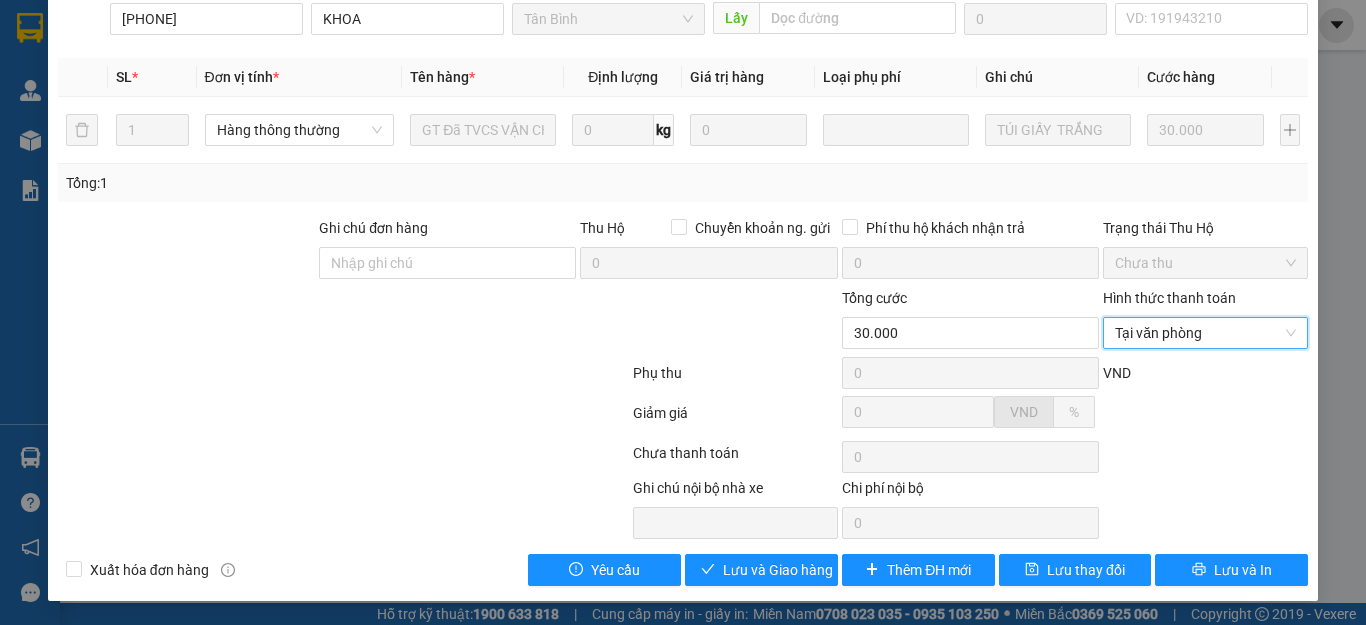 click at bounding box center (343, 417) 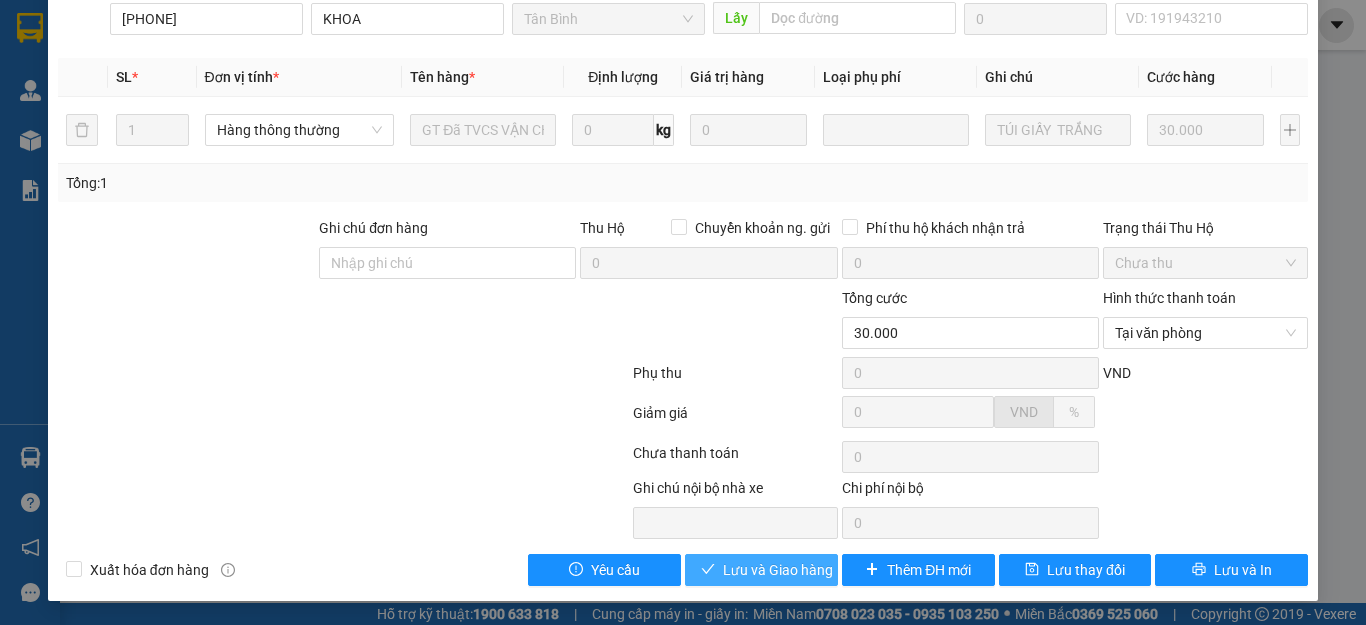 click on "Lưu và Giao hàng" at bounding box center (778, 570) 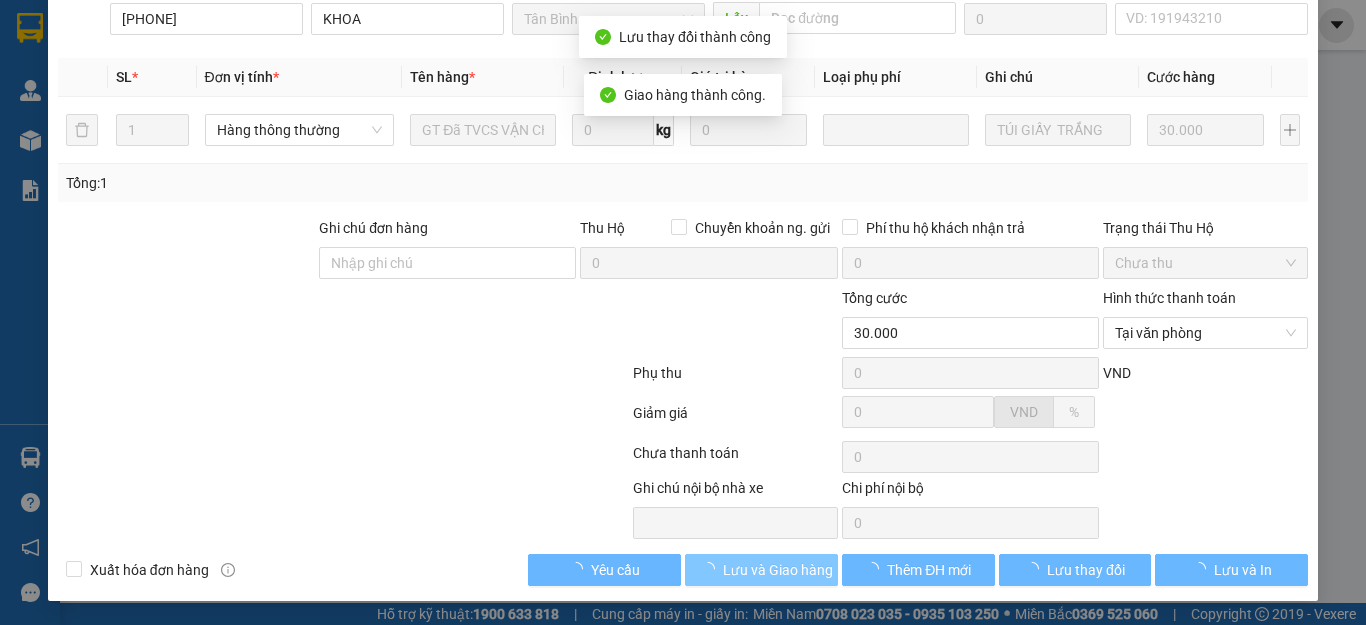 scroll, scrollTop: 0, scrollLeft: 0, axis: both 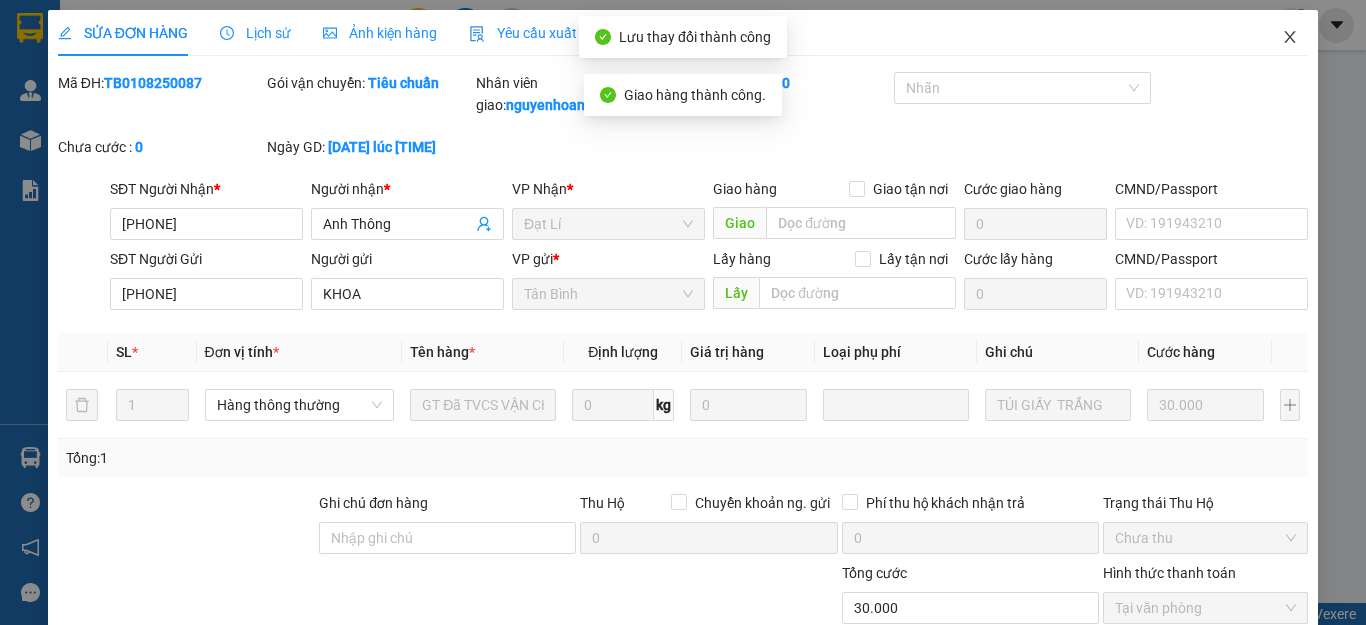 click 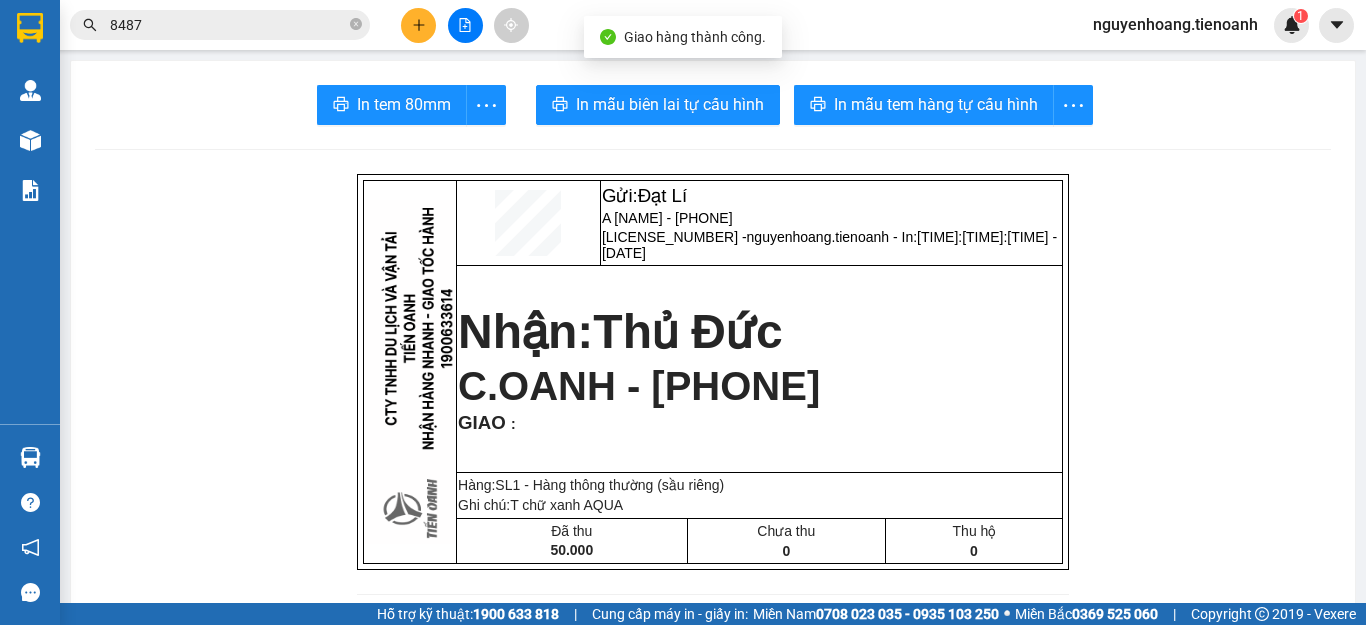 click on "Gửi:  Đạt Lí
A Bảo - [PHONE]
DL[ID_NUMBER] -  nguyenhoang.tienoanh - In:  [TIME] - [DATE]
Nhận:  Thủ Đức
C.OANH  - [PHONE]
GIAO   :
Hàng:SL  1 - Hàng thông thường (sầu riêng)
Ghi chú:  T chữ xanh AQUA
Đã thu
50.000
Chưa thu
0
Thu hộ
0
CTY TNHH DLVT TIẾN OANH
NHẬN HÀNG NHANH - GIAO TỐC HÀNH
1900 633 614
VP Gửi: Đạt Lí
VP Nhận: Thủ Đức
ĐC: QL14,  Chợ Đạt Lý
ĐC: 804 Song Hành, XLHN, P Hiệp Phú Q9
ĐT: [PHONE]
ĐT: [PHONE]
----------------------------------------------
GỬI KHÁCH HÀNG
BILL BIÊN NHẬN
Mã đơn : DL[ID_NUMBER]
In :  [TIME] - [DATE]
N.Gửi:     A Bảo -  [PHONE].  CCCD:
N.Nhận:   C.OANH  -  [PHONE]. CCCD :
GIAO TẬN NƠI :
Ghi chú : T chữ xanh AQUA
Tên hàng
KL" at bounding box center [713, 1153] 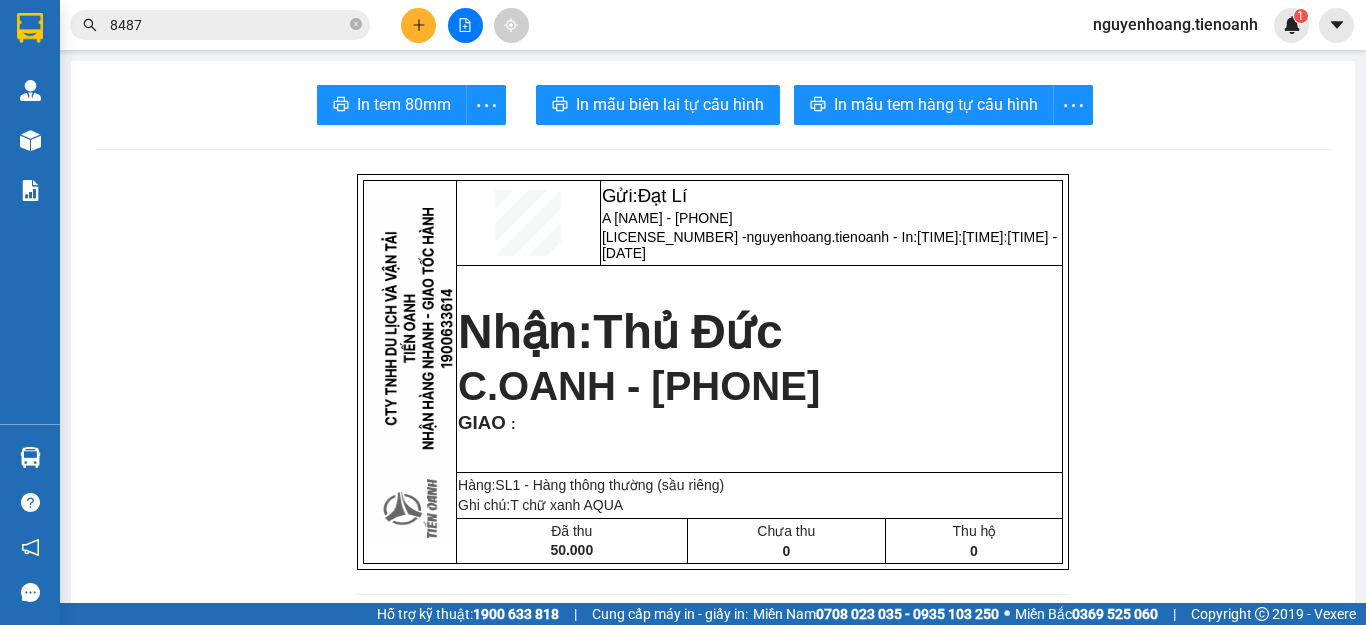 click on "Gửi:  Đạt Lí
A Bảo - [PHONE]
DL[ID_NUMBER] -  nguyenhoang.tienoanh - In:  [TIME] - [DATE]
Nhận:  Thủ Đức
C.OANH  - [PHONE]
GIAO   :
Hàng:SL  1 - Hàng thông thường (sầu riêng)
Ghi chú:  T chữ xanh AQUA
Đã thu
50.000
Chưa thu
0
Thu hộ
0
CTY TNHH DLVT TIẾN OANH
NHẬN HÀNG NHANH - GIAO TỐC HÀNH
1900 633 614
VP Gửi: Đạt Lí
VP Nhận: Thủ Đức
ĐC: QL14,  Chợ Đạt Lý
ĐC: 804 Song Hành, XLHN, P Hiệp Phú Q9
ĐT: [PHONE]
ĐT: [PHONE]
----------------------------------------------
GỬI KHÁCH HÀNG
BILL BIÊN NHẬN
Mã đơn : DL[ID_NUMBER]
In :  [TIME] - [DATE]
N.Gửi:     A Bảo -  [PHONE].  CCCD:
N.Nhận:   C.OANH  -  [PHONE]. CCCD :
GIAO TẬN NƠI :
Ghi chú : T chữ xanh AQUA
Tên hàng
KL" at bounding box center (713, 1153) 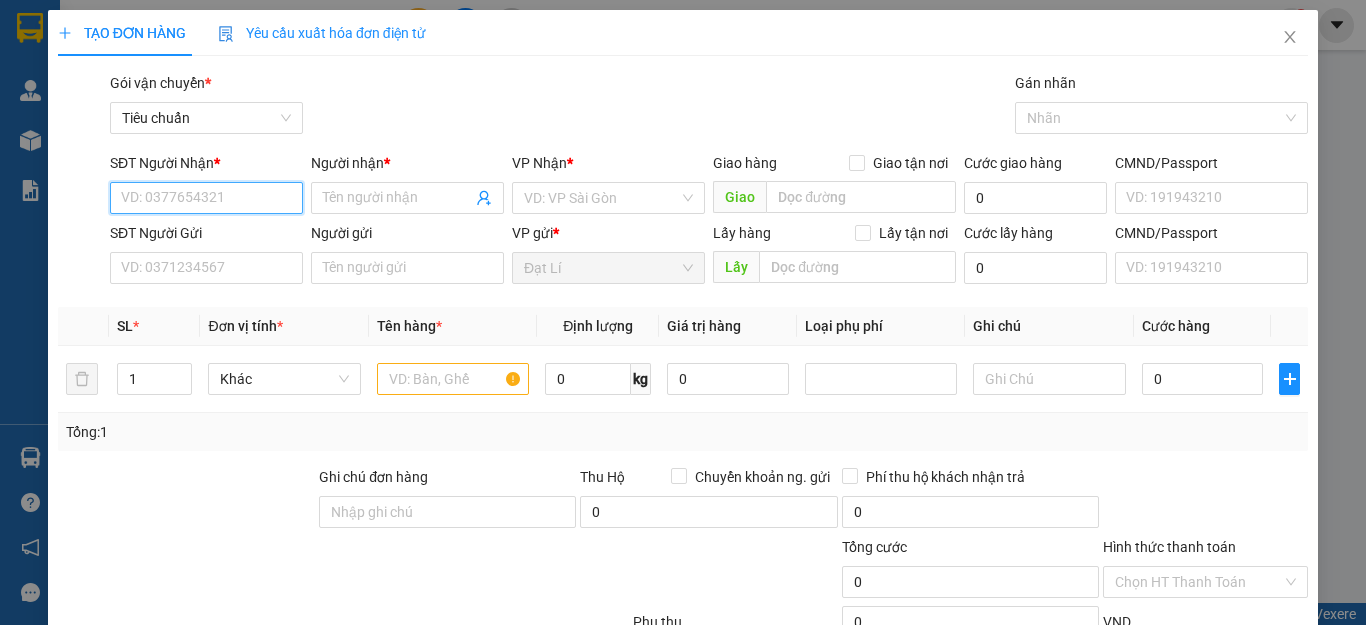 click on "SĐT Người Nhận  *" at bounding box center [206, 198] 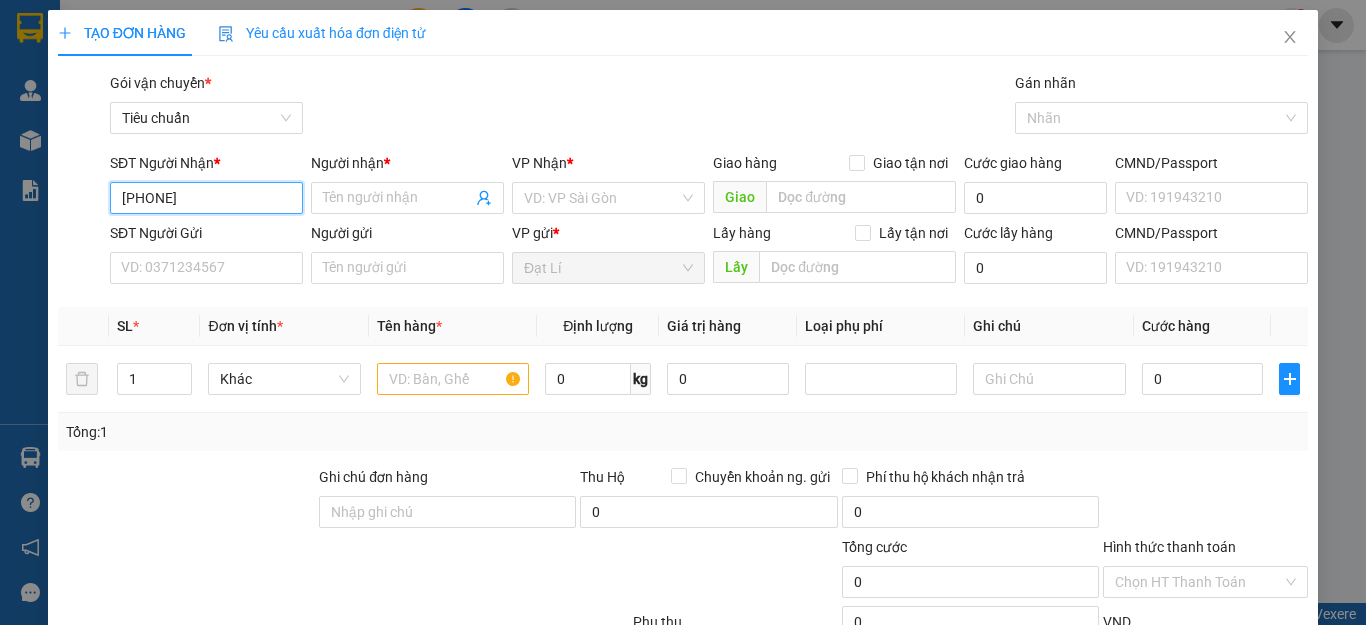 click on "[PHONE]" at bounding box center (206, 198) 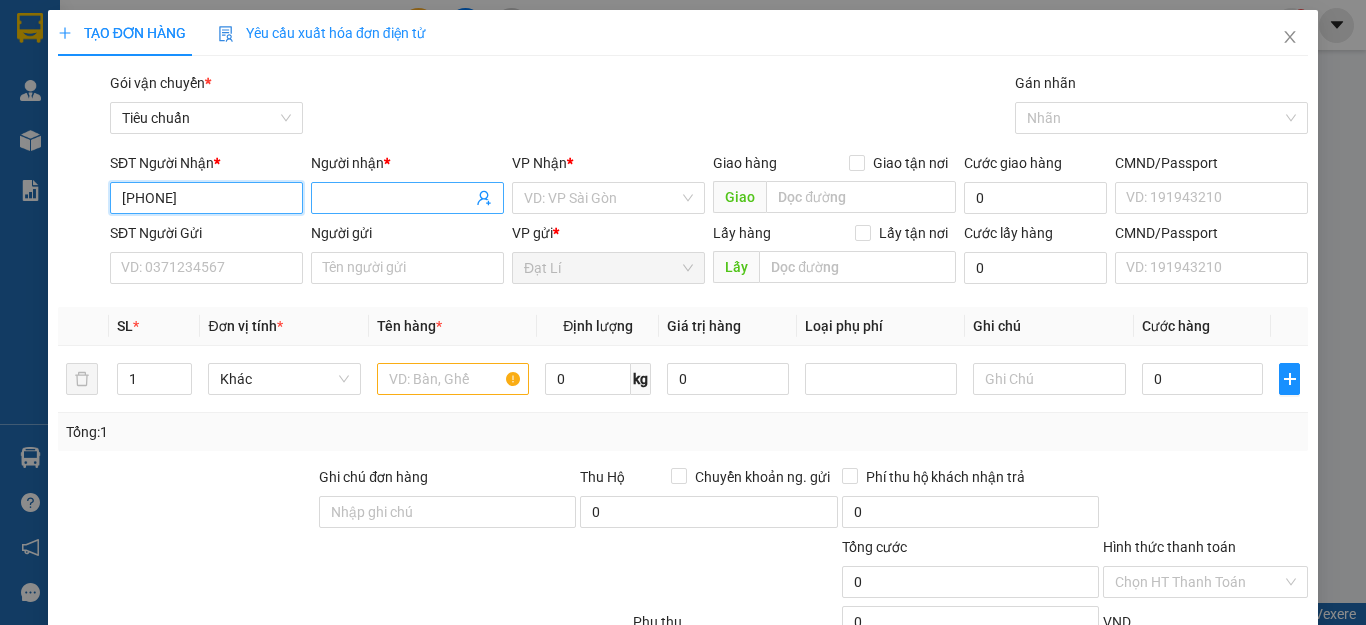type on "[PHONE]" 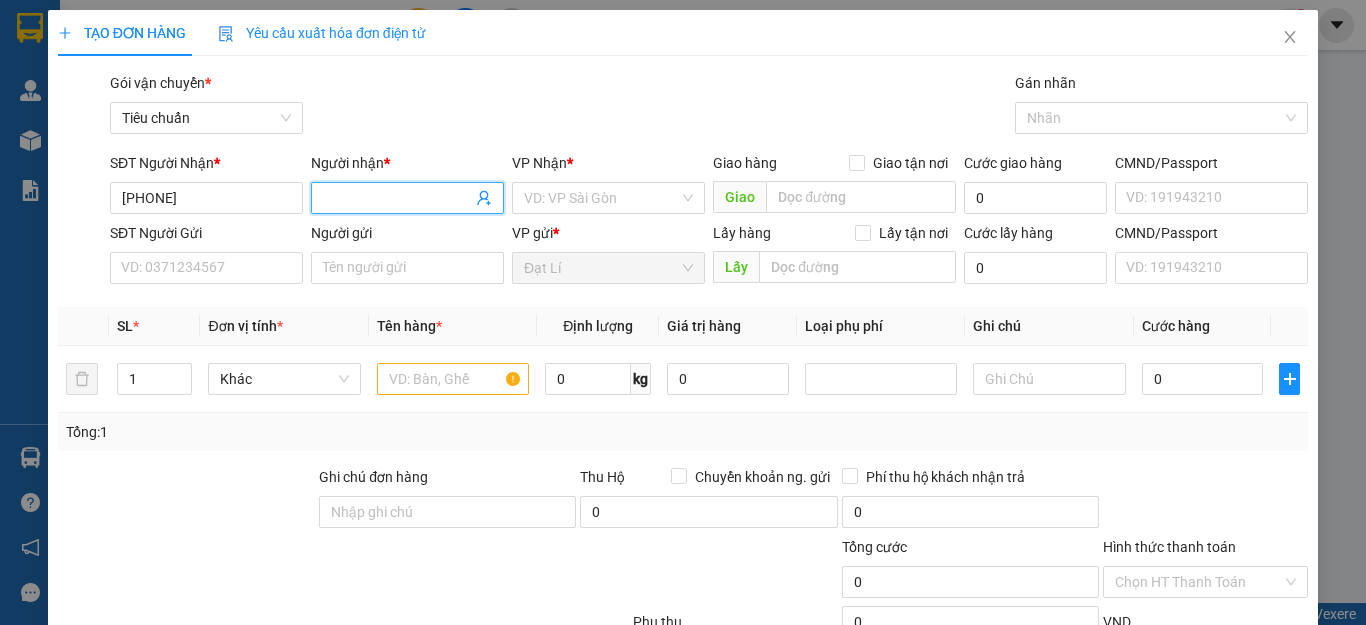 click on "Người nhận  *" at bounding box center (397, 198) 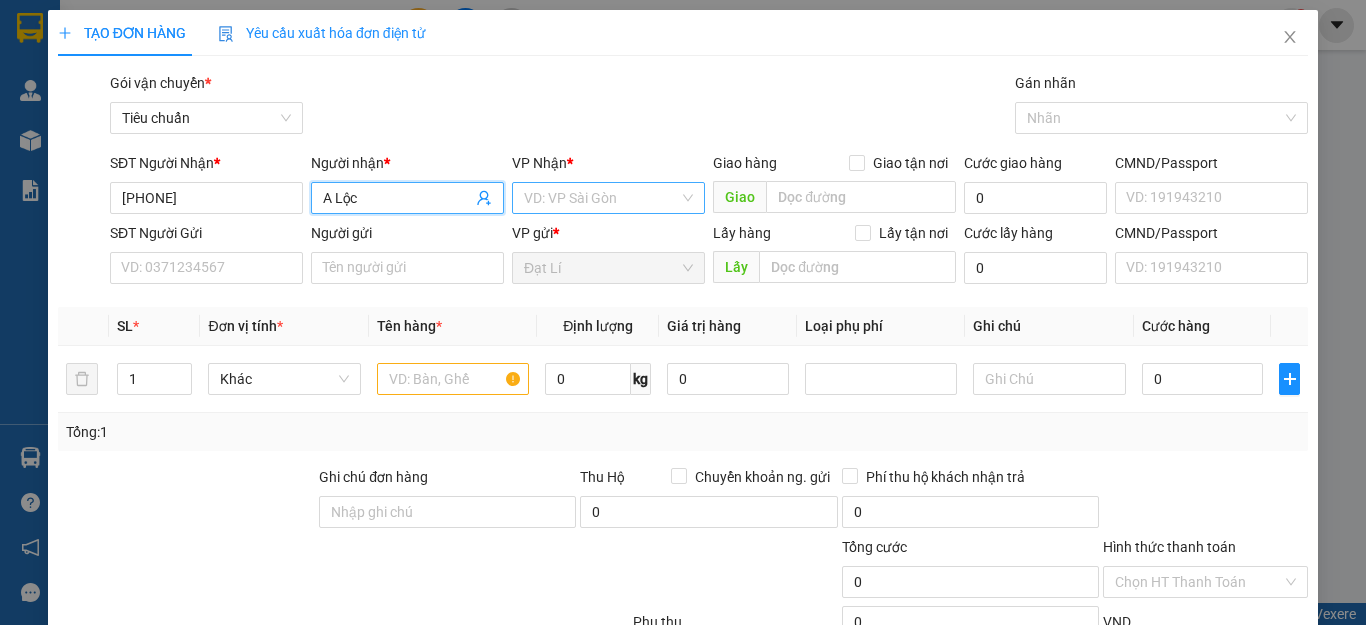 type on "A Lộc" 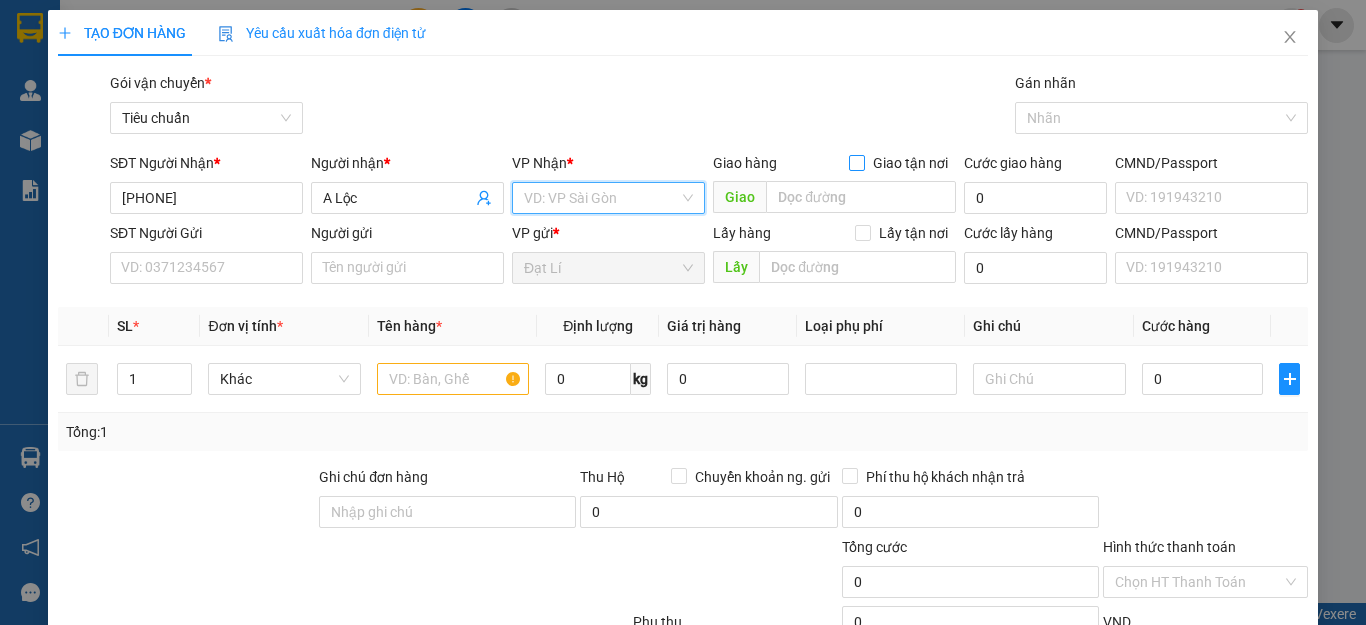 click on "Giao tận nơi" at bounding box center (910, 163) 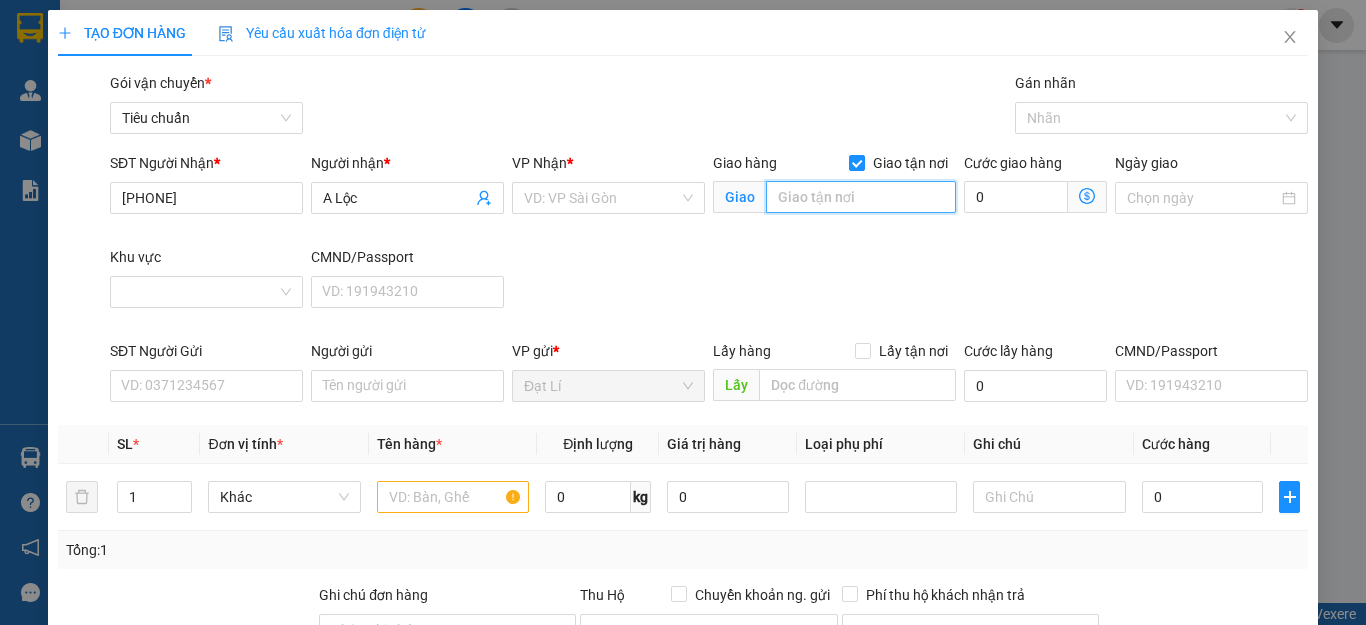 click at bounding box center [861, 197] 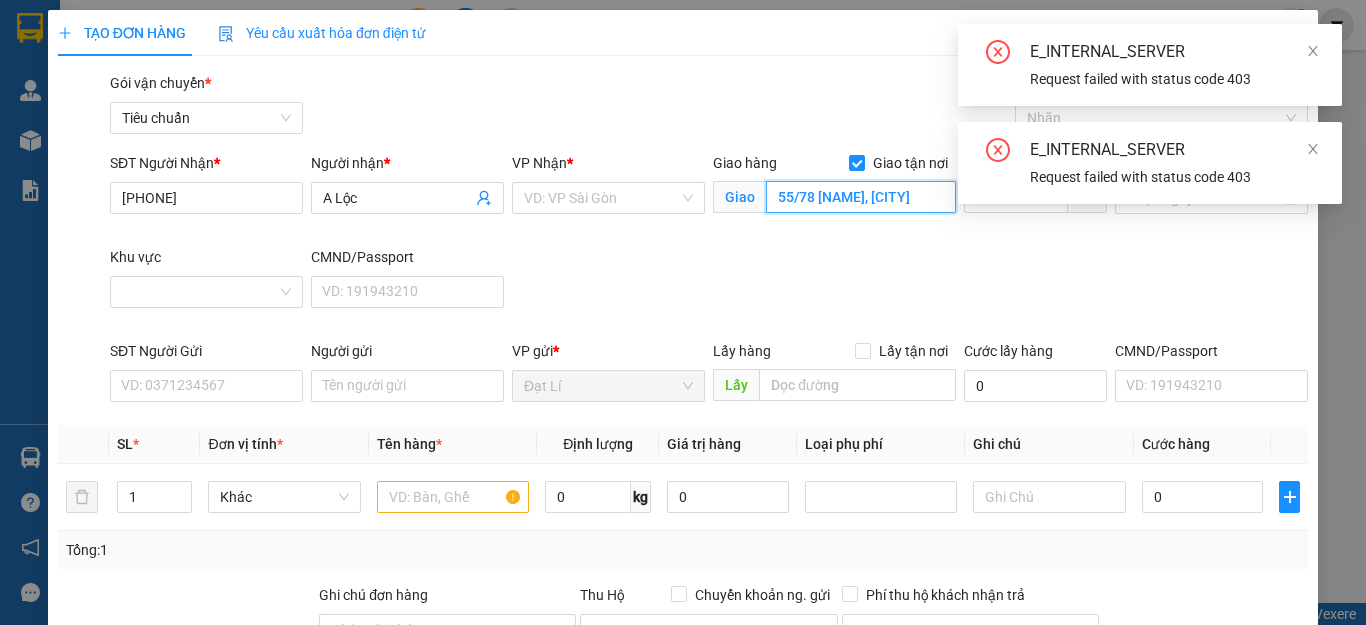 scroll, scrollTop: 0, scrollLeft: 80, axis: horizontal 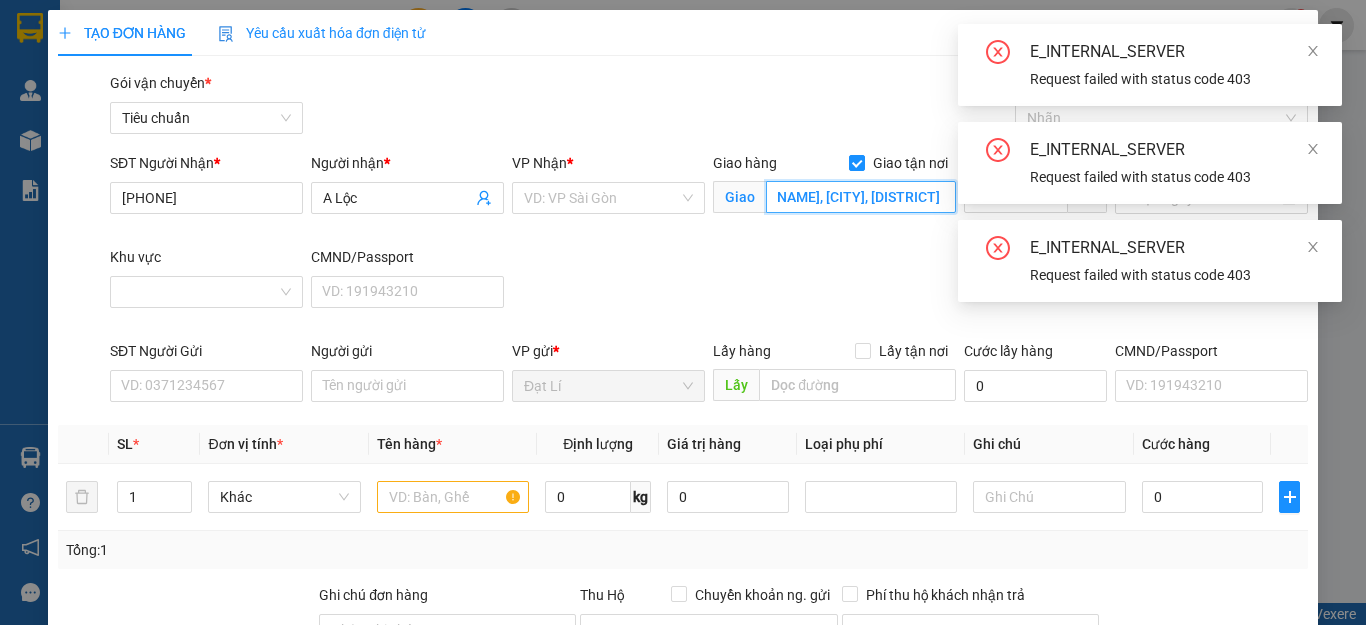 type on "55/78 nguyễn văn công, thanh thông, [QUẬN]" 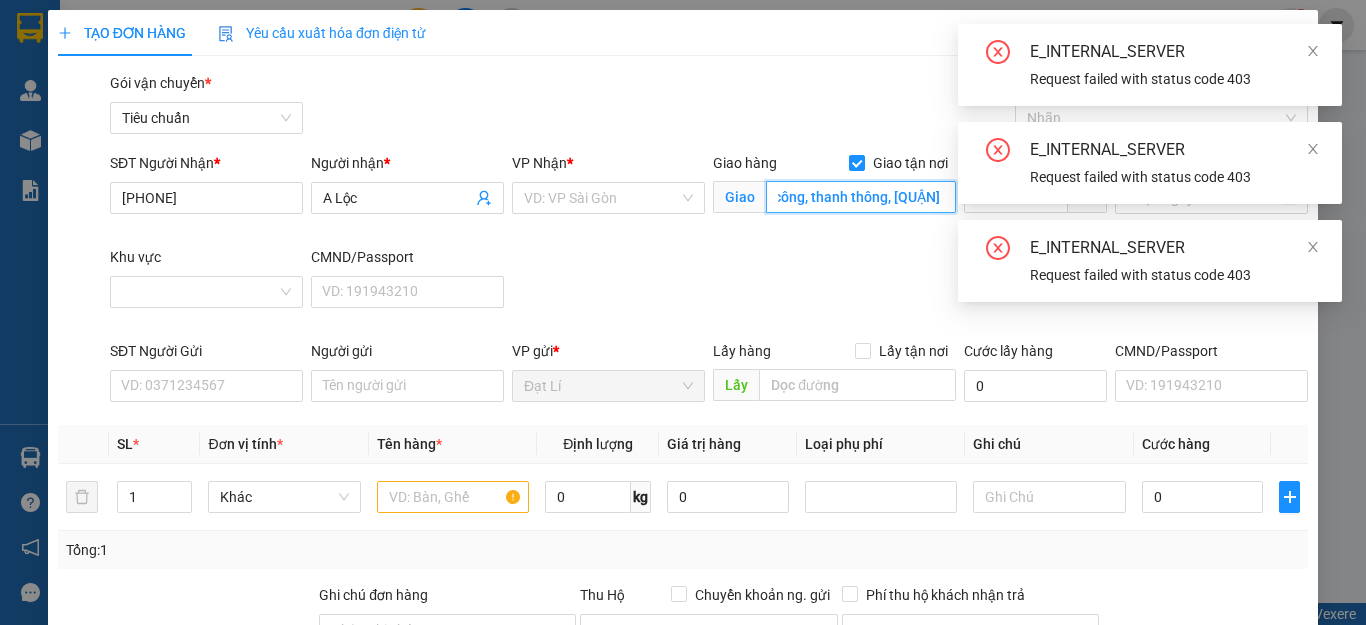 scroll, scrollTop: 0, scrollLeft: 127, axis: horizontal 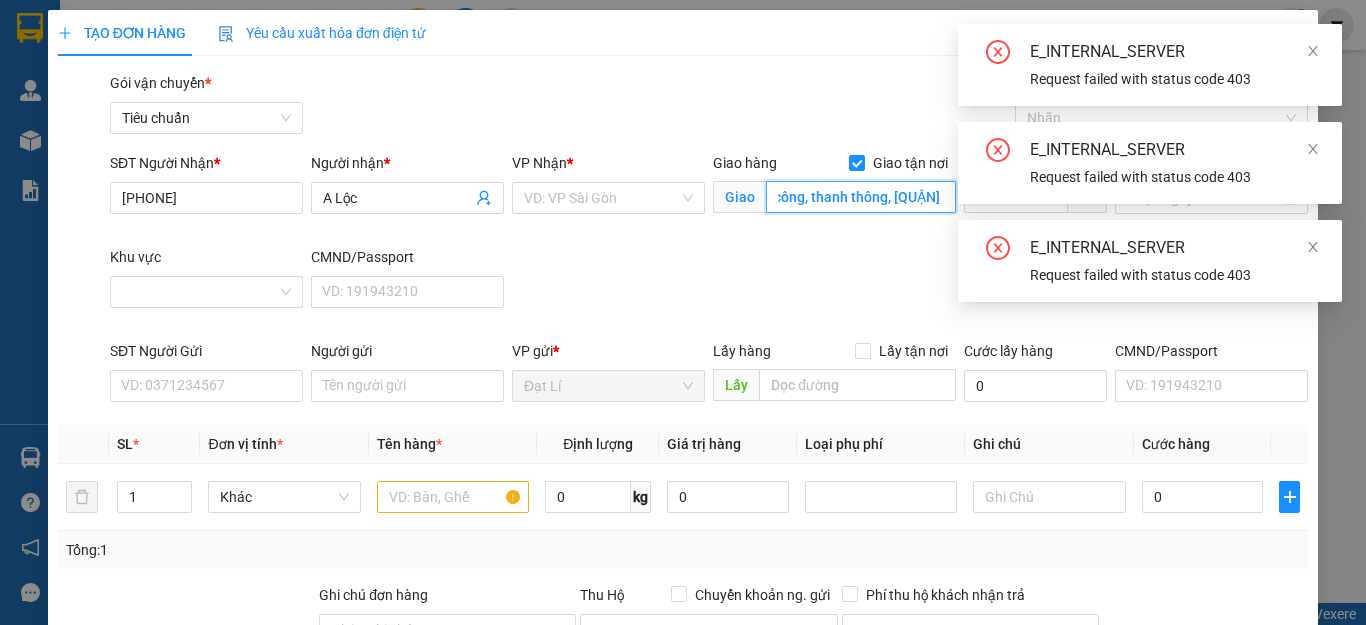 click on "55/78 nguyễn văn công, thanh thông, [QUẬN]" at bounding box center (861, 197) 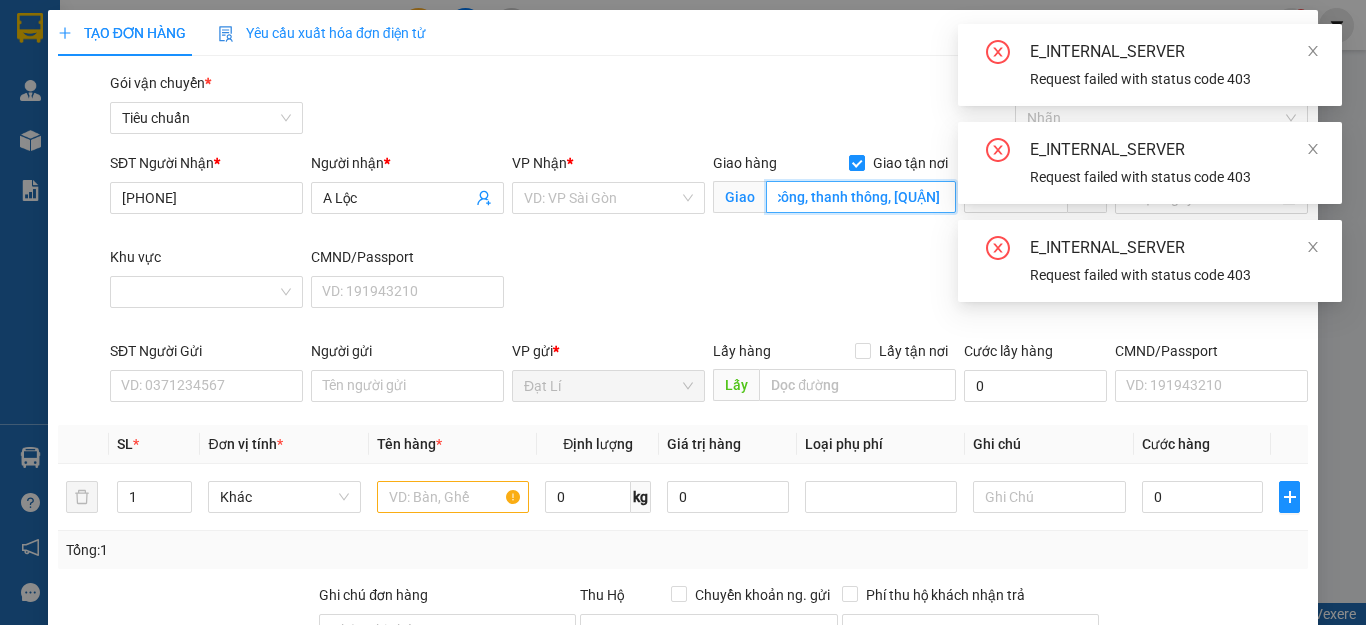 click on "55/78 nguyễn văn công, thanh thông, [QUẬN]" at bounding box center (861, 197) 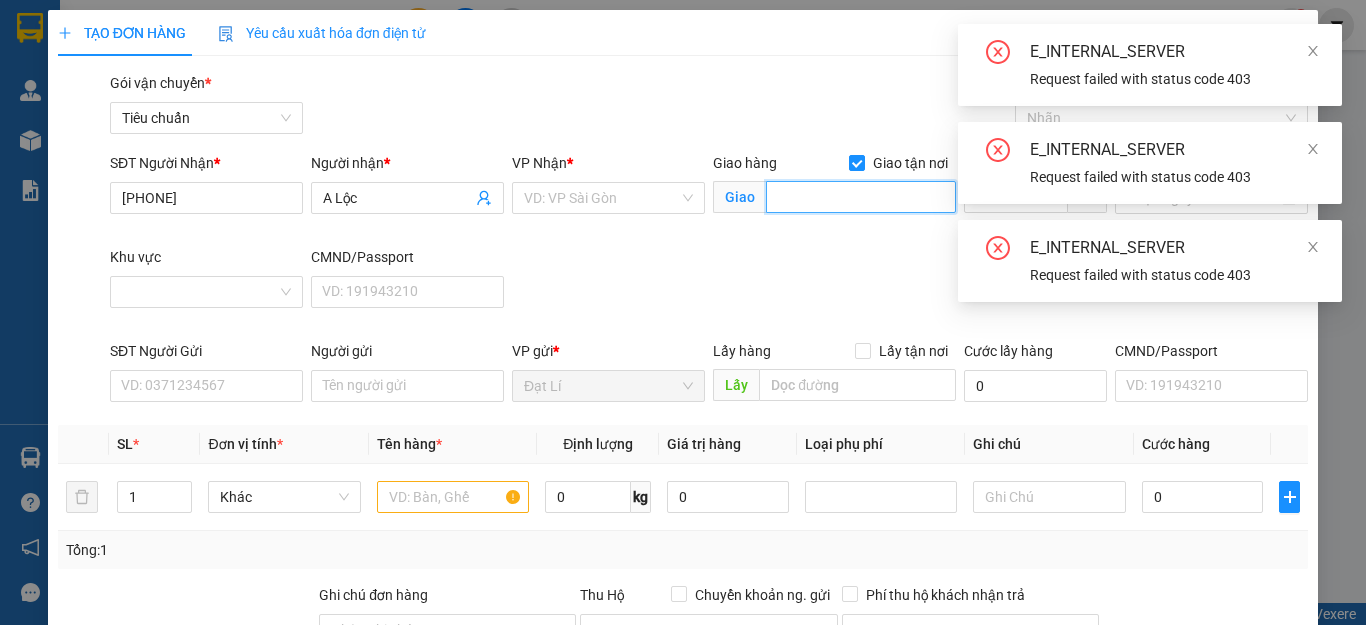 scroll, scrollTop: 0, scrollLeft: 0, axis: both 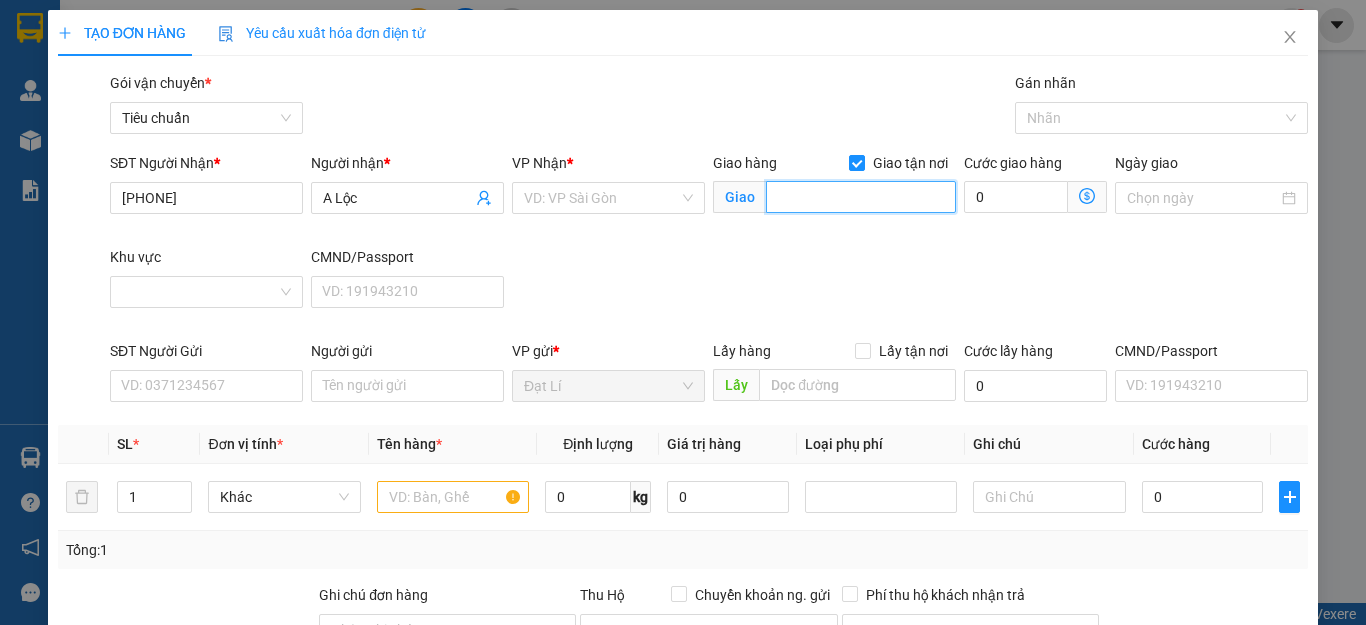 click at bounding box center (861, 197) 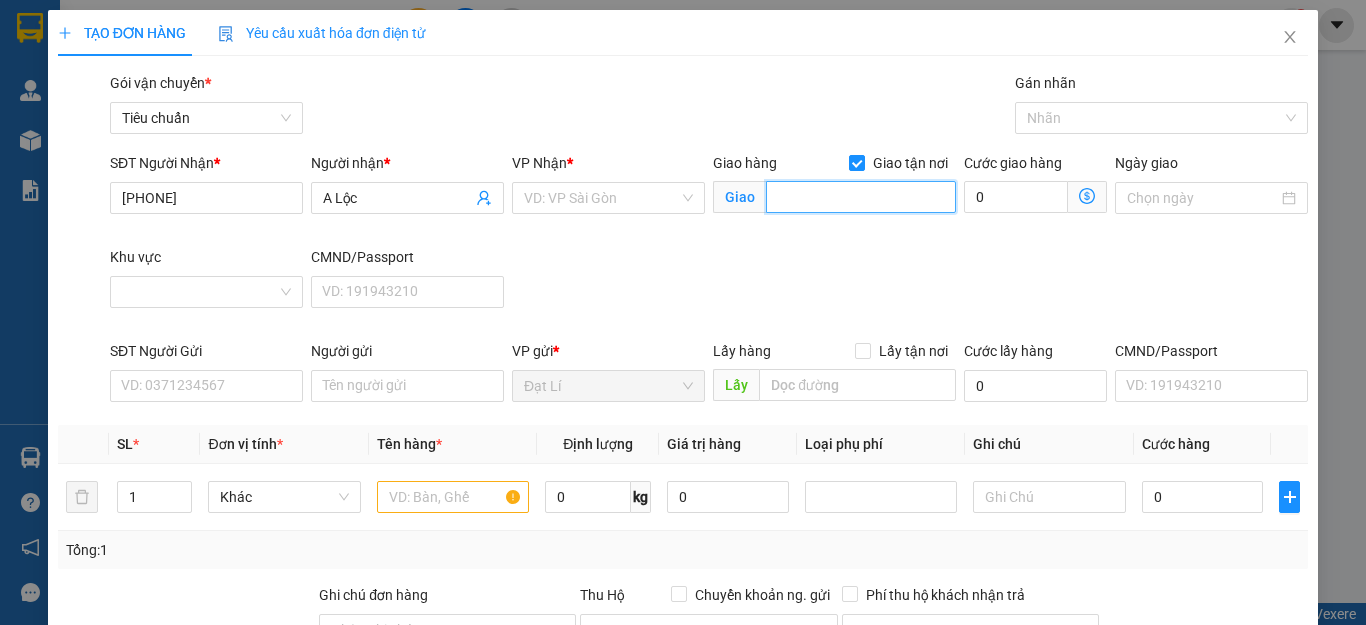 click at bounding box center (861, 197) 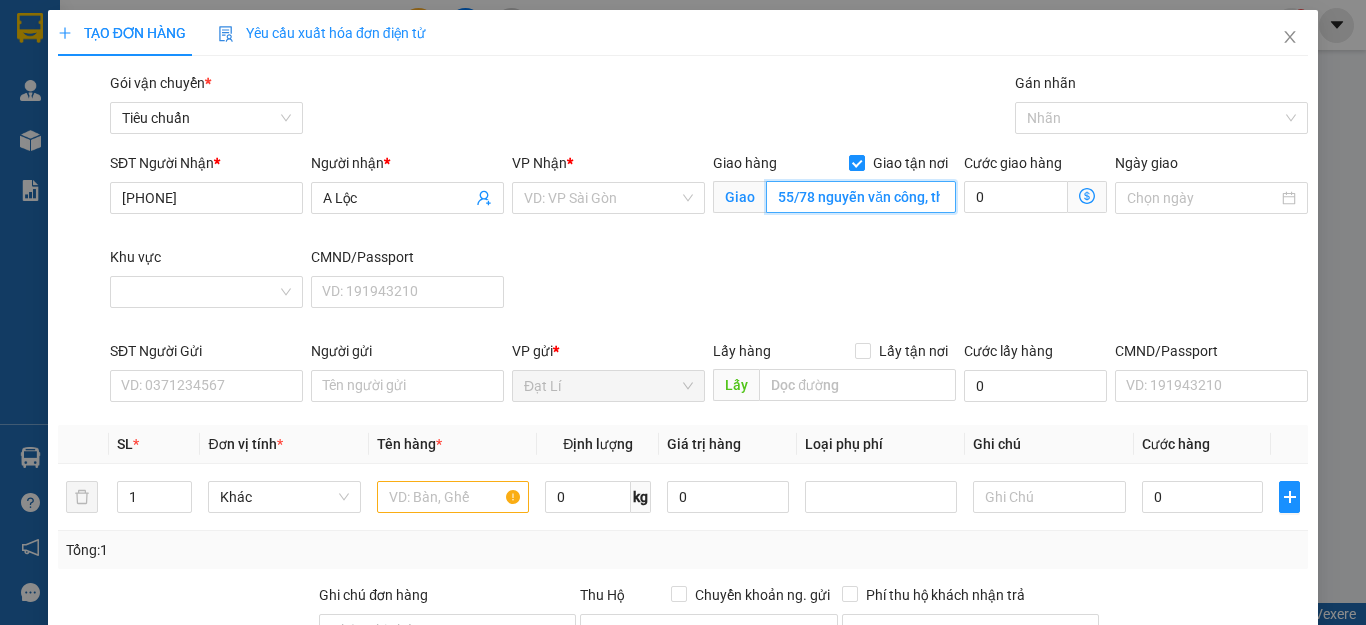 scroll, scrollTop: 0, scrollLeft: 130, axis: horizontal 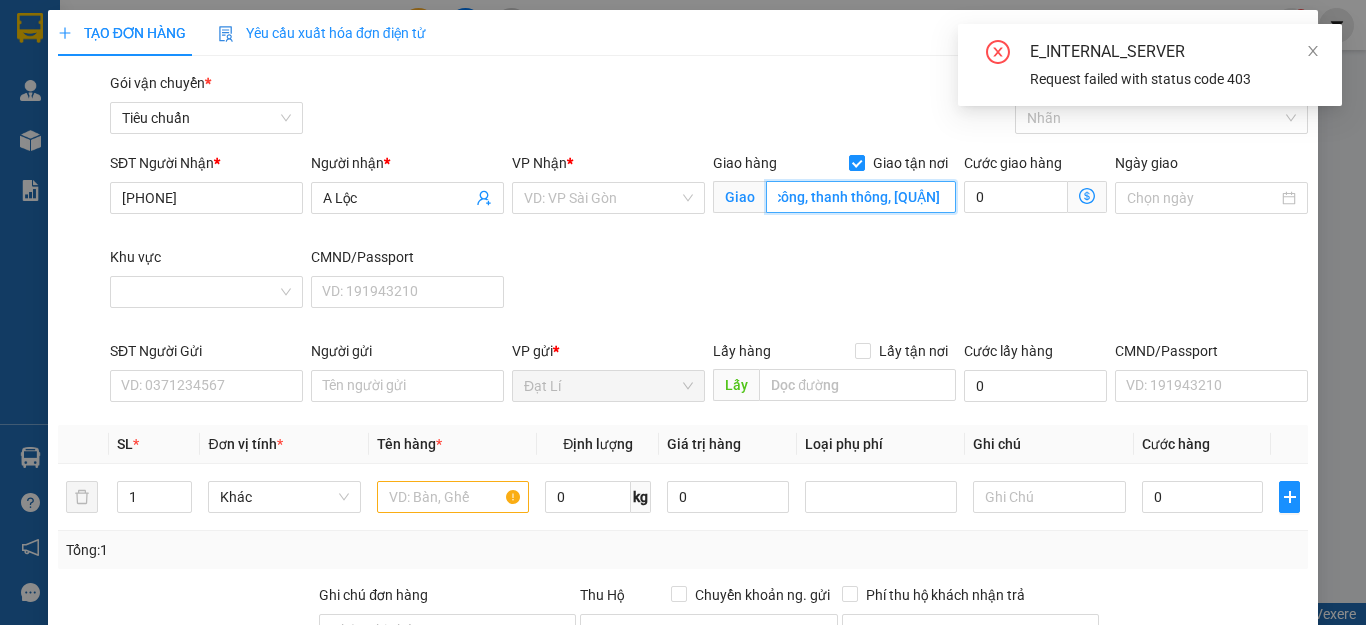 click on "55/78 nguyễn văn công, thanh thông, [QUẬN]" at bounding box center (861, 197) 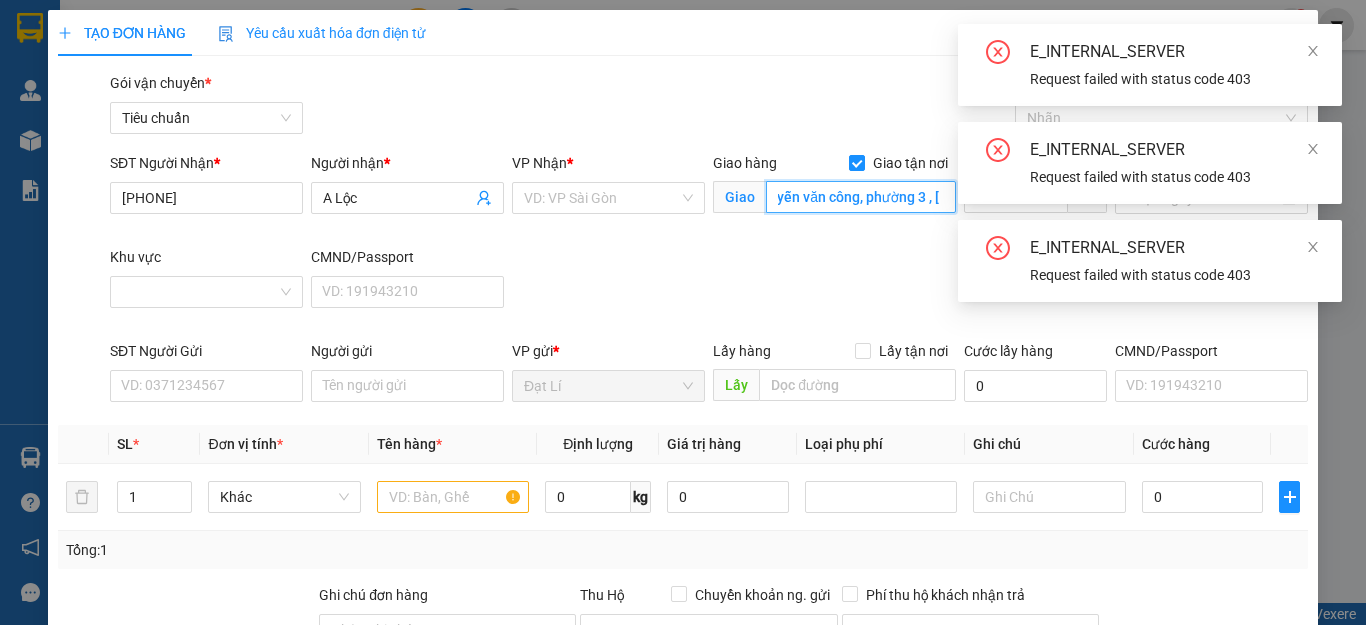 scroll, scrollTop: 0, scrollLeft: 68, axis: horizontal 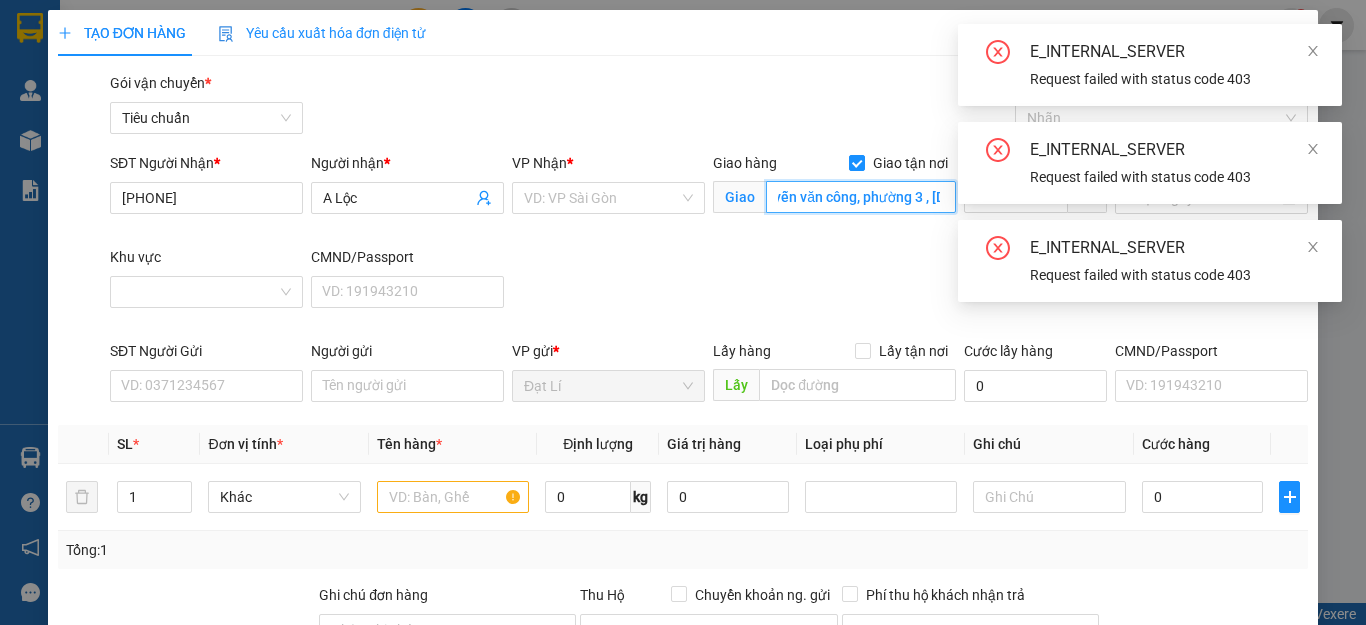 type on "55/78 nguyễn văn công, phường 3 , [DISTRICT]" 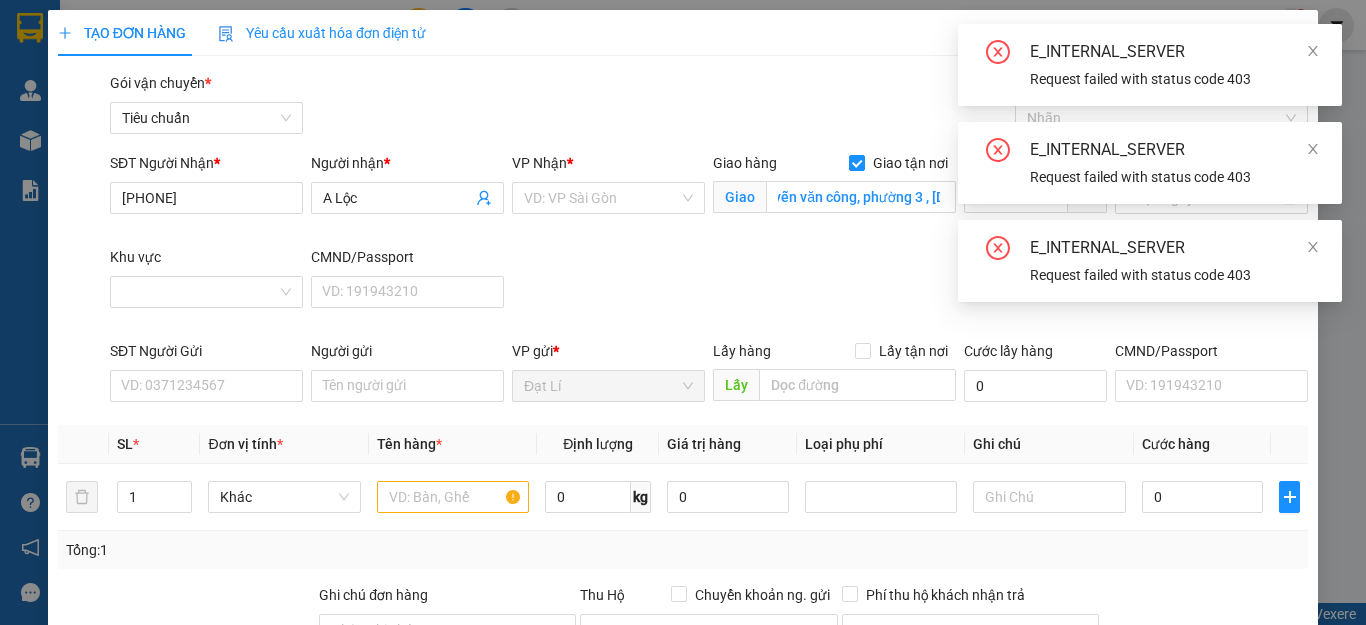 click on "SĐT Người Nhận  * [PHONE] Người nhận  * A Lộc VP Nhận  * VD: VP Sài Gòn Giao hàng Giao tận nơi Giao 55/78 nguyễn văn công, phường 3 , gò vấp Giao 55/78 nguyễn văn công, phường 3 , gò vấp Cước giao hàng 0 Ngày giao Khu vực CMND/Passport VD: [ID_NUMBER]" at bounding box center (709, 246) 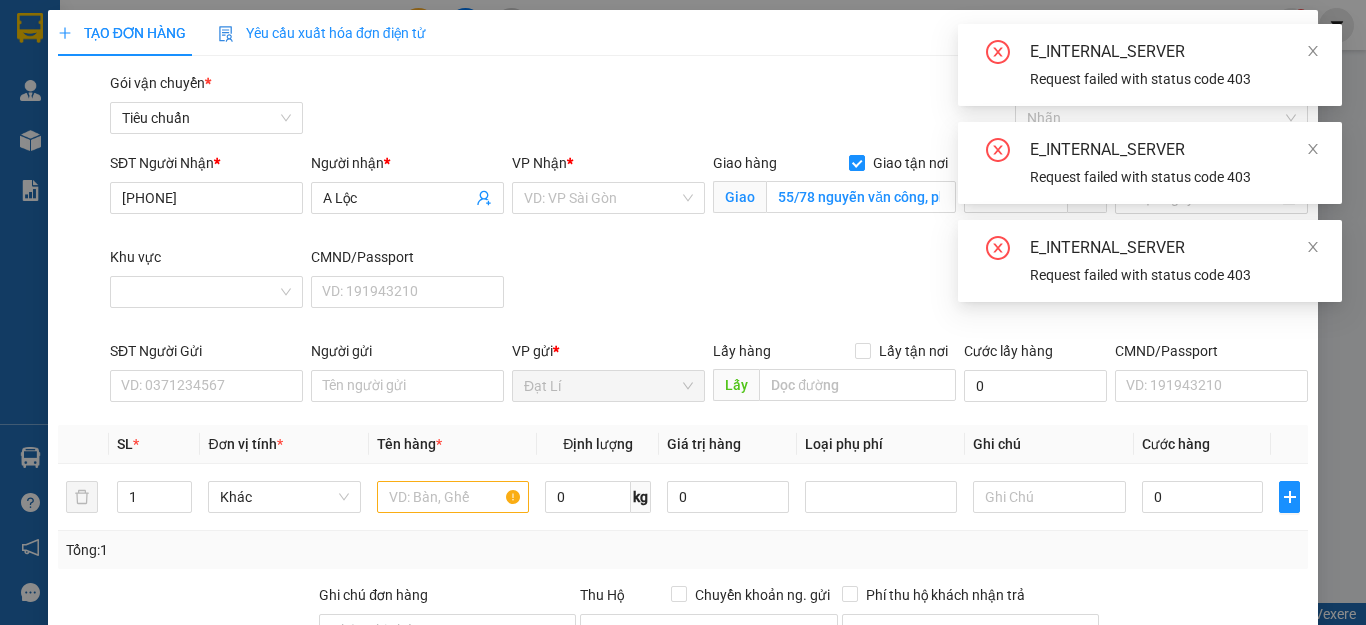 click on "SĐT Người Nhận  * [PHONE] Người nhận  * A Lộc VP Nhận  * VD: VP Sài Gòn Giao hàng Giao tận nơi Giao 55/78 nguyễn văn công, phường 3 , gò vấp Cước giao hàng 0 Ngày giao Khu vực CMND/Passport VD: [ID_NUMBER]" at bounding box center (709, 246) 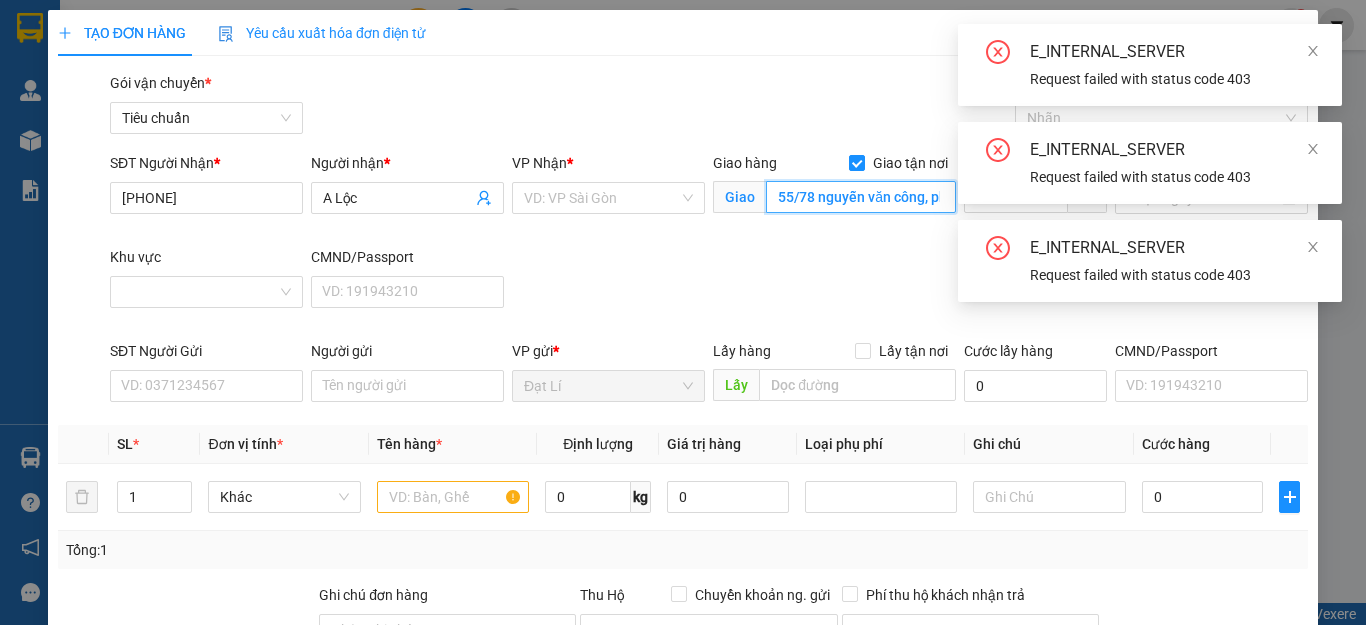 click on "55/78 nguyễn văn công, phường 3 , [DISTRICT]" at bounding box center [861, 197] 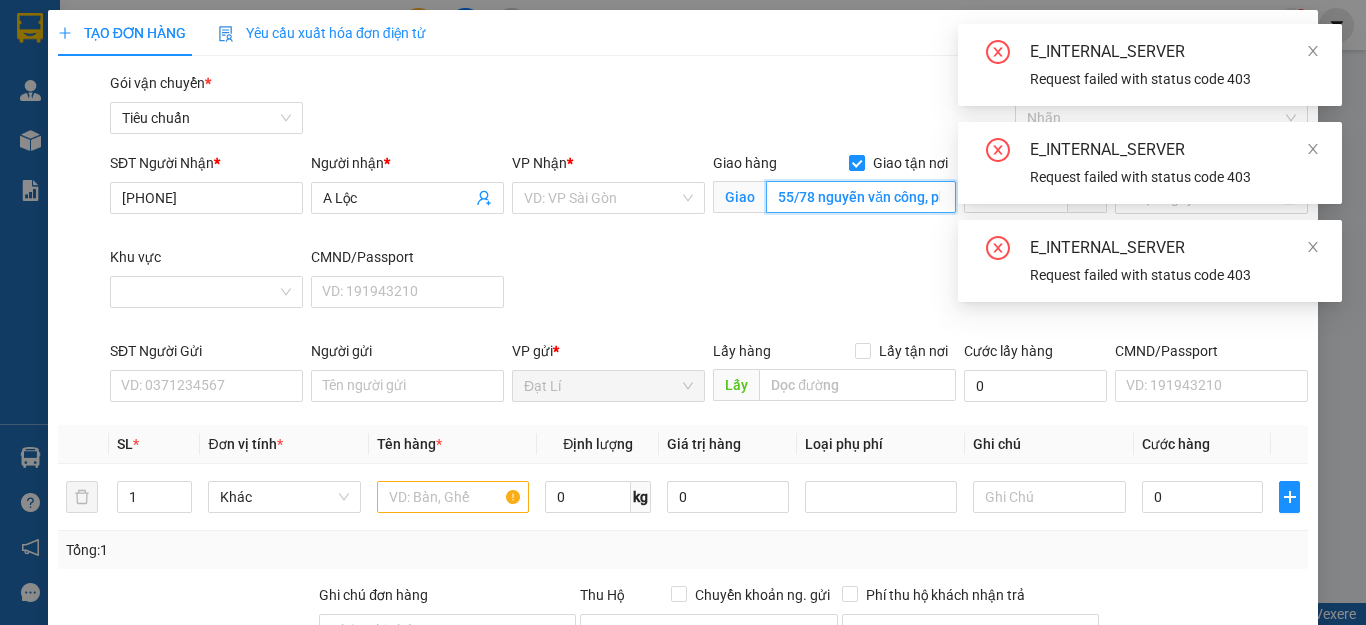 click on "55/78 nguyễn văn công, phường 3 , [DISTRICT]" at bounding box center (861, 197) 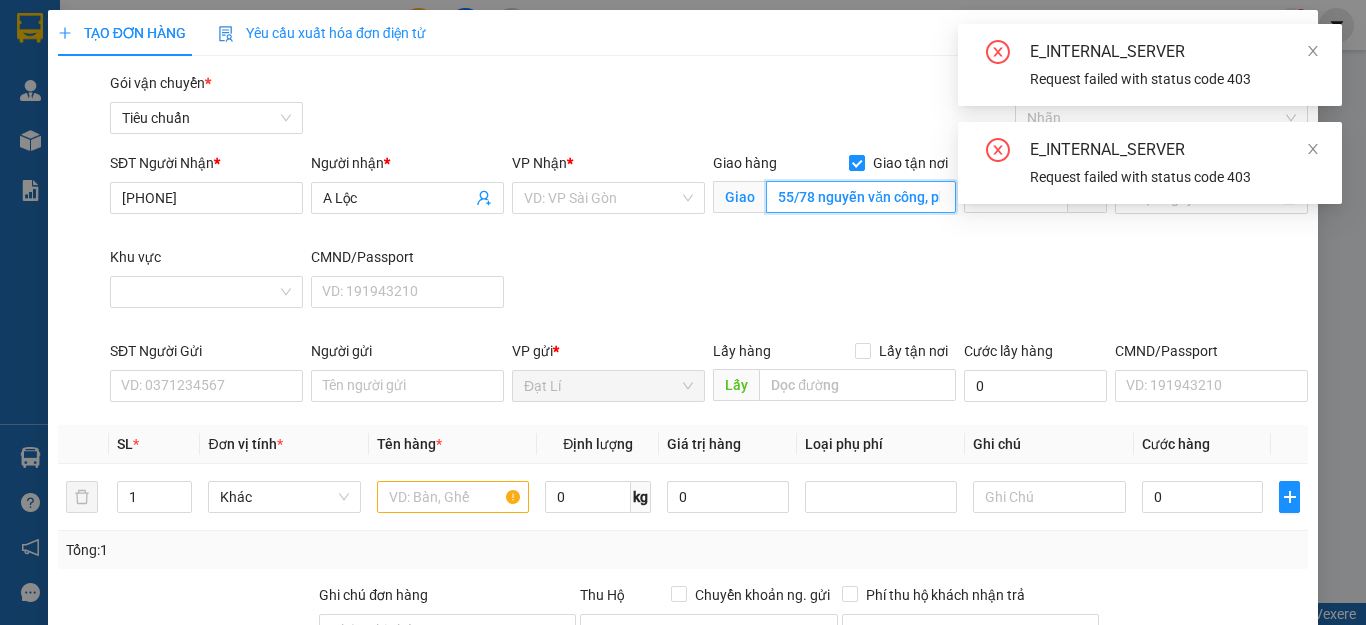 click on "55/78 nguyễn văn công, phường 3 , [DISTRICT]" at bounding box center [861, 197] 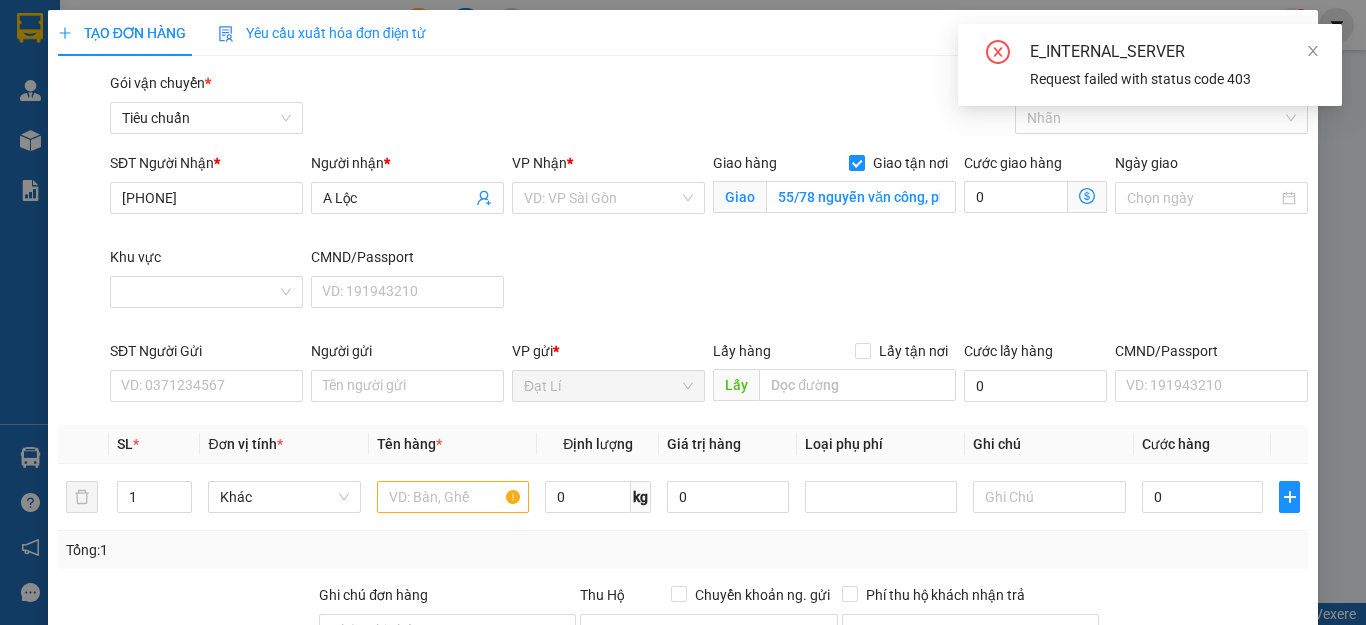 drag, startPoint x: 747, startPoint y: 272, endPoint x: 723, endPoint y: 248, distance: 33.941124 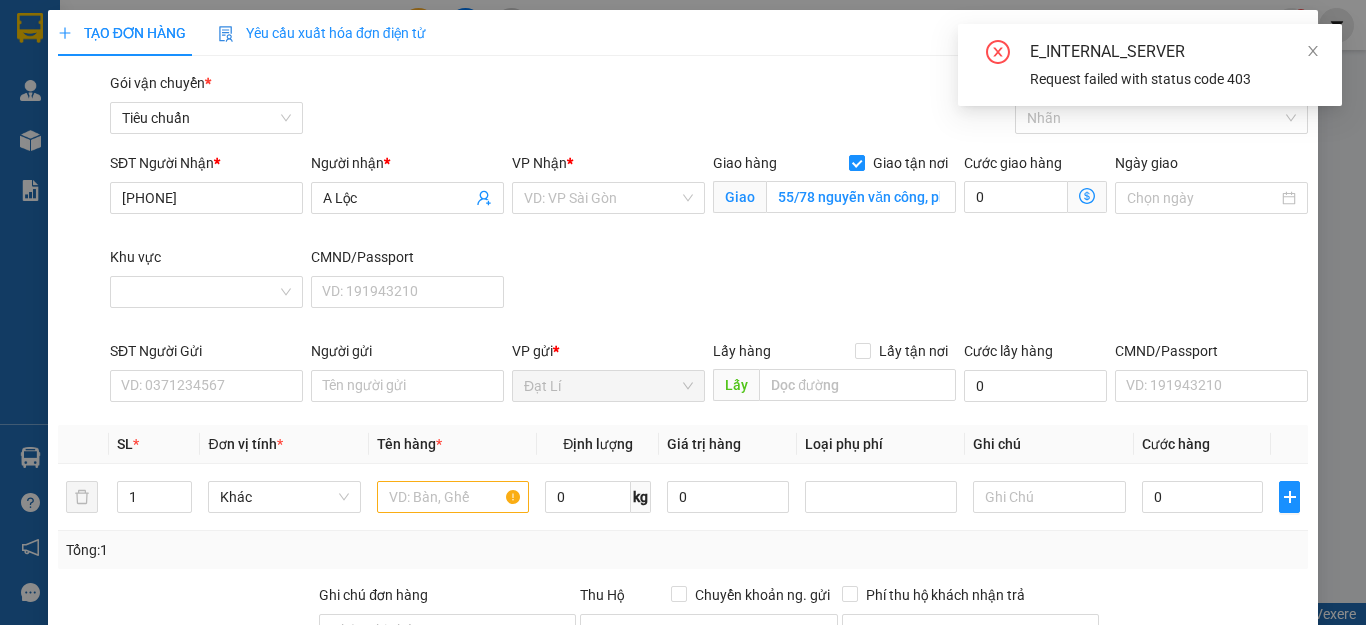 click on "SĐT Người Nhận  * [PHONE] Người nhận  * A Lộc VP Nhận  * VD: VP Sài Gòn Giao hàng Giao tận nơi Giao 55/78 nguyễn văn công, phường 3 , gò vấp Cước giao hàng 0 Ngày giao Khu vực CMND/Passport VD: [ID_NUMBER]" at bounding box center (709, 246) 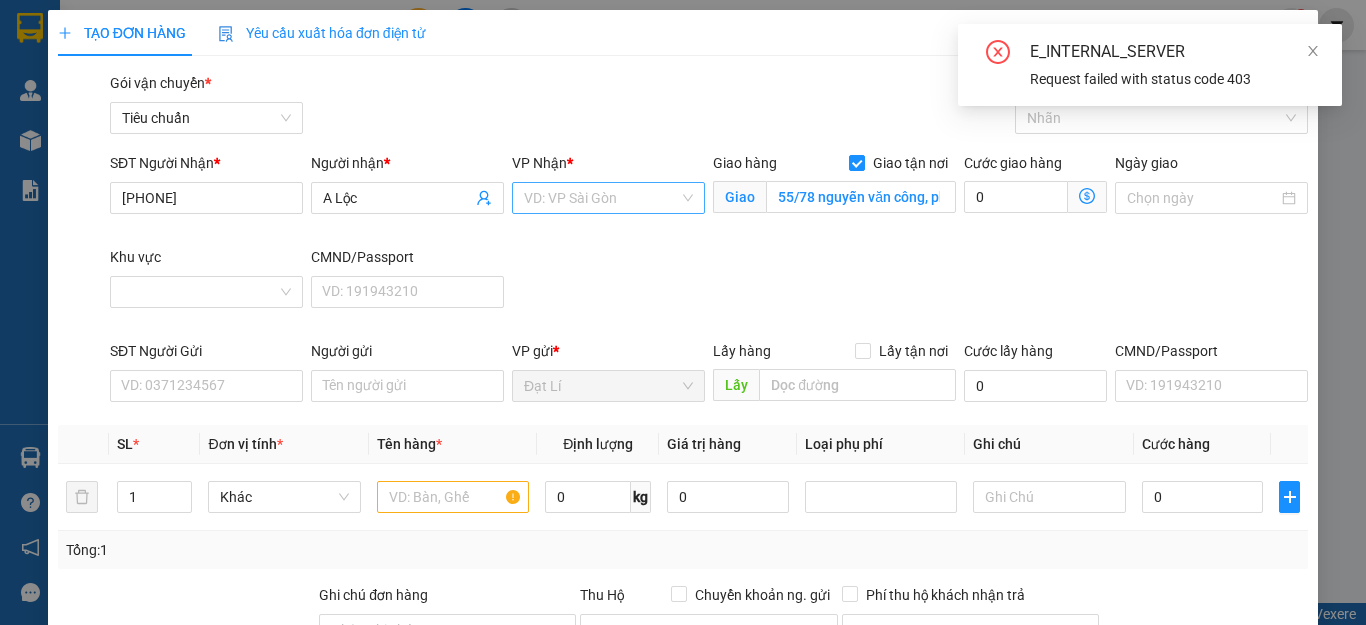 click at bounding box center (601, 198) 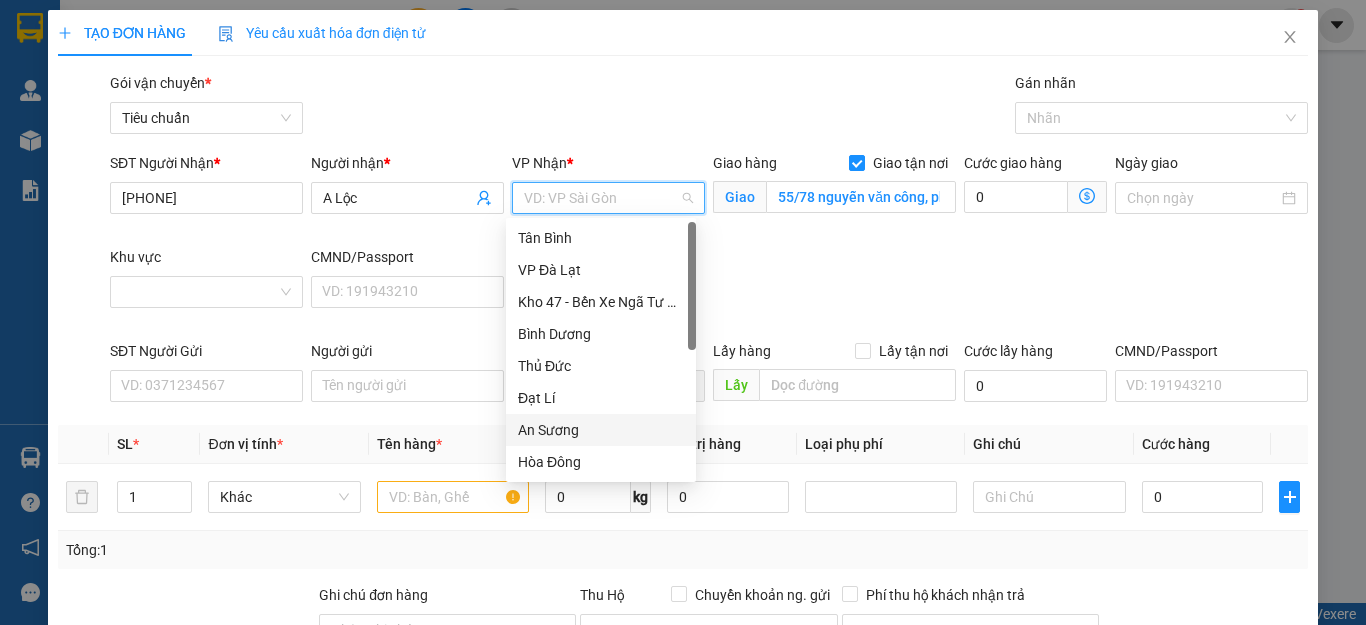 click on "An Sương" at bounding box center [601, 430] 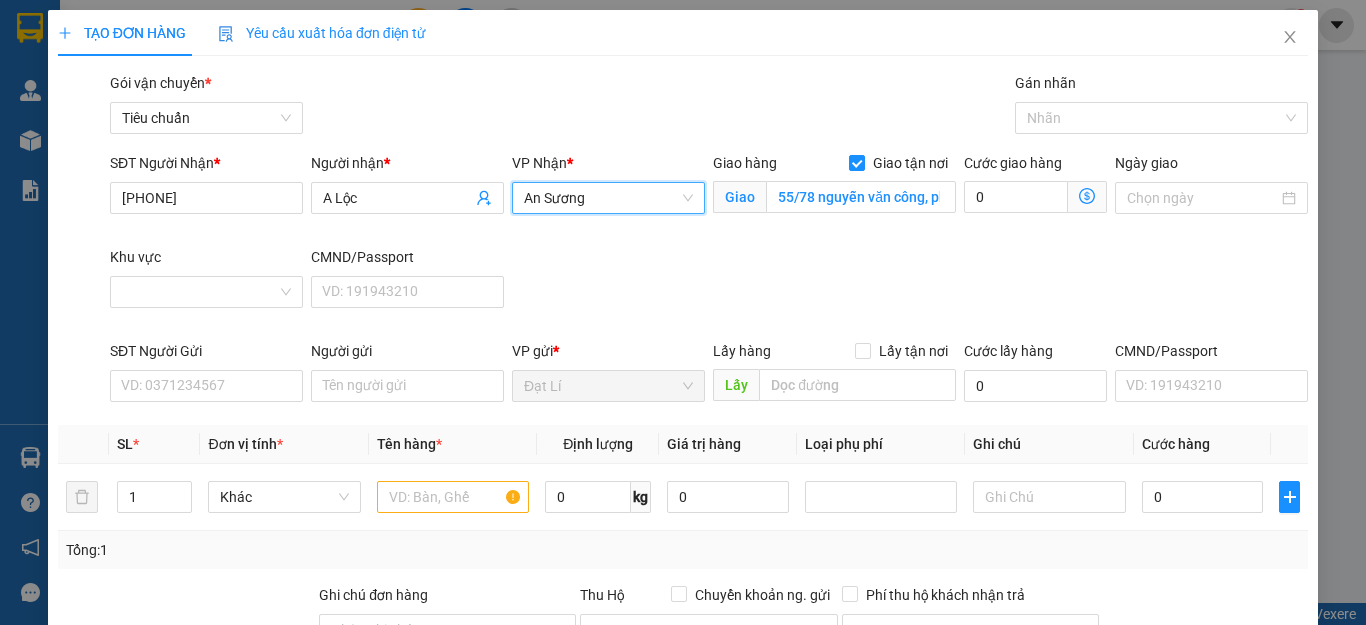 click on "SĐT Người Nhận  * [PHONE] Người nhận  * A [NAME] VP Nhận  * An Sương An Sương Giao hàng Giao tận nơi Giao 55/78 [NAME], [CITY], [DISTRICT] Cước giao hàng 0 Ngày giao Khu vực CMND/Passport VD: [ID]" at bounding box center (709, 246) 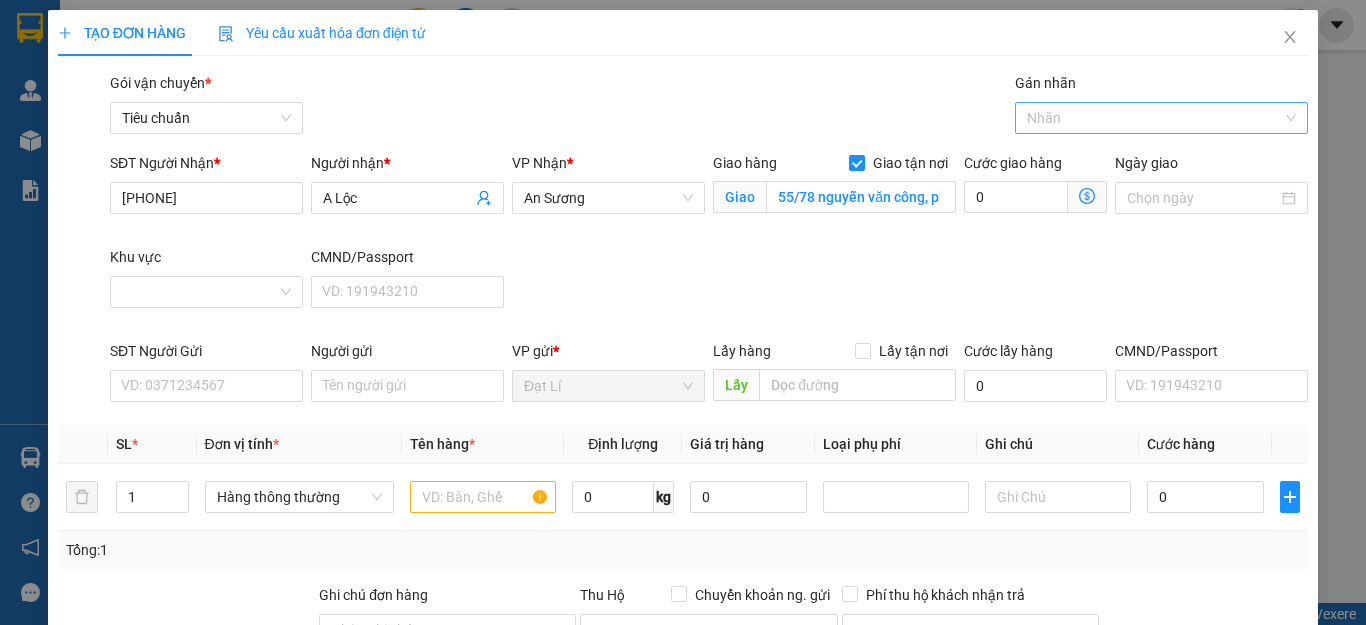 click on "Nhãn" at bounding box center (1162, 118) 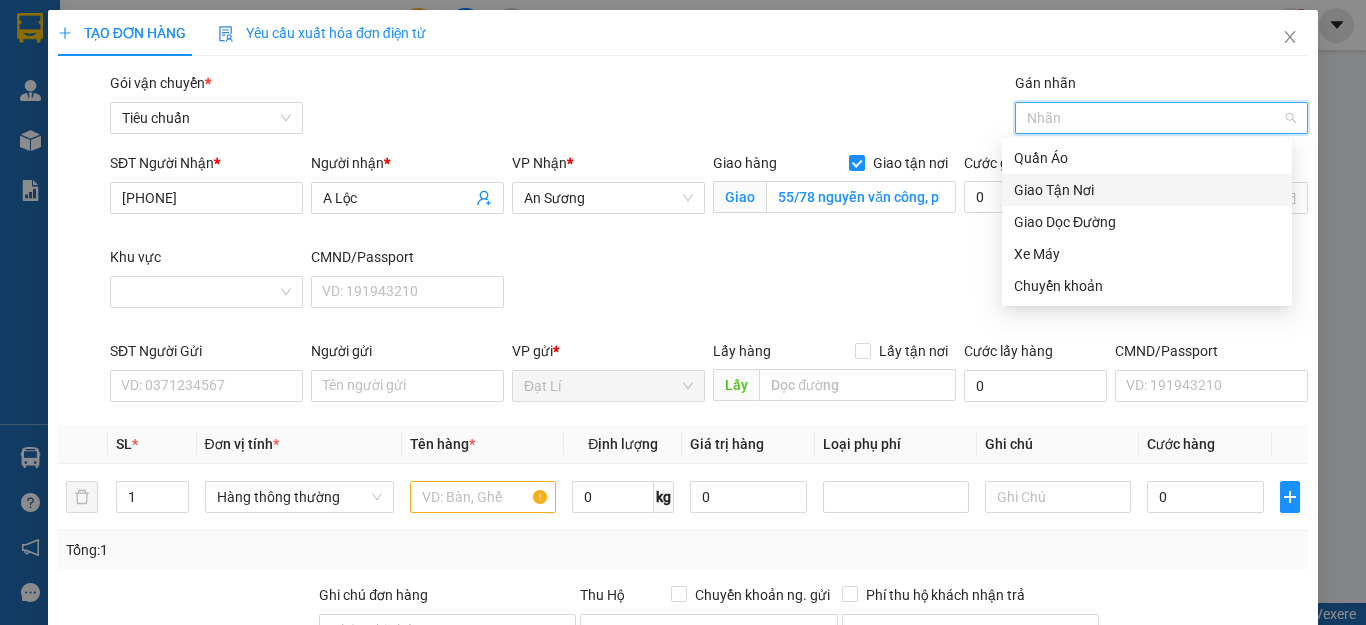 click on "Giao Tận Nơi" at bounding box center (1147, 190) 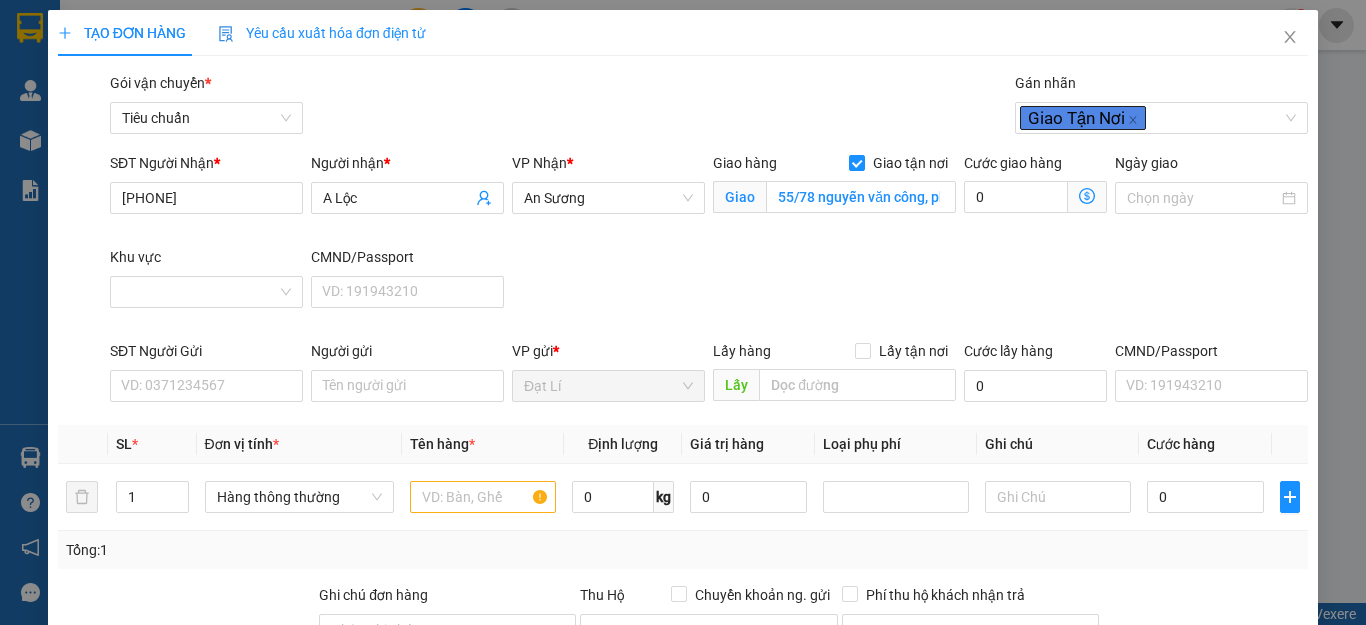 drag, startPoint x: 649, startPoint y: 326, endPoint x: 674, endPoint y: 307, distance: 31.400637 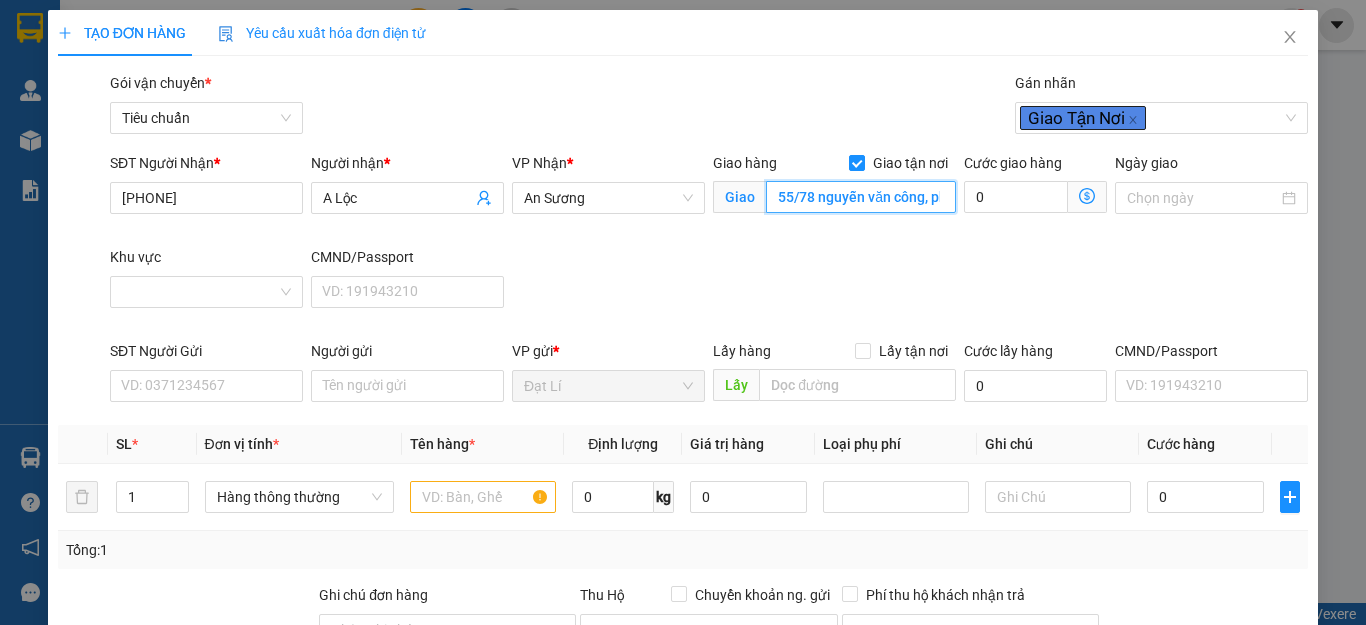 click on "55/78 nguyễn văn công, phường 3 , [DISTRICT]" at bounding box center [861, 197] 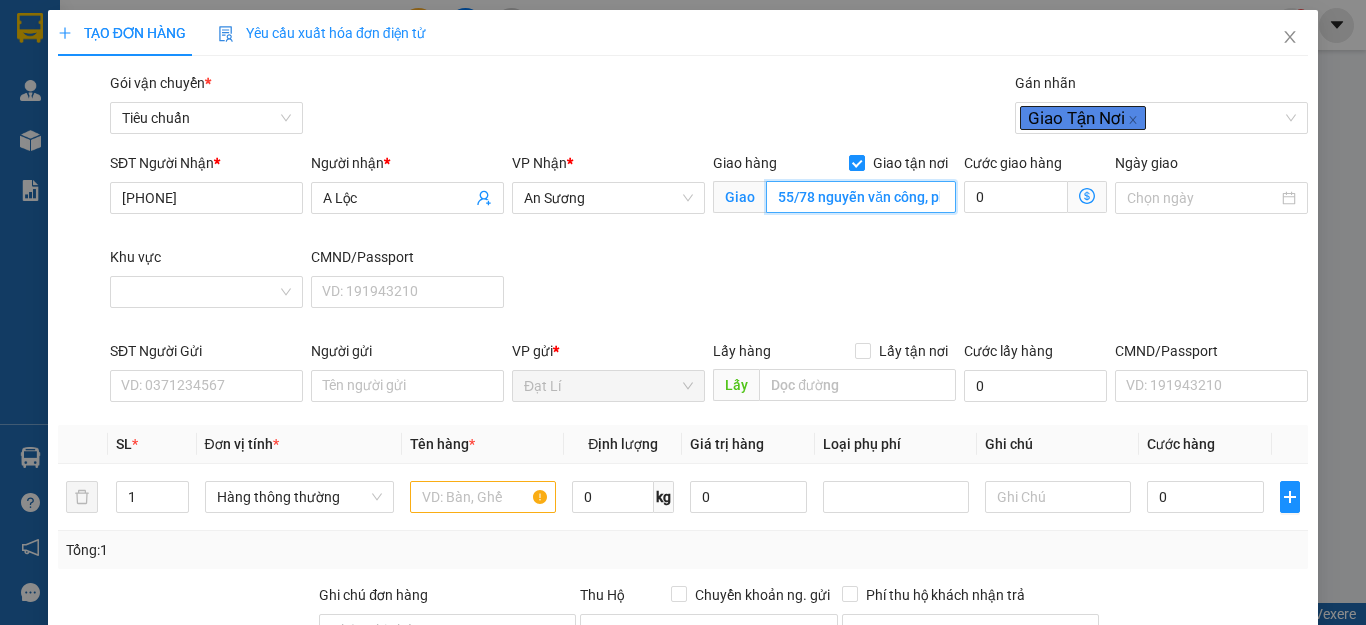 click on "55/78 nguyễn văn công, phường 3 , [DISTRICT]" at bounding box center [861, 197] 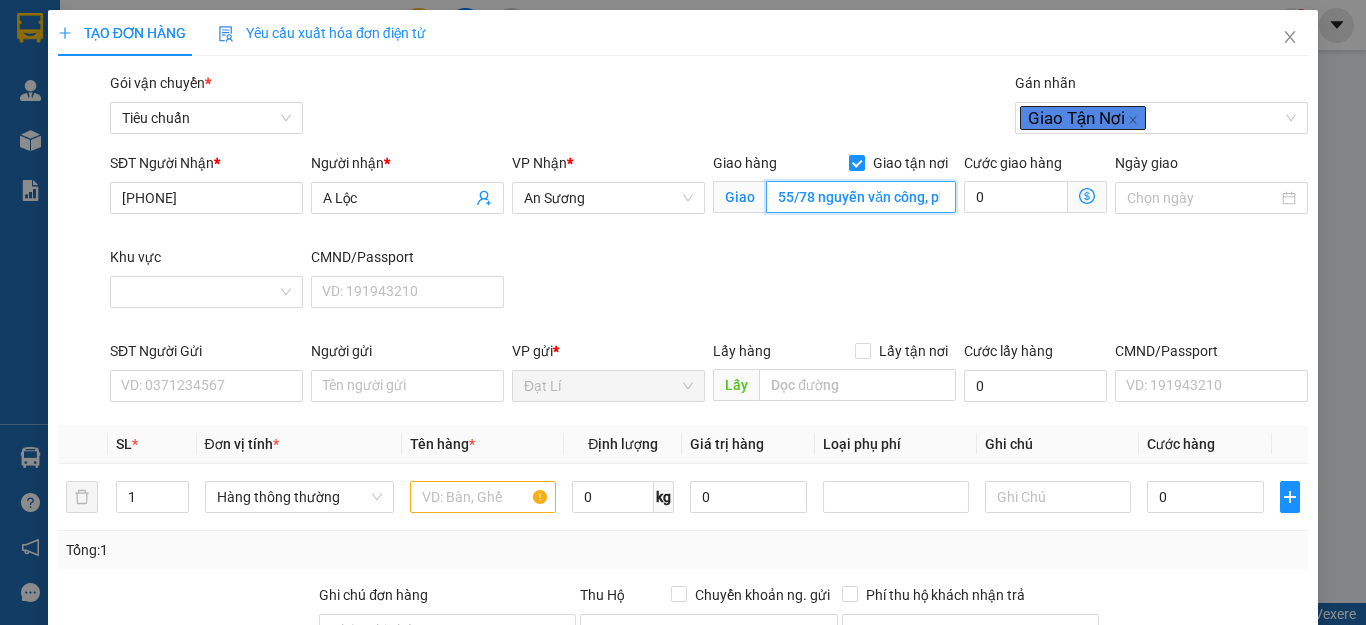 click on "55/78 nguyễn văn công, phường 3 , [DISTRICT]" at bounding box center [861, 197] 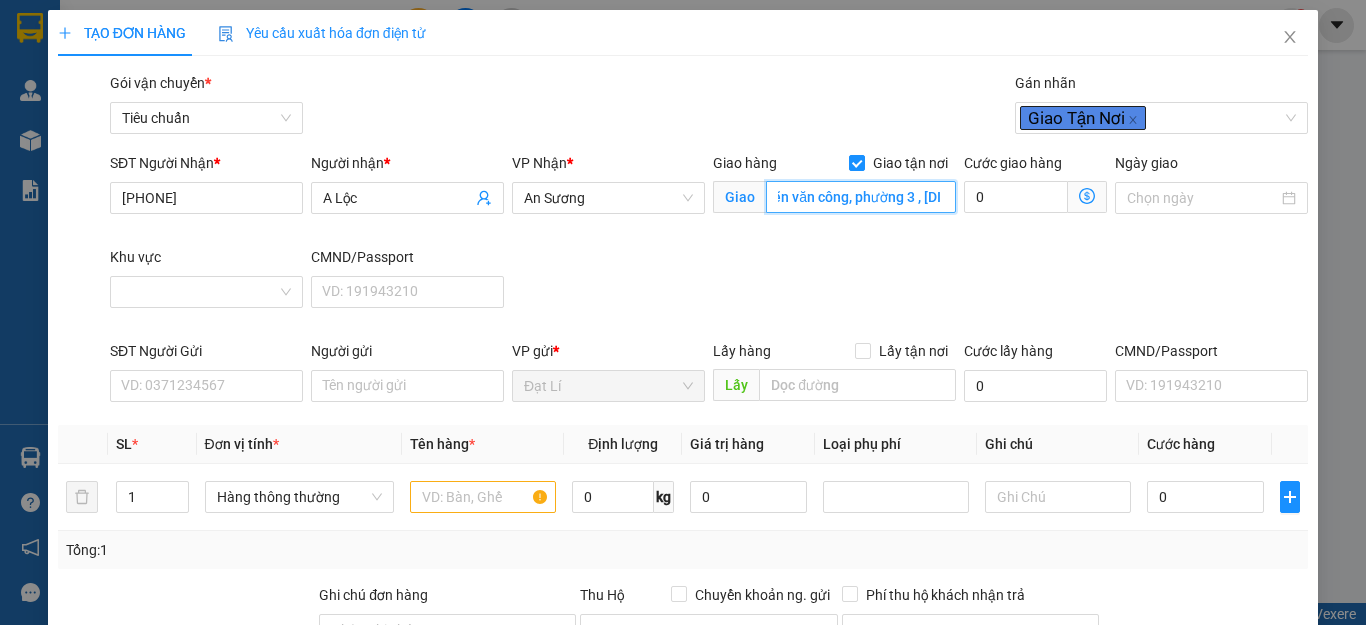 scroll, scrollTop: 0, scrollLeft: 118, axis: horizontal 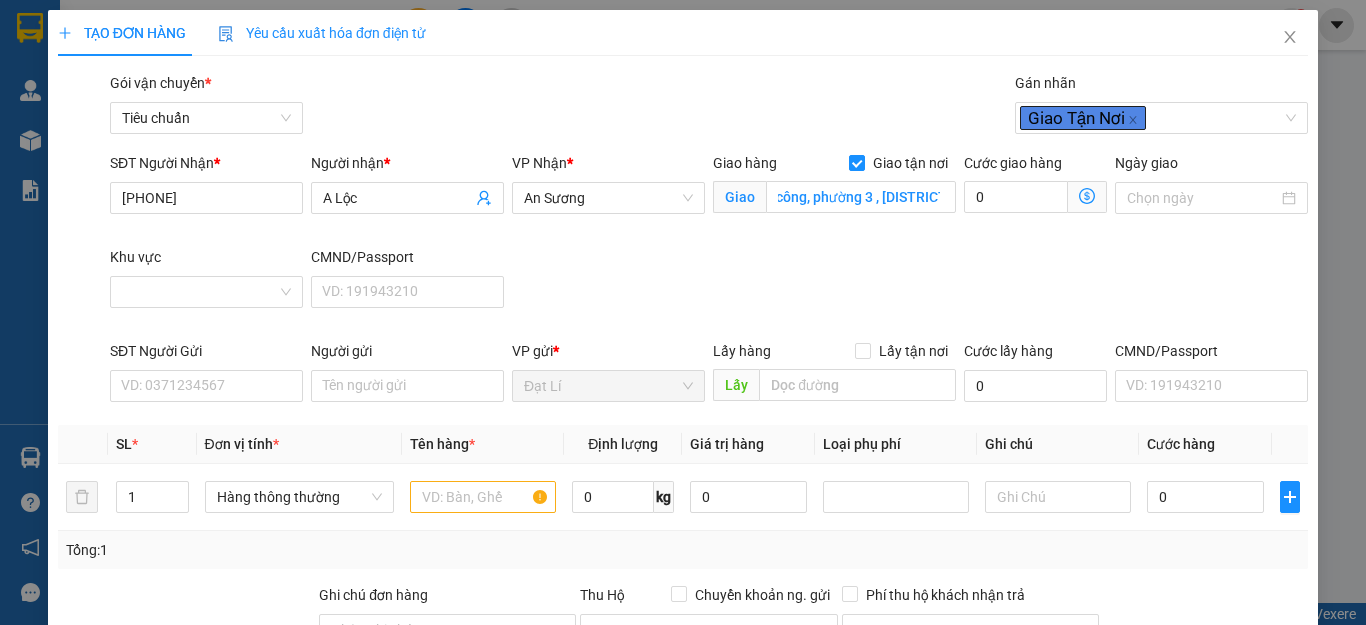 click on "SĐT Người Nhận  * [PHONE] Người nhận  * A [NAME] VP Nhận  * An Sương Giao hàng Giao tận nơi  55/78 [NAME], [CITY], [DISTRICT] Giao 55/78 [NAME], [CITY], [DISTRICT] Cước giao hàng 0 Ngày giao Khu vực CMND/Passport VD: [ID]" at bounding box center [709, 246] 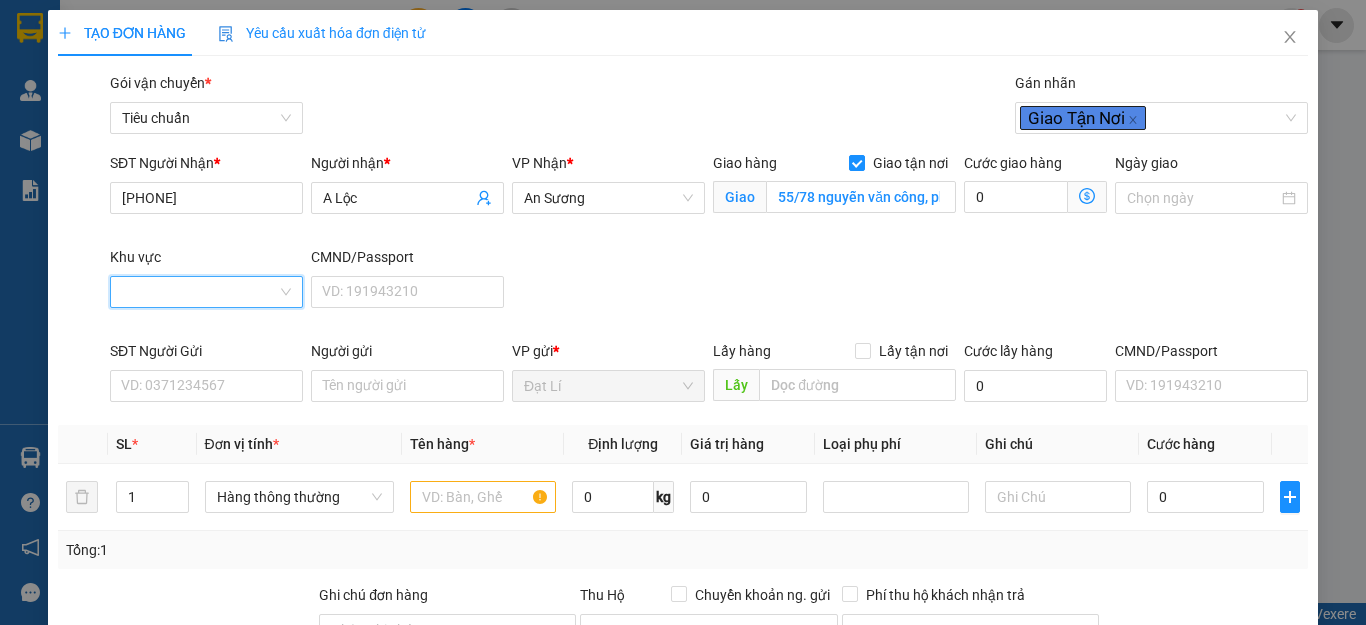 click on "Khu vực" at bounding box center [199, 292] 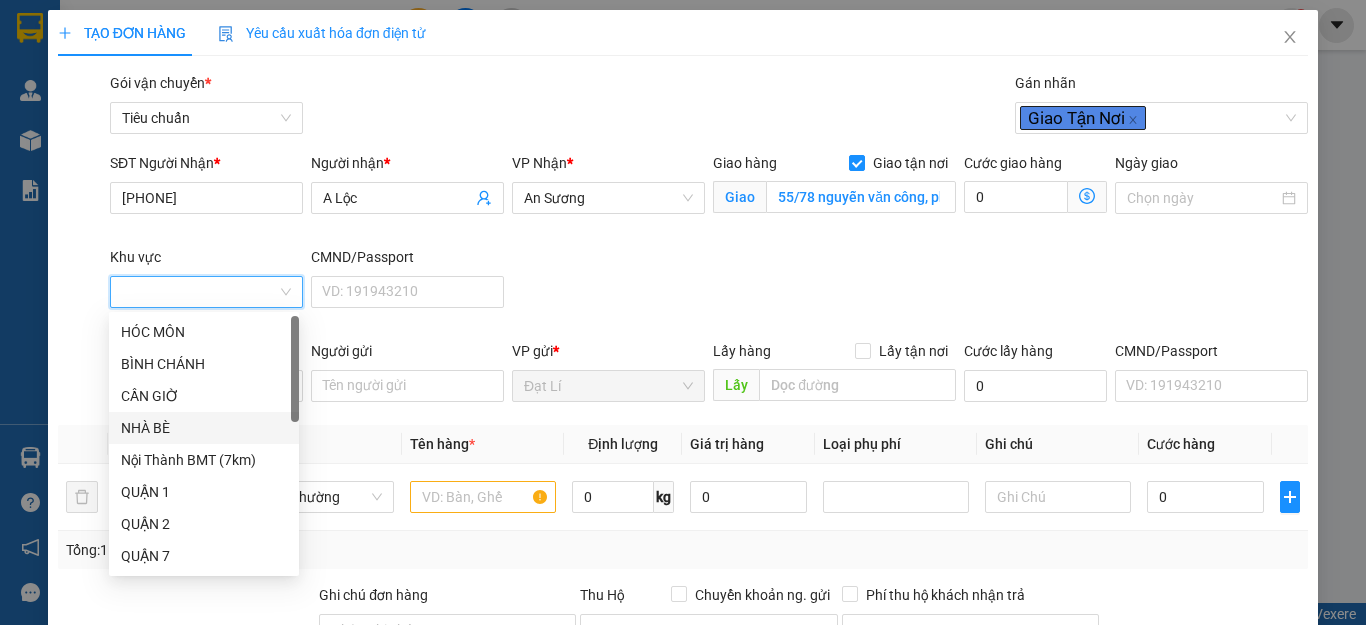 scroll, scrollTop: 400, scrollLeft: 0, axis: vertical 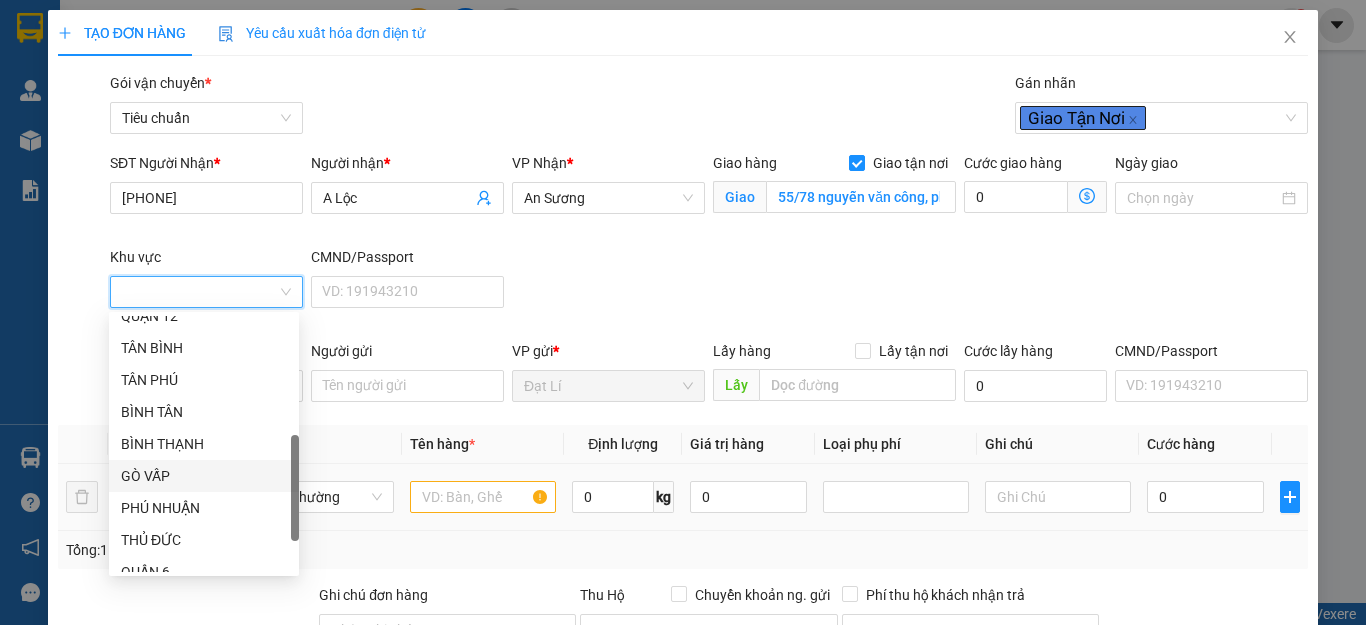 click on "GÒ VẤP" at bounding box center (204, 476) 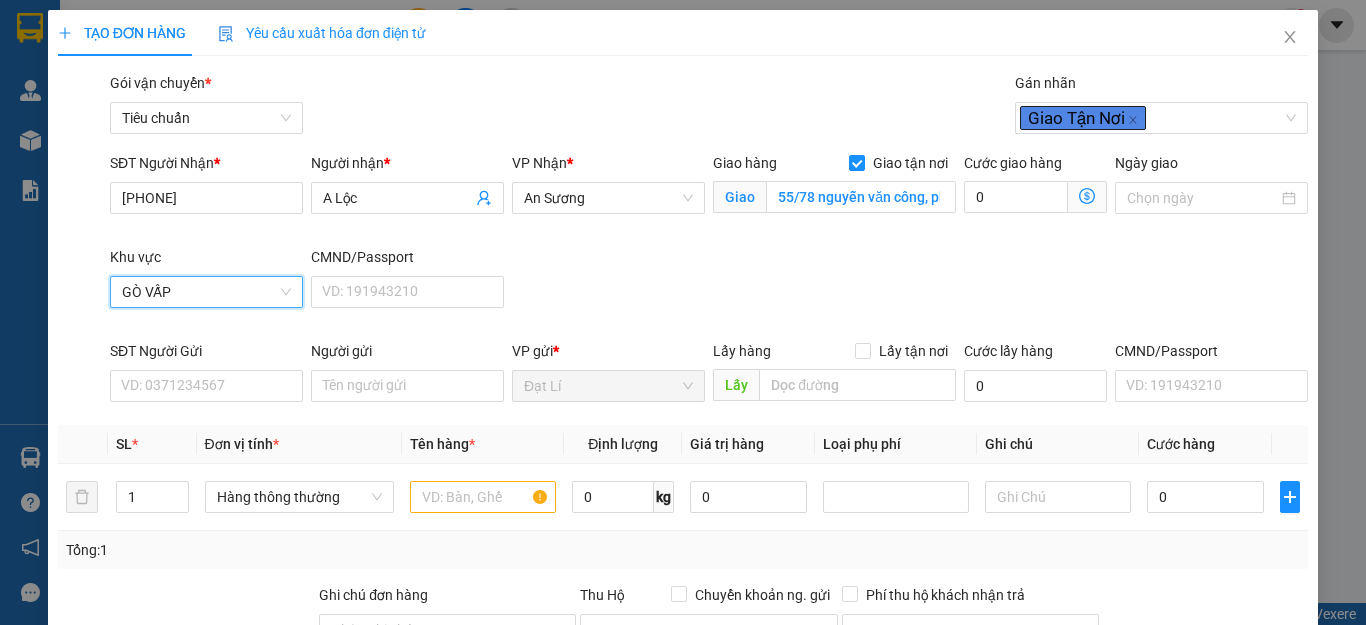 click on "SĐT Người Nhận  * [PHONE] Người nhận  * A [NAME] VP Nhận  * An Sương Giao hàng Giao tận nơi Giao 55/78 [NAME], [CITY], [DISTRICT] Cước giao hàng 0 Ngày giao Khu vực GÒ VẤP GÒ VẤP CMND/Passport VD: [ID]" at bounding box center [709, 246] 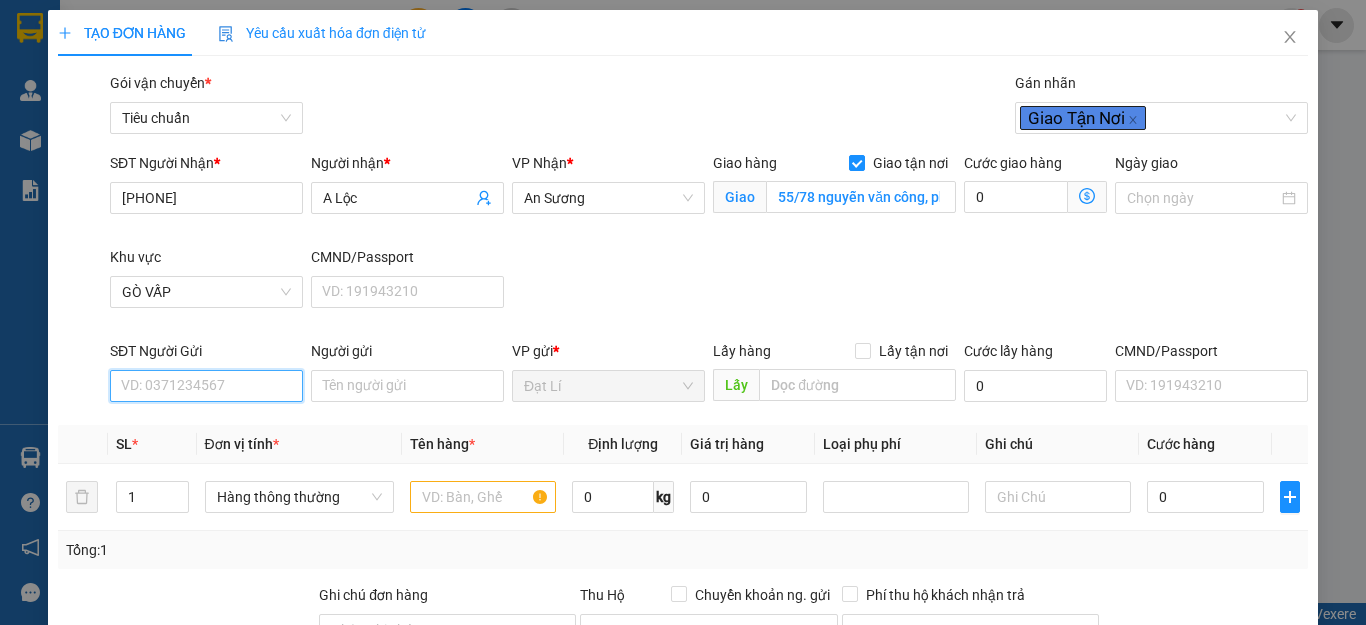 click on "SĐT Người Gửi" at bounding box center (206, 386) 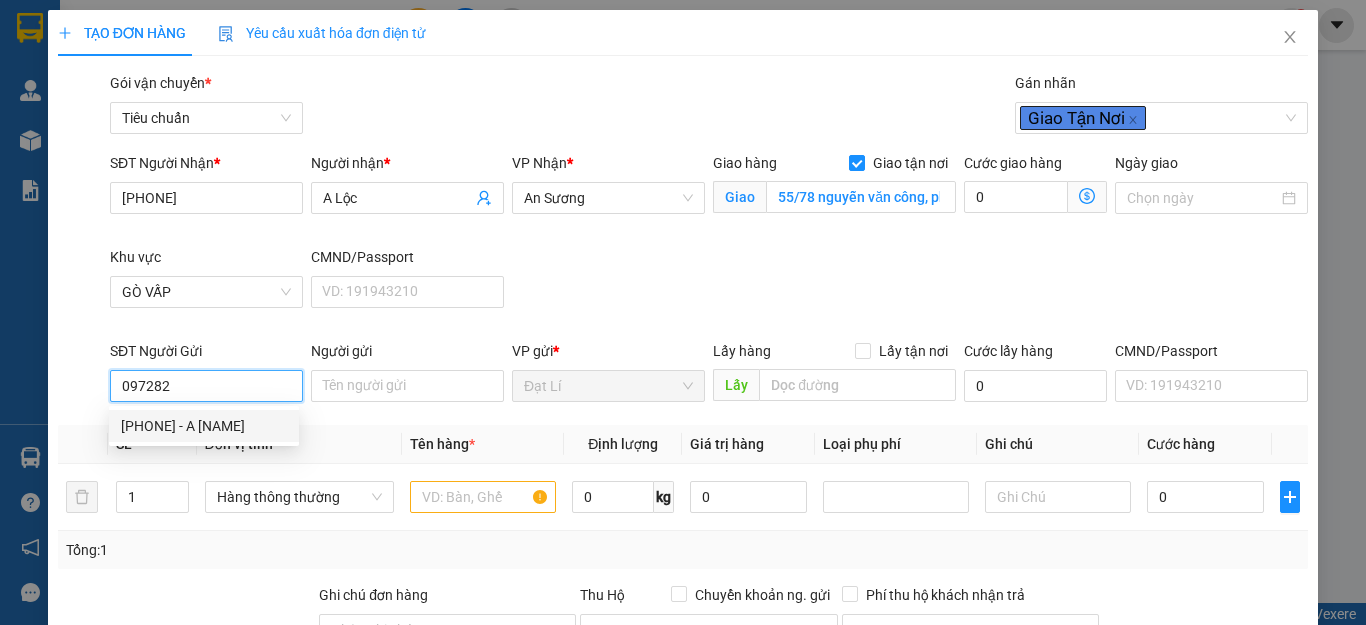 click on "[PHONE] - A [NAME]" at bounding box center [204, 426] 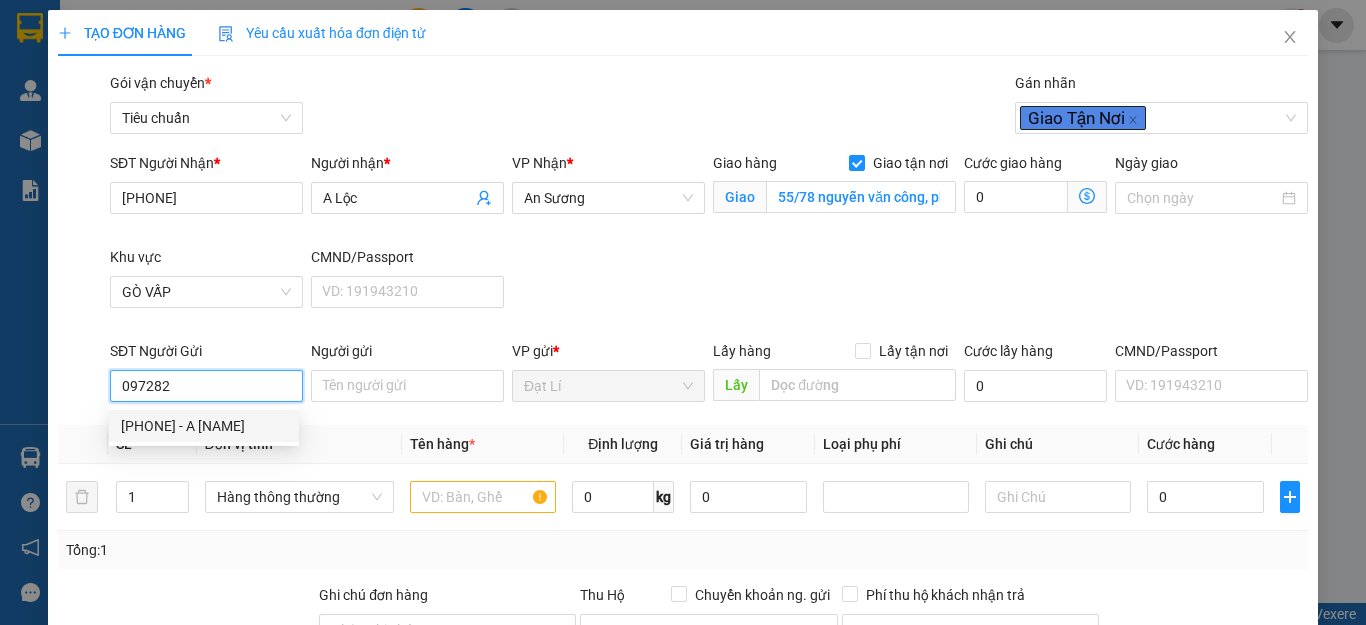 type on "[PHONE]" 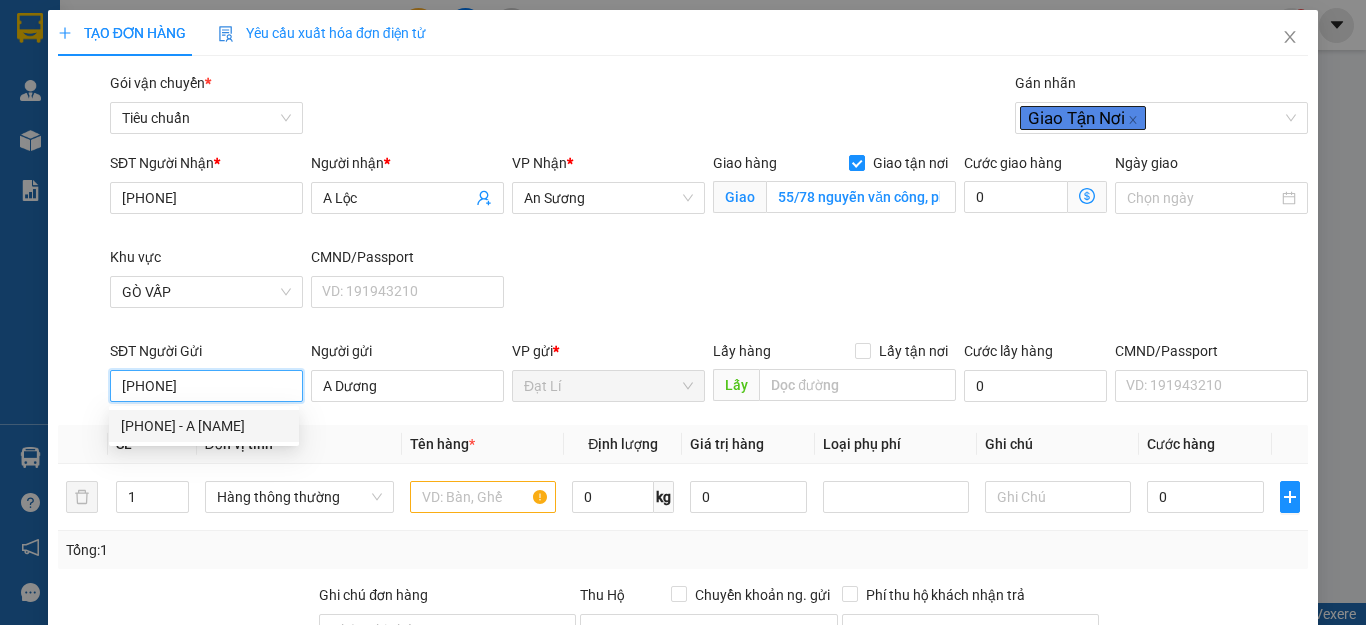 type on "60.000" 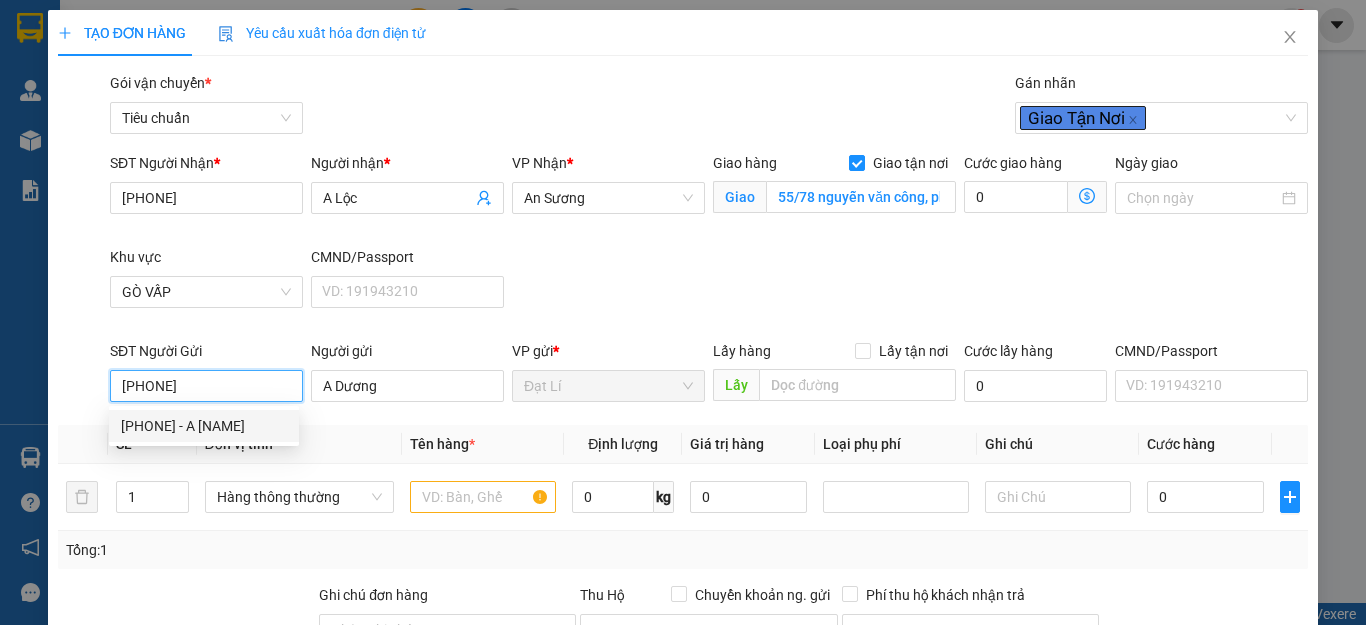 type on "60.000" 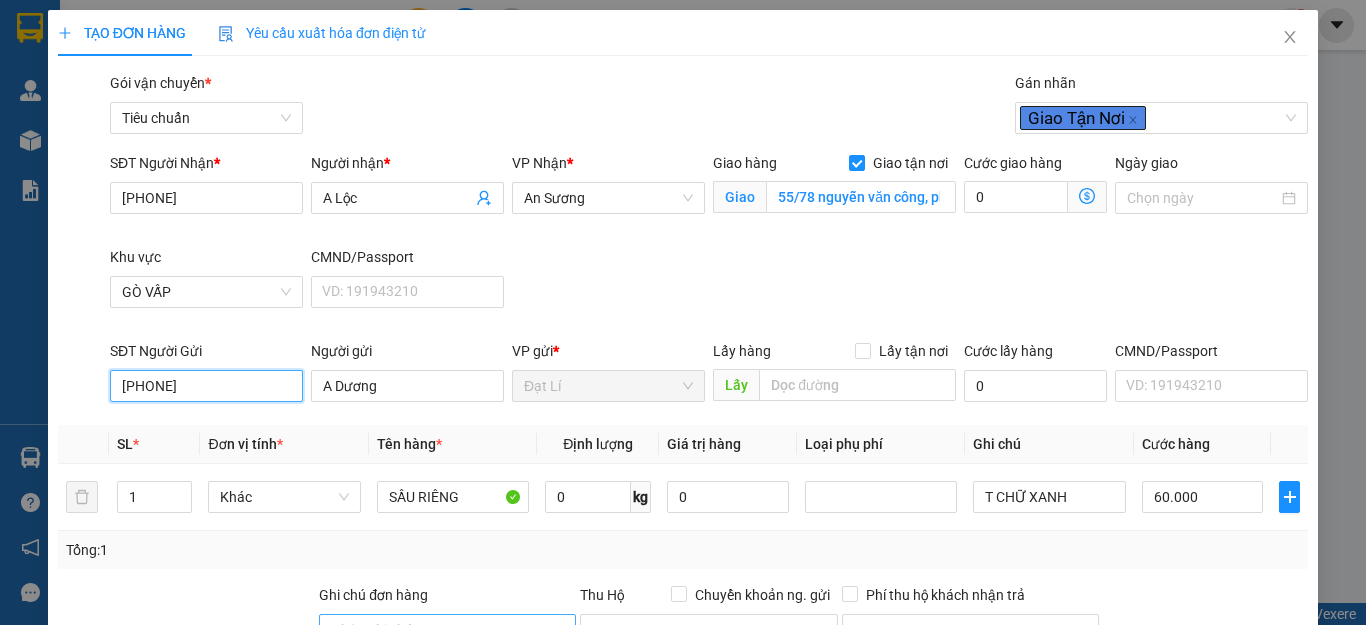 scroll, scrollTop: 367, scrollLeft: 0, axis: vertical 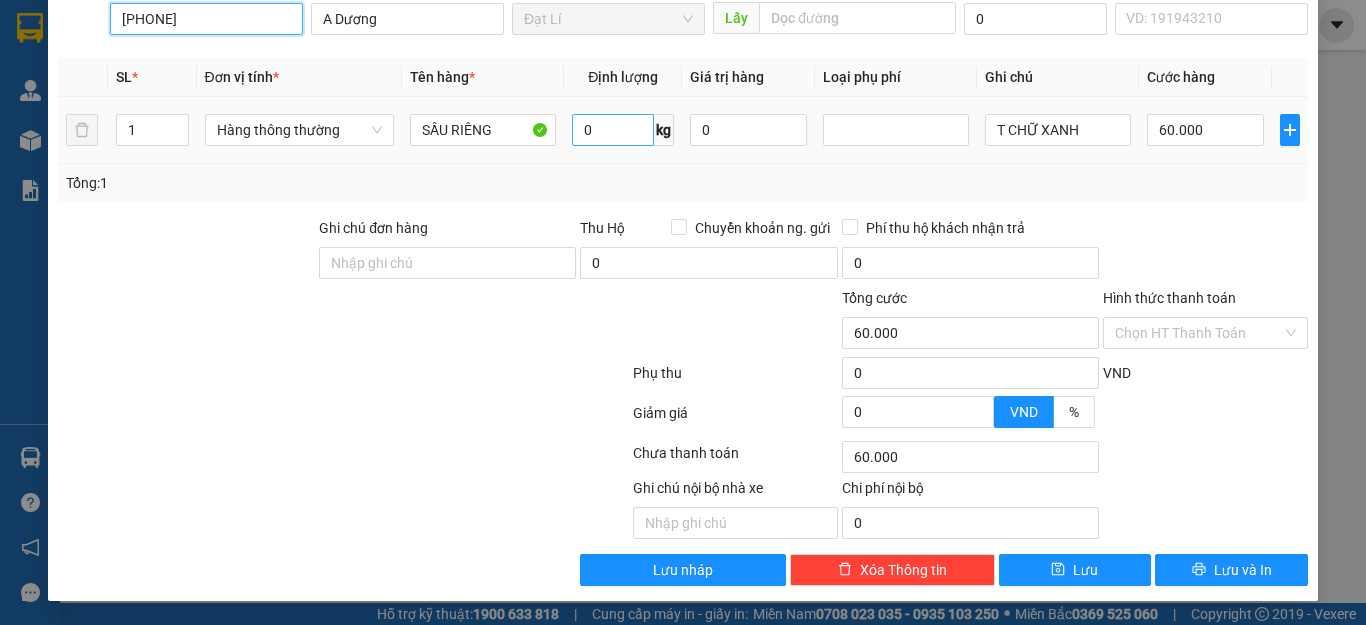 type on "[PHONE]" 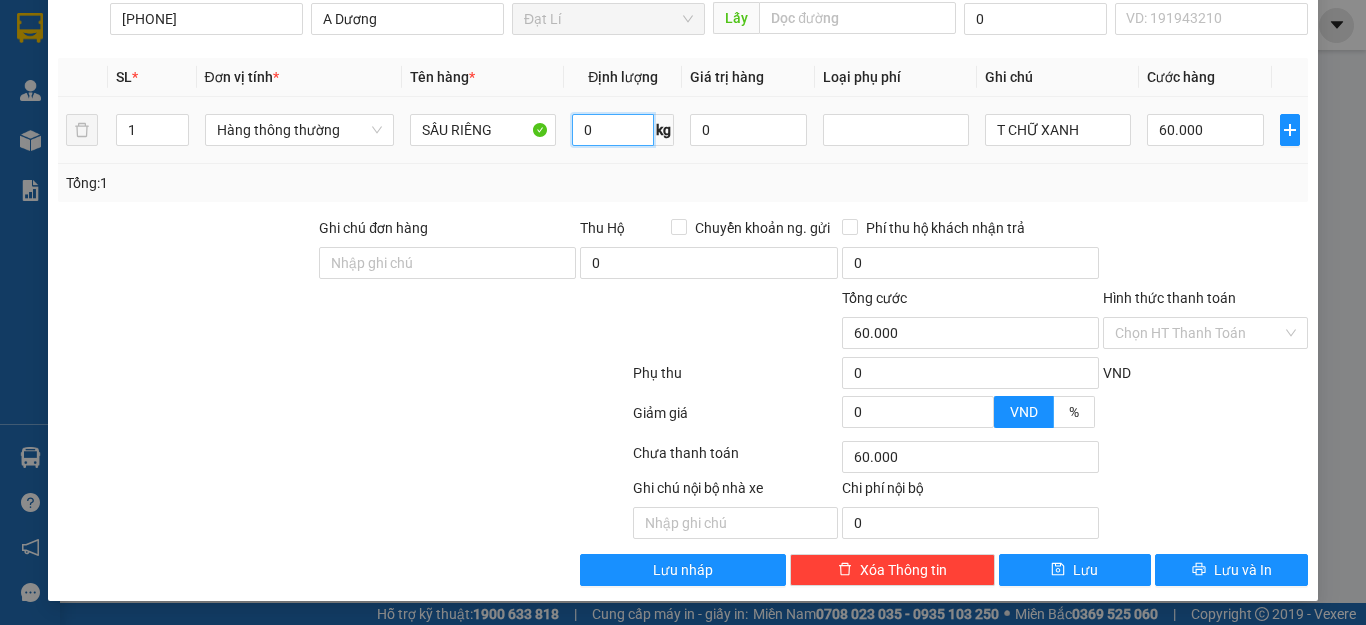 click on "0" at bounding box center [613, 130] 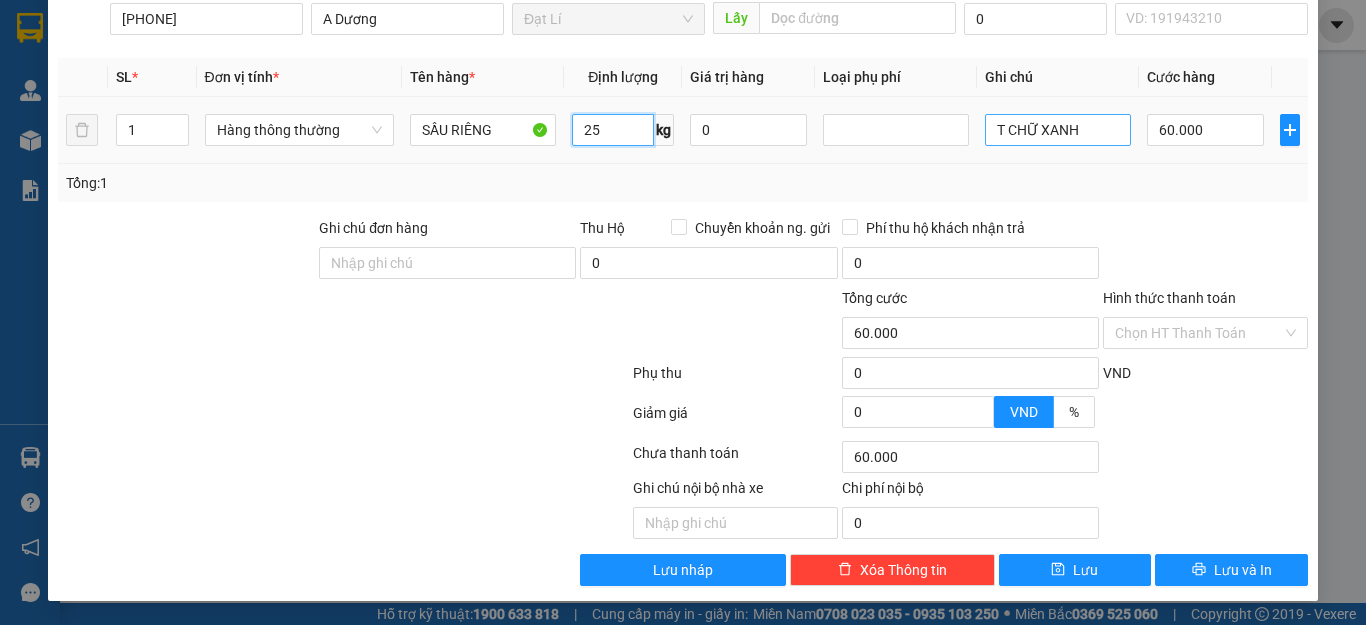 type on "25" 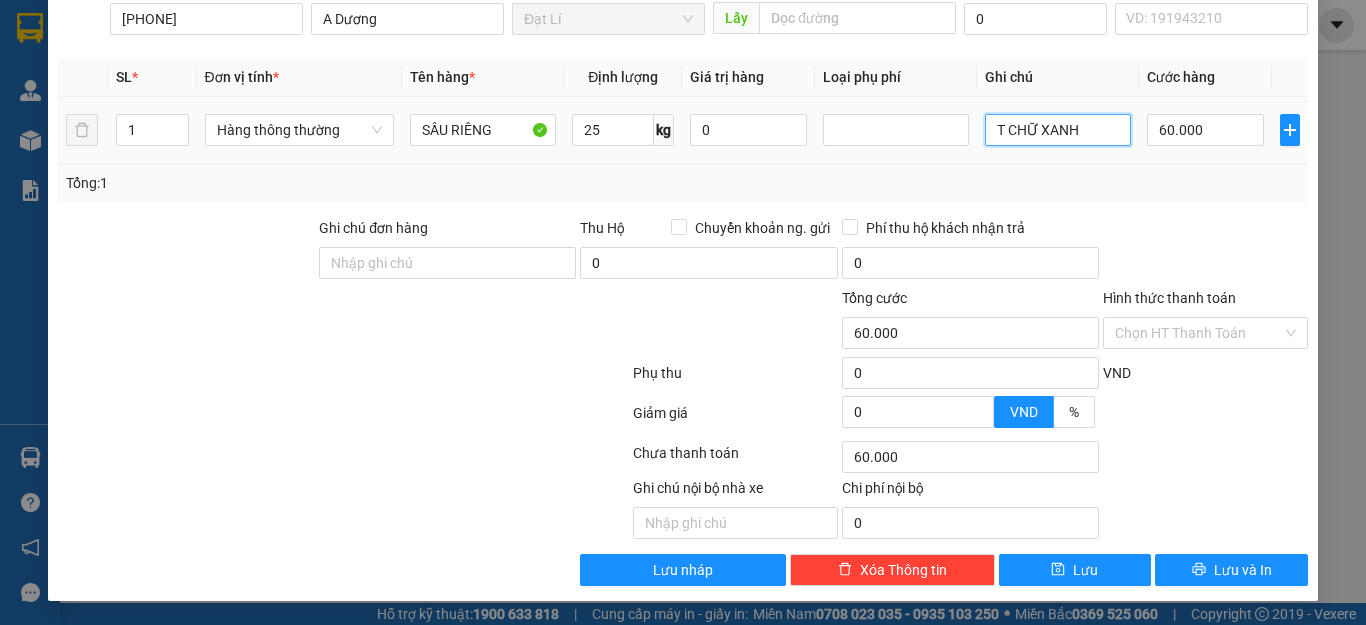 click on "T CHỮ XANH" at bounding box center [1058, 130] 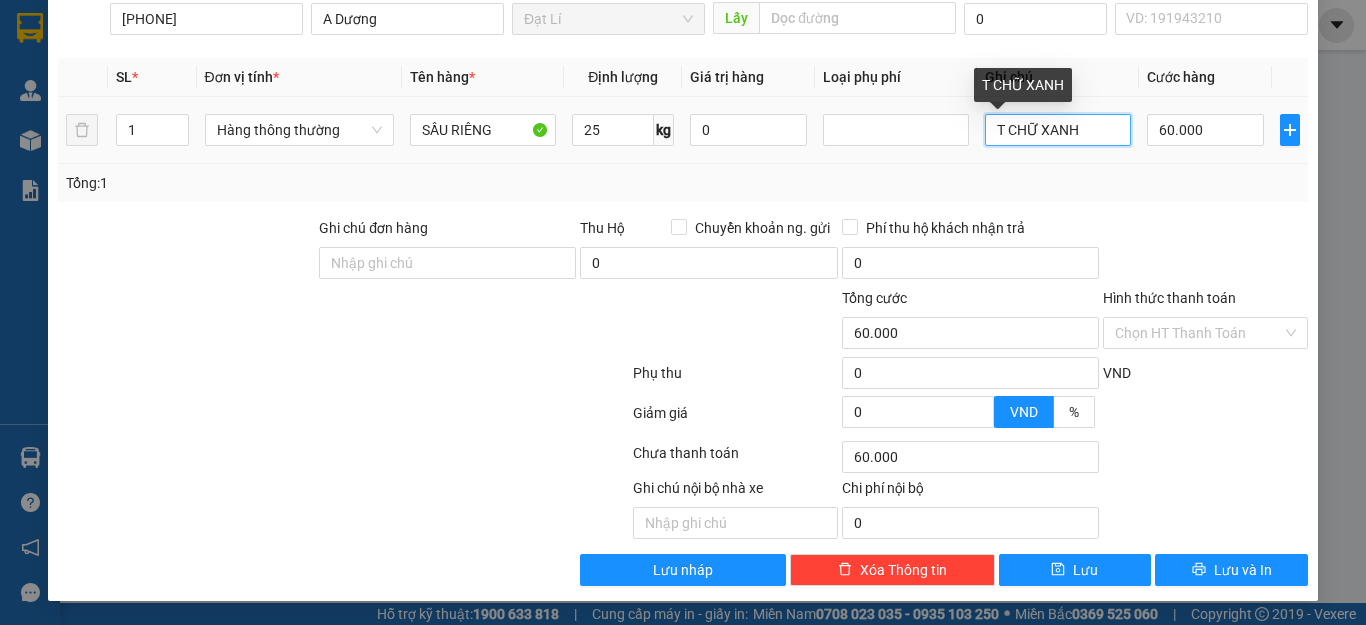 type on "T CHỮ XAN" 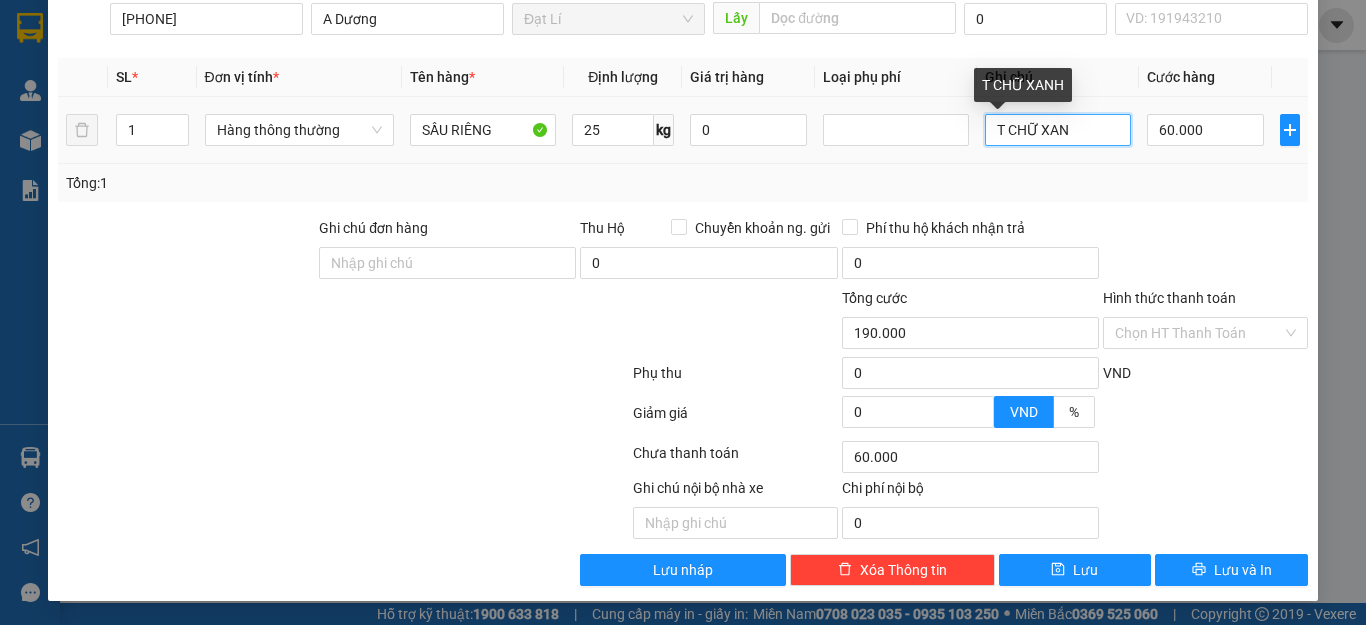 type on "190.000" 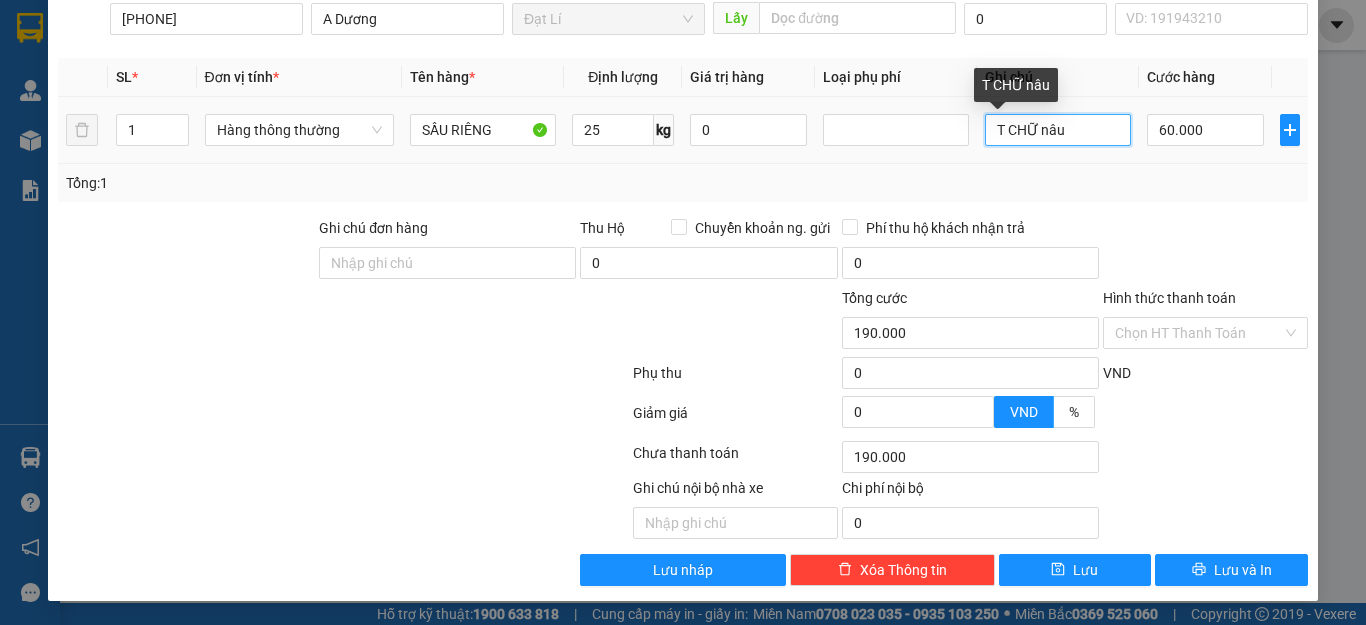 type on "T CHỮ nâu" 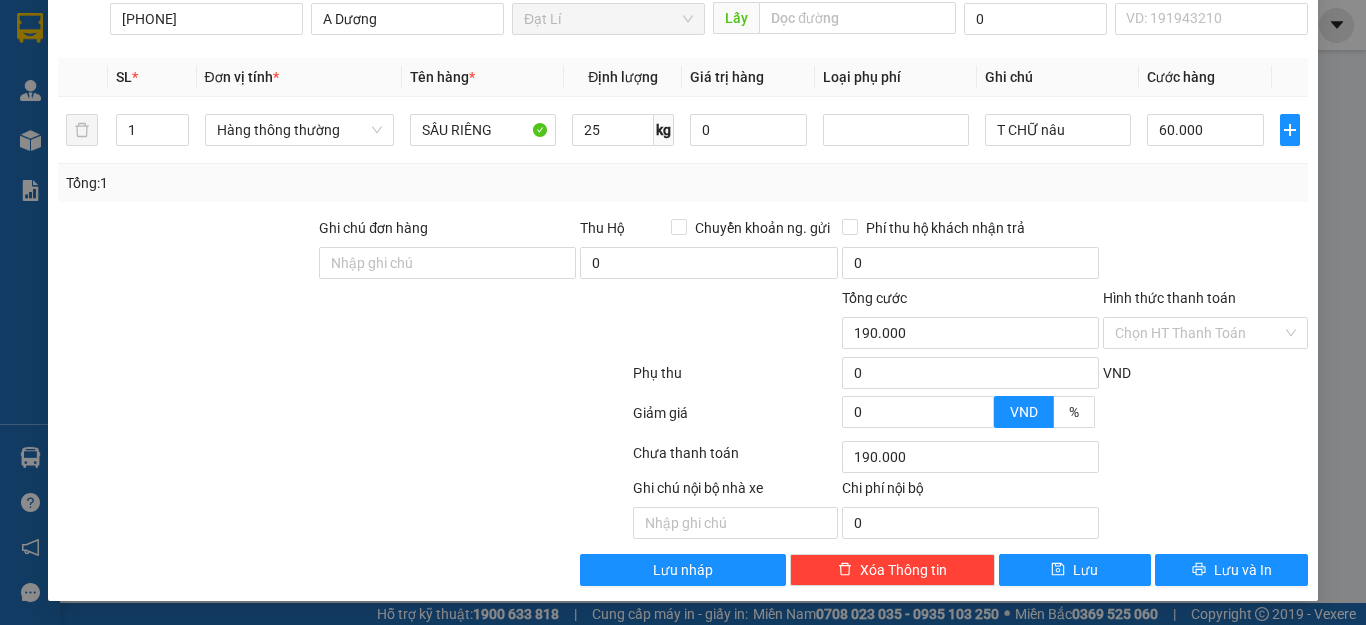 click at bounding box center (1205, 252) 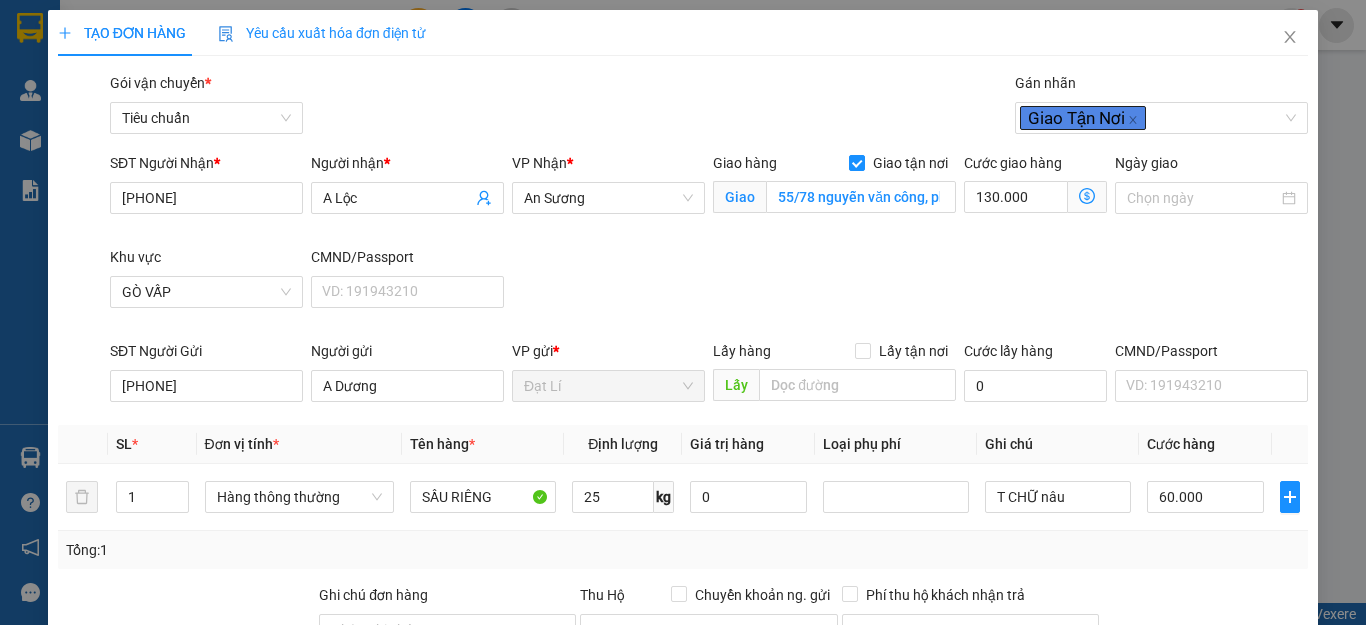 click 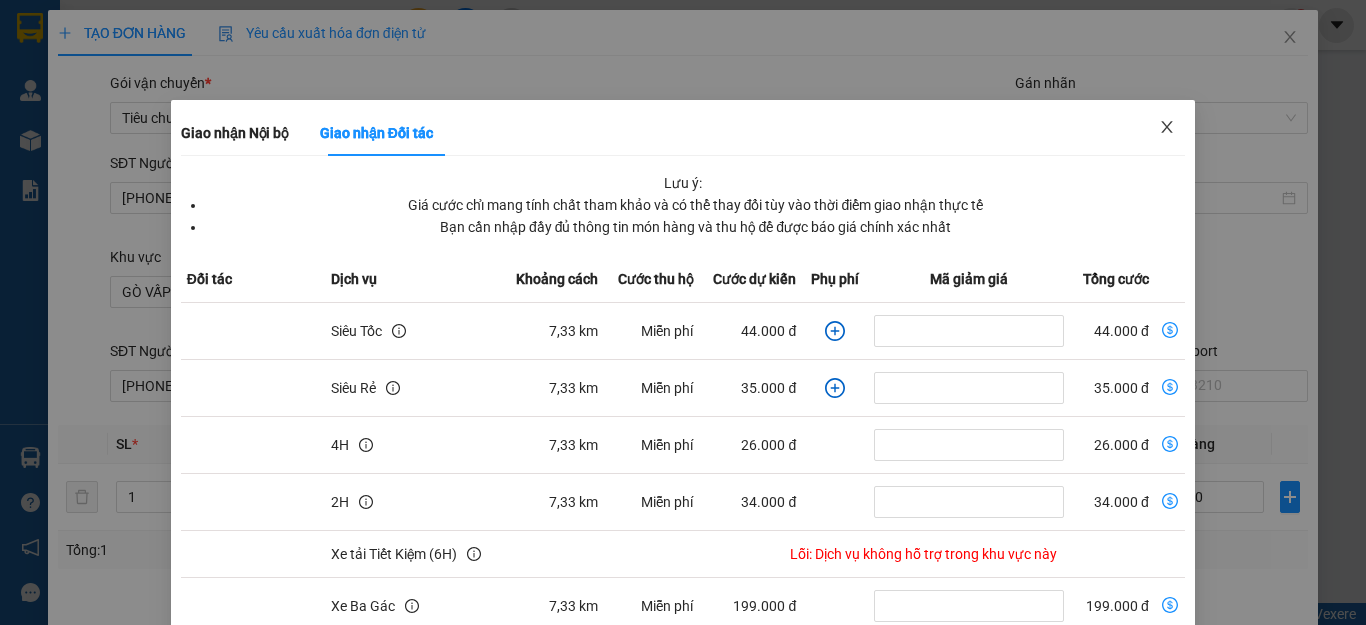 click 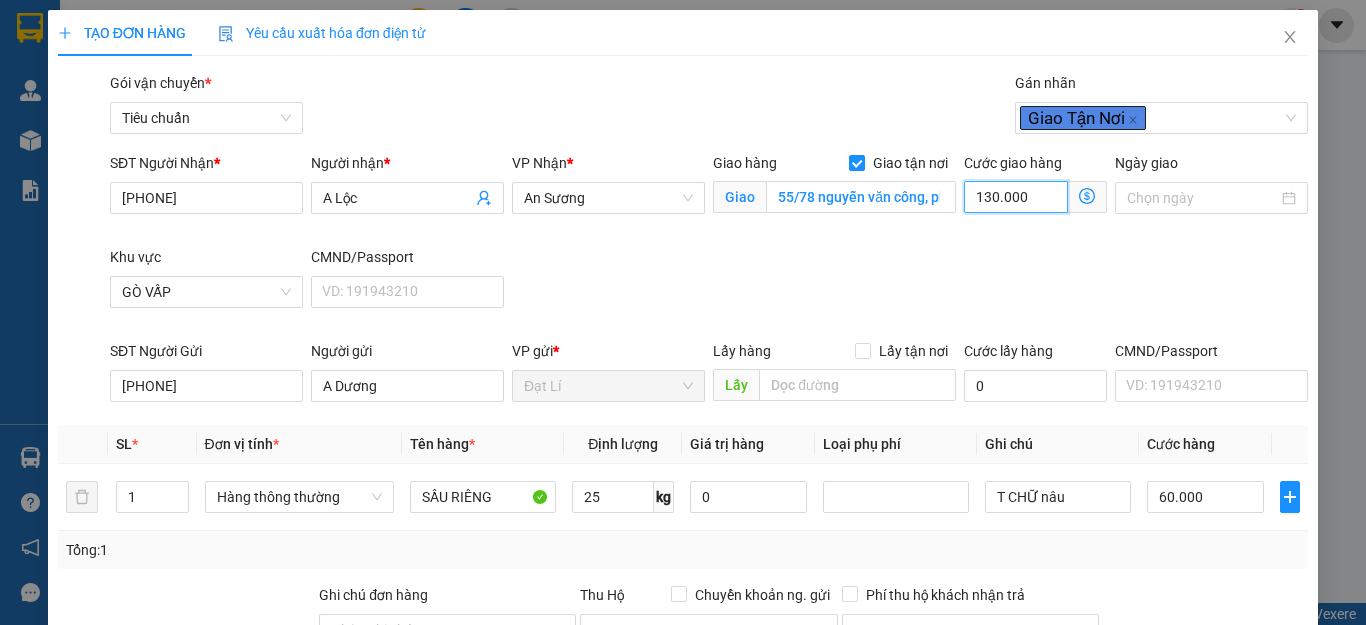 click on "130.000" at bounding box center [1016, 197] 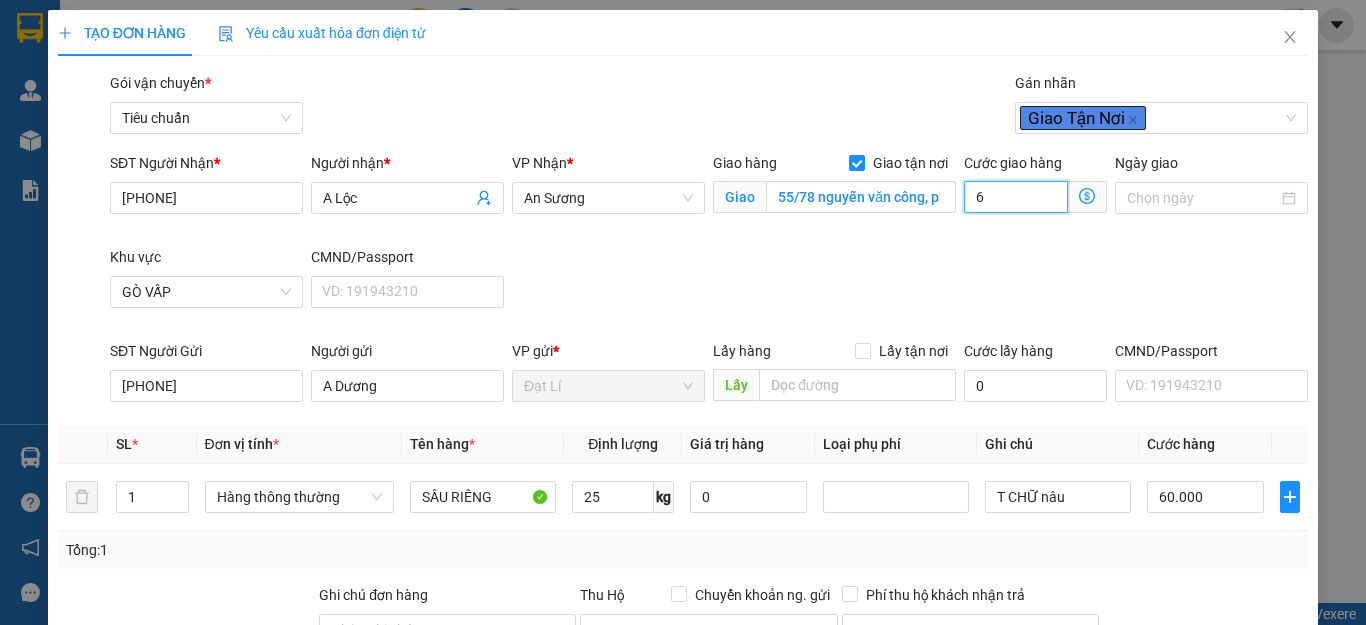 type on "60" 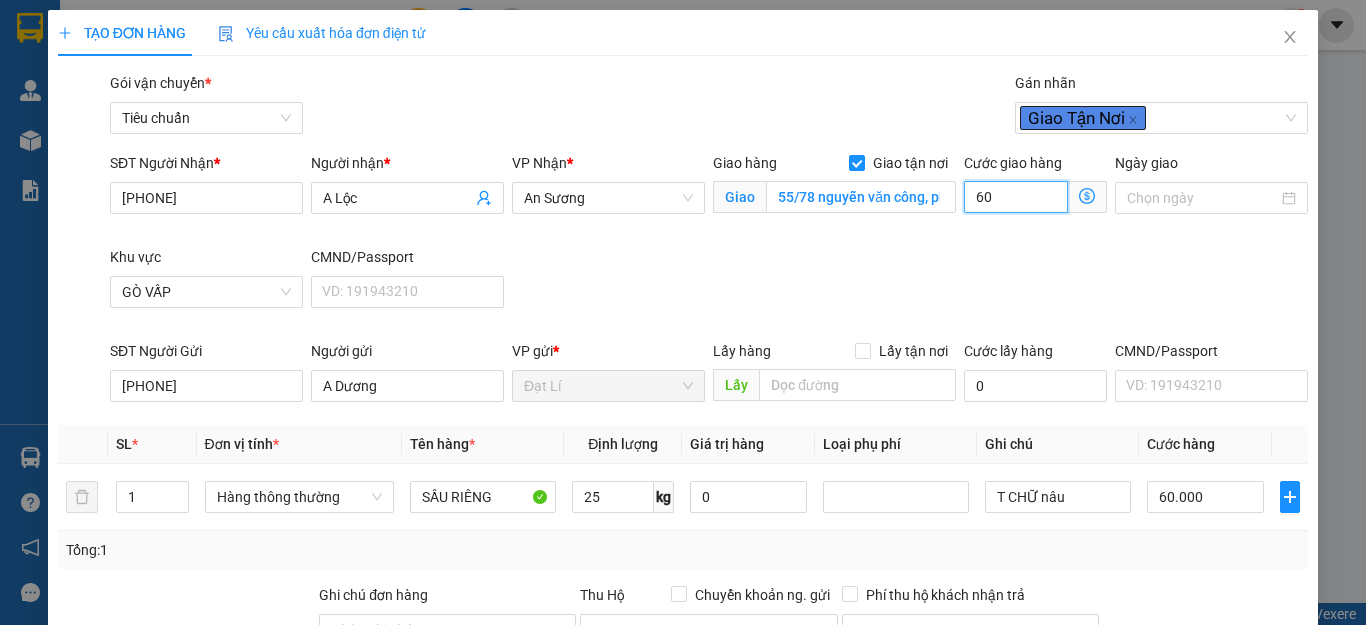 type on "60.060" 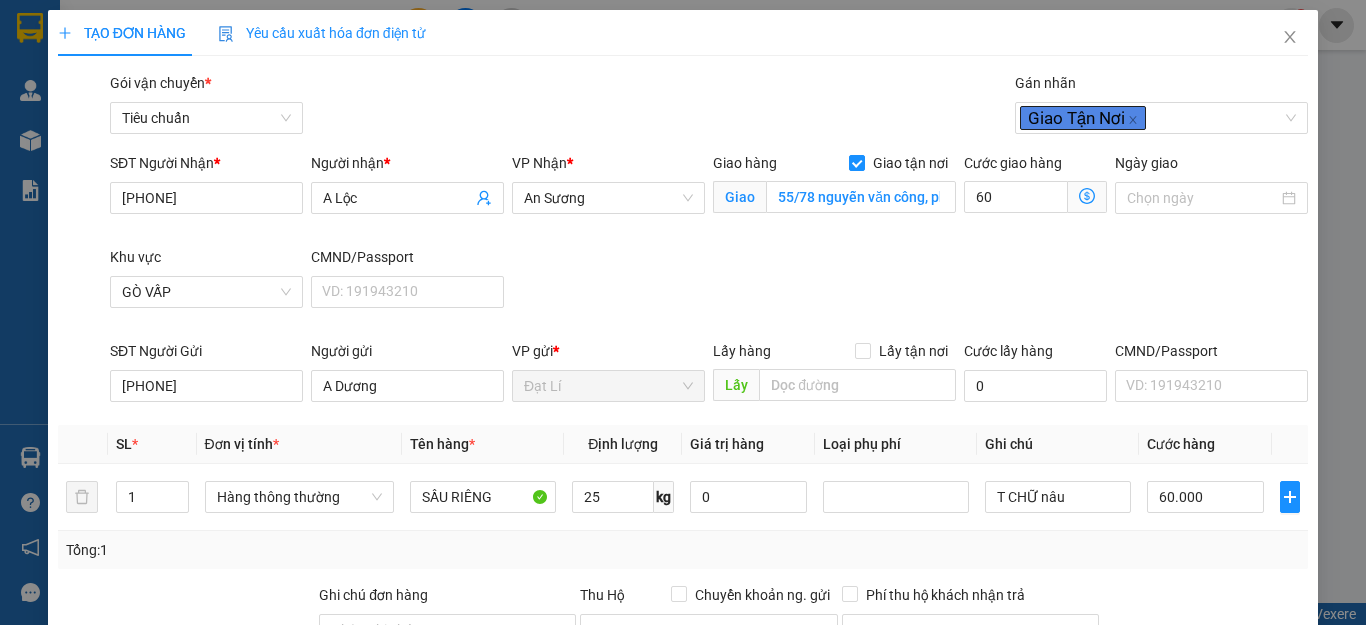 click on "SĐT Người Nhận  * [PHONE] Người nhận  * A Lộc VP Nhận  * An Sương Giao hàng Giao tận nơi Giao 55/78 nguyễn văn công, phường 3 , gò vấp Cước giao hàng 60 Giao nhận Nội bộ Giao nhận Đối tác Lưu ý: Giá cước chỉ mang tính chất tham khảo và có thể thay đổi tùy vào thời điểm giao nhận thực tế Bạn cần nhập đầy đủ thông tin món hàng và thu hộ để được báo giá chính xác nhất Đối tác Dịch vụ Khoảng cách Cước thu hộ Cước dự kiến Phụ phí Mã giảm giá Tổng cước Siêu Tốc 7,33 km Miễn phí 44.000 đ 44.000 đ Siêu Rẻ 7,33 km Miễn phí 35.000 đ 35.000 đ 4H 7,33 km Miễn phí 26.000 đ 26.000 đ 2H 7,33 km Miễn phí 34.000 đ 34.000 đ Xe tải Tiết Kiệm (6H) Lỗi: Dịch vụ không hỗ trợ trong khu vực này Xe Ba Gác 7,33 km Miễn phí 199.000 đ 199.000 đ Xe VAN 500kg 7,34 km Miễn phí 194.000 đ 194.000 đ Xe VAN 1000kg 7,34 km Miễn phí 7,46 km" at bounding box center (709, 246) 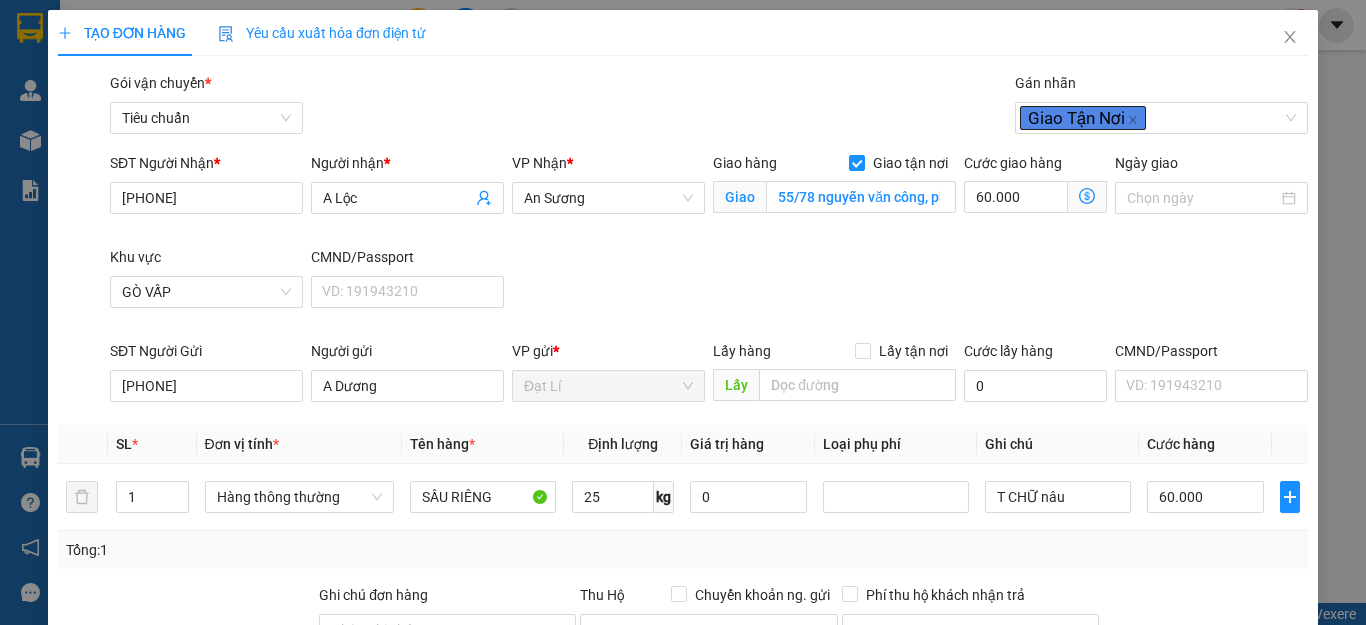 scroll, scrollTop: 200, scrollLeft: 0, axis: vertical 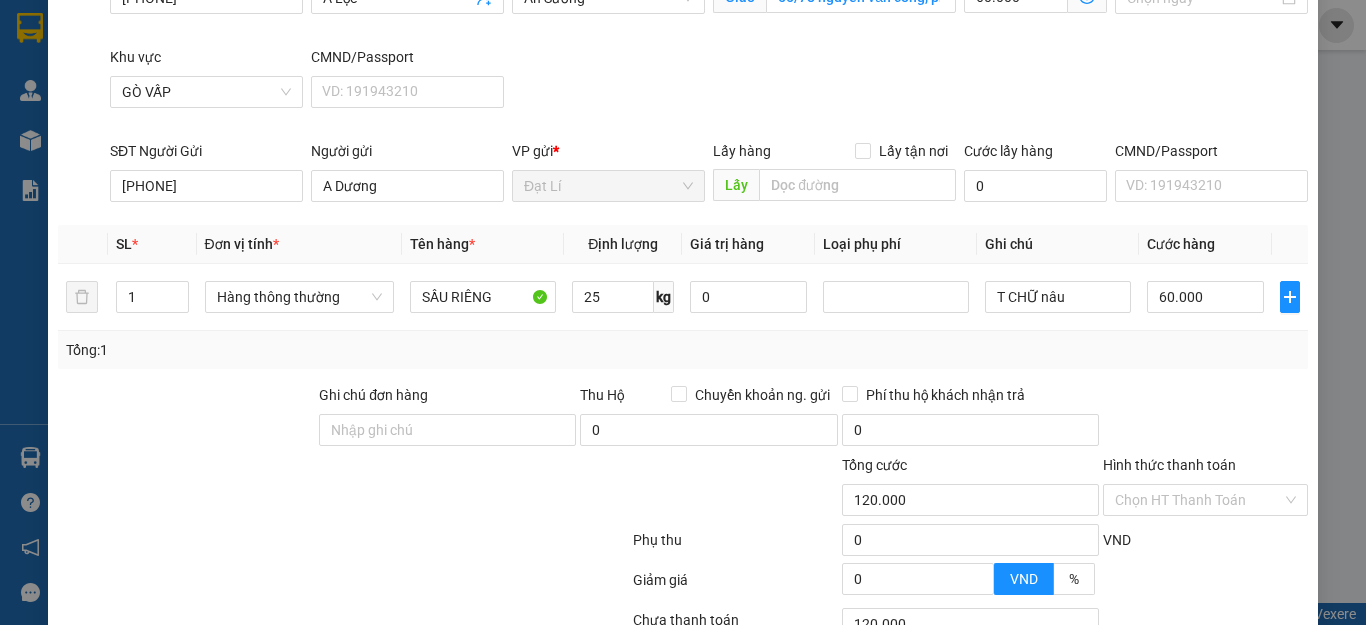 click at bounding box center [1205, 419] 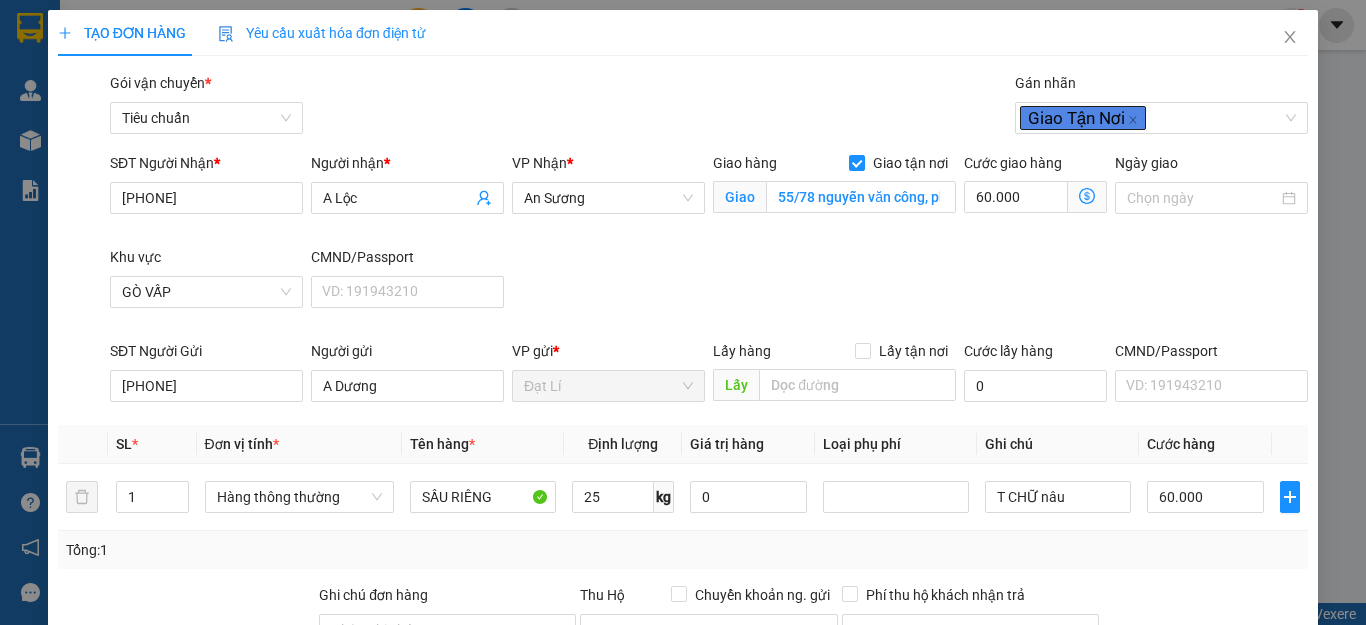scroll, scrollTop: 367, scrollLeft: 0, axis: vertical 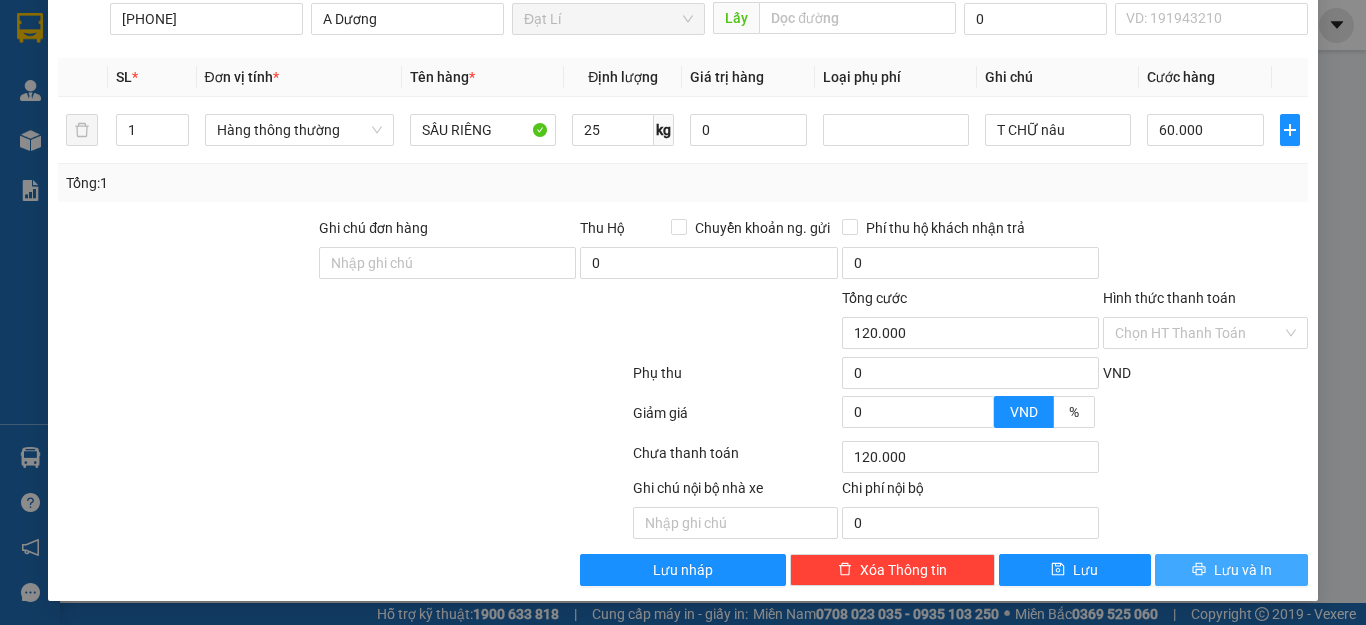 click on "Lưu và In" at bounding box center [1243, 570] 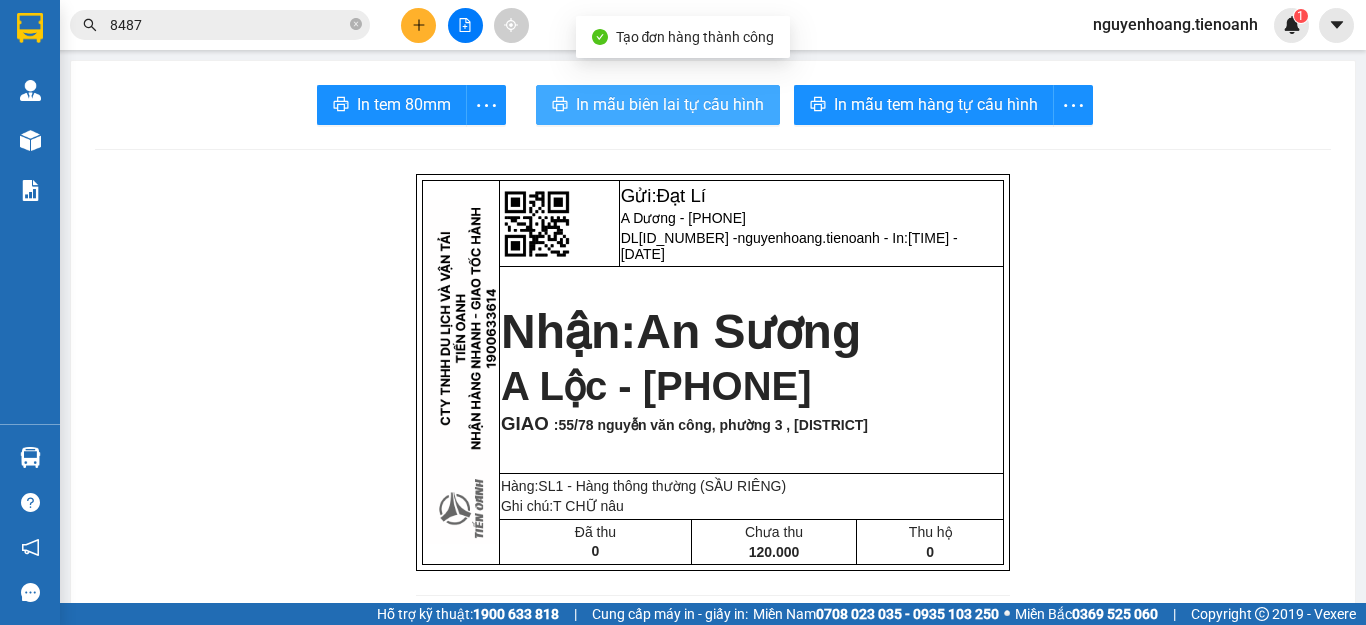 click on "In mẫu biên lai tự cấu hình" at bounding box center (670, 104) 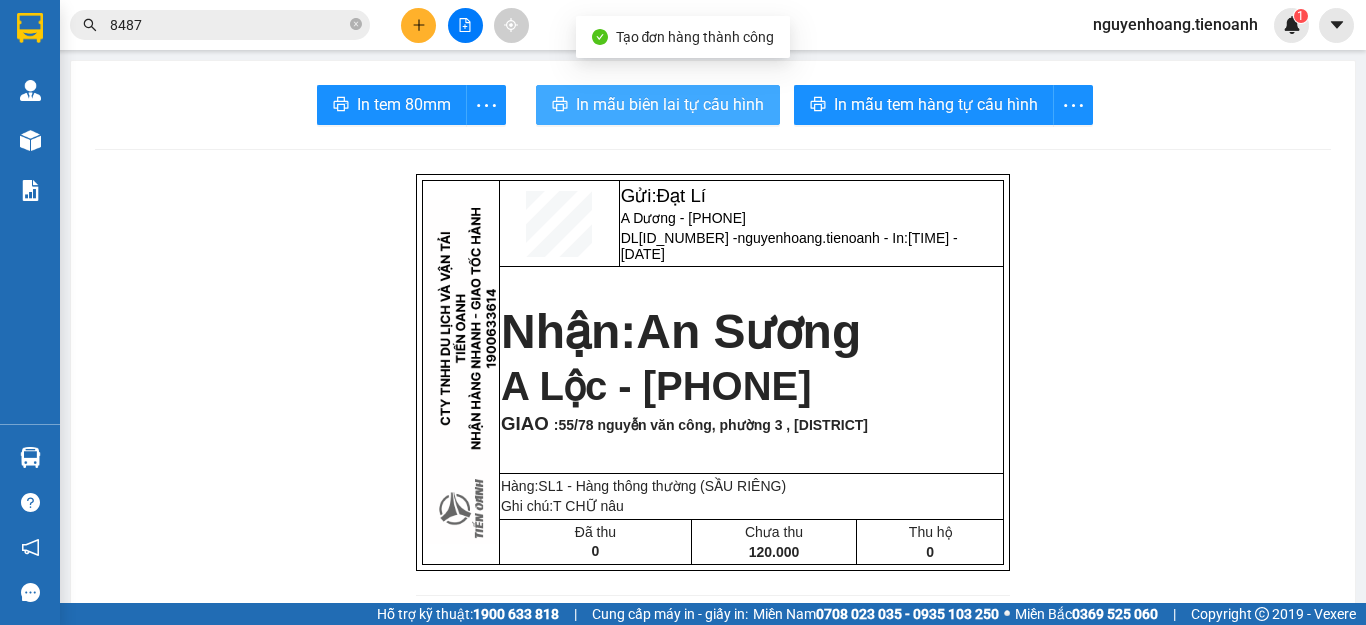 scroll, scrollTop: 0, scrollLeft: 0, axis: both 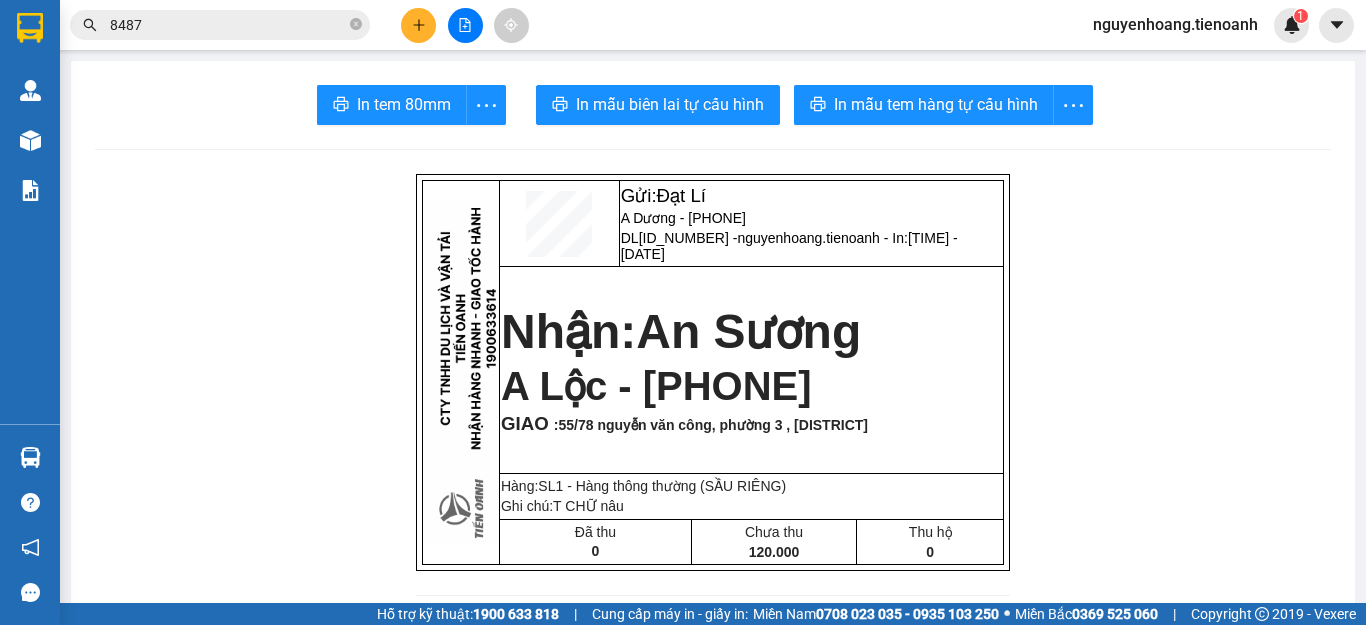 click on "In tem 80mm
In mẫu biên lai tự cấu hình  In mẫu tem hàng tự cấu hình
Gửi:  Đạt Lí
A [NAME] - [PHONE]
[ID] -  nguyenhoang.tienoanh - In:  13:16:33 - 02/08/2025
Nhận:  An Sương
A [NAME] - [PHONE]
GIAO   :   55/78 [NAME], [CITY], [DISTRICT]
Hàng:SL  1 - Hàng thông thường (SẦU RIÊNG)
Ghi chú:  T CHỮ nâu
Đã thu
0
Chưa thu
120.000
Thu hộ
0
CTY TNHH DLVT TIẾN OANH
NHẬN HÀNG NHANH - GIAO TỐC HÀNH
1900 633 614
VP Gửi: Đạt Lí
VP Nhận: An Sương
ĐC: QL14,  Chợ Đạt Lý
ĐC: B459 QL1A, PĐông Hưng Thuận, Q12
ĐT:[PHONE]
ĐT:[PHONE]
----------------------------------------------
GỬI KHÁCH HÀNG
BILL BIÊN NHẬN
Mã đơn : [ID]
In :  13:16:33 - 02/08/2025
N.Gửi:     A [NAME] -  [PHONE].  CCCD:
N.Nhận:   A [NAME] -  [PHONE]. CCCD :
GIAO TẬN NƠI :
Ghi chú : T CHỮ nâu" at bounding box center (713, 1117) 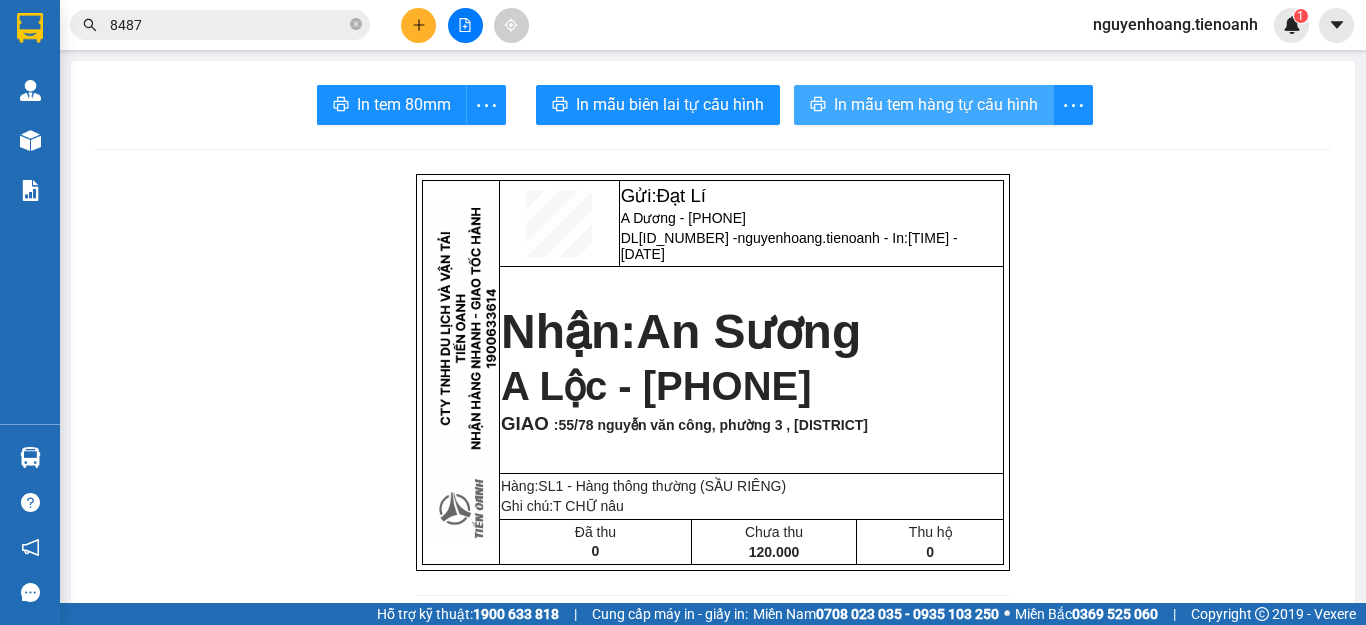 click on "In mẫu tem hàng tự cấu hình" at bounding box center [936, 104] 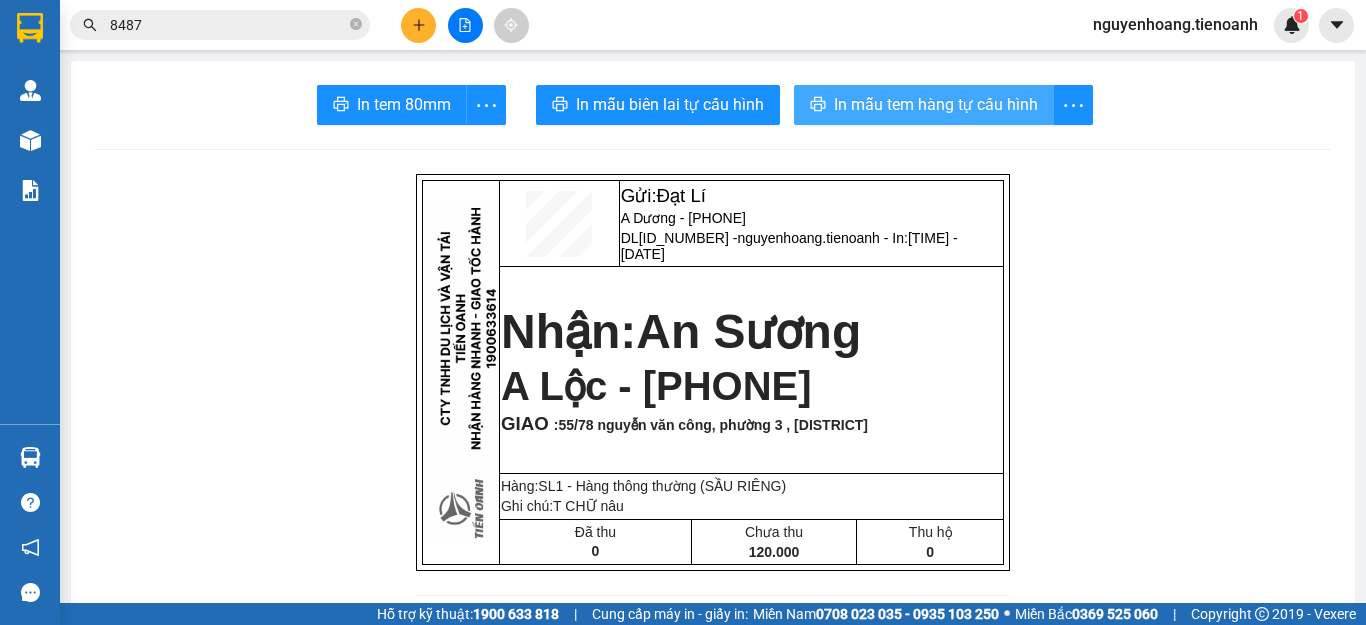 scroll, scrollTop: 0, scrollLeft: 0, axis: both 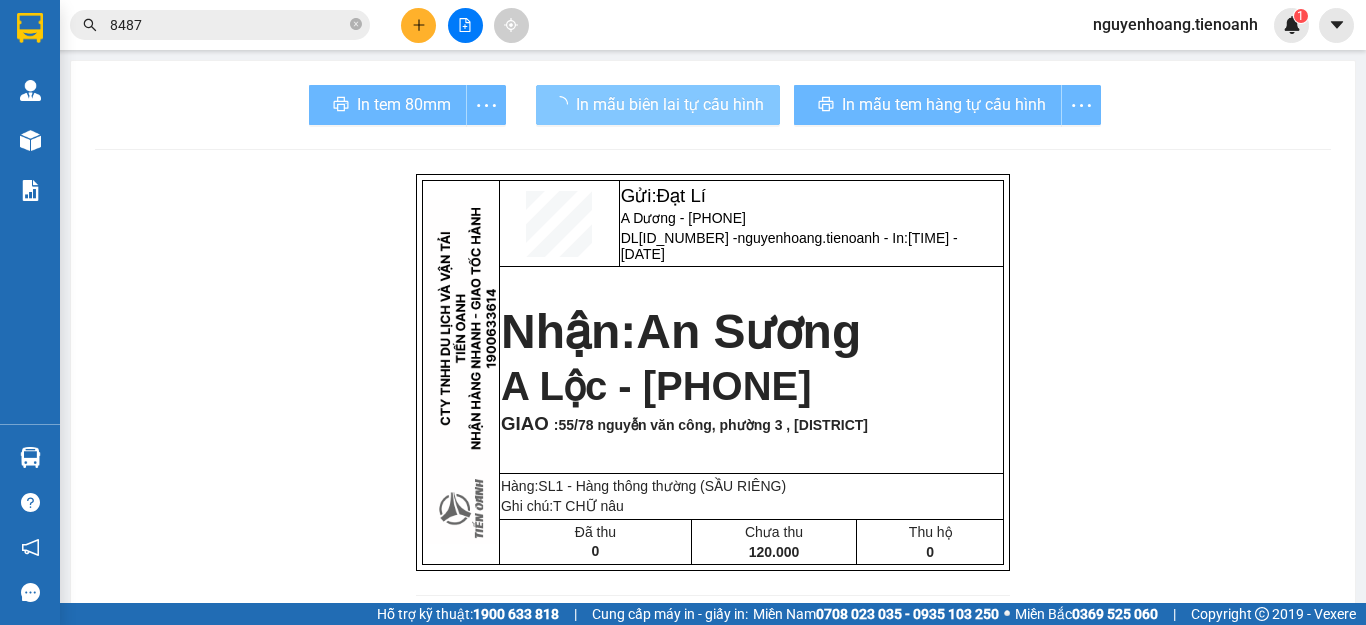 click on "In mẫu biên lai tự cấu hình" at bounding box center [670, 104] 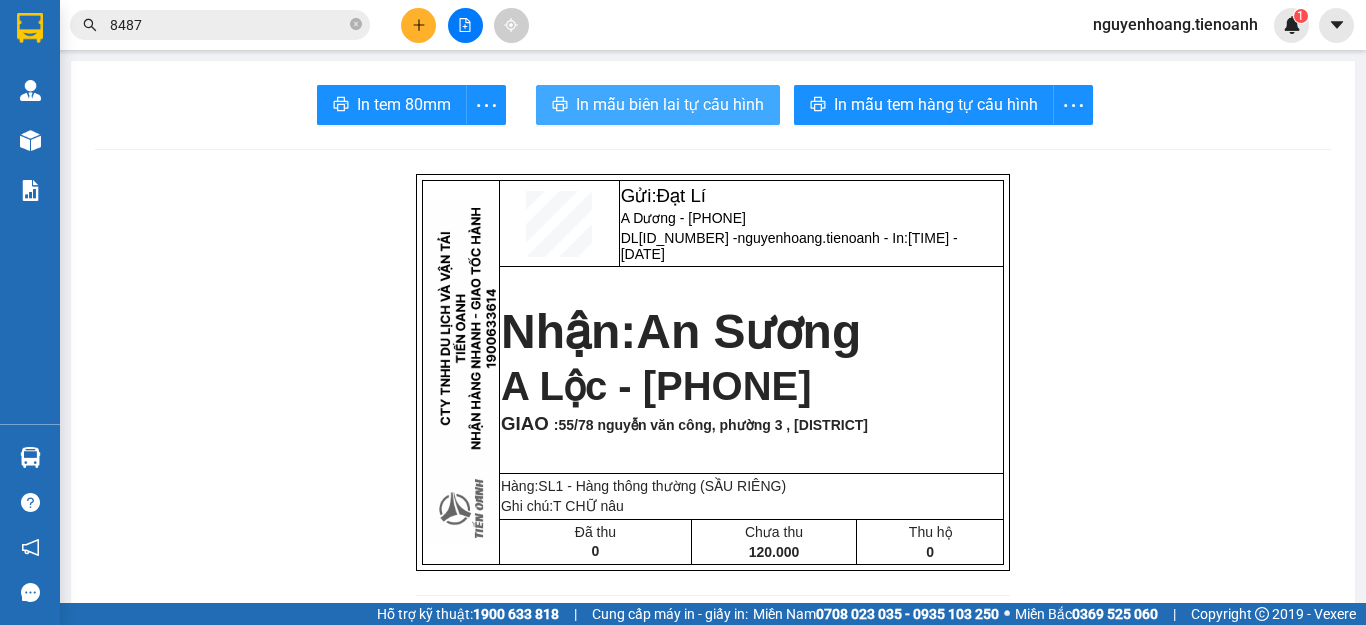 scroll, scrollTop: 0, scrollLeft: 0, axis: both 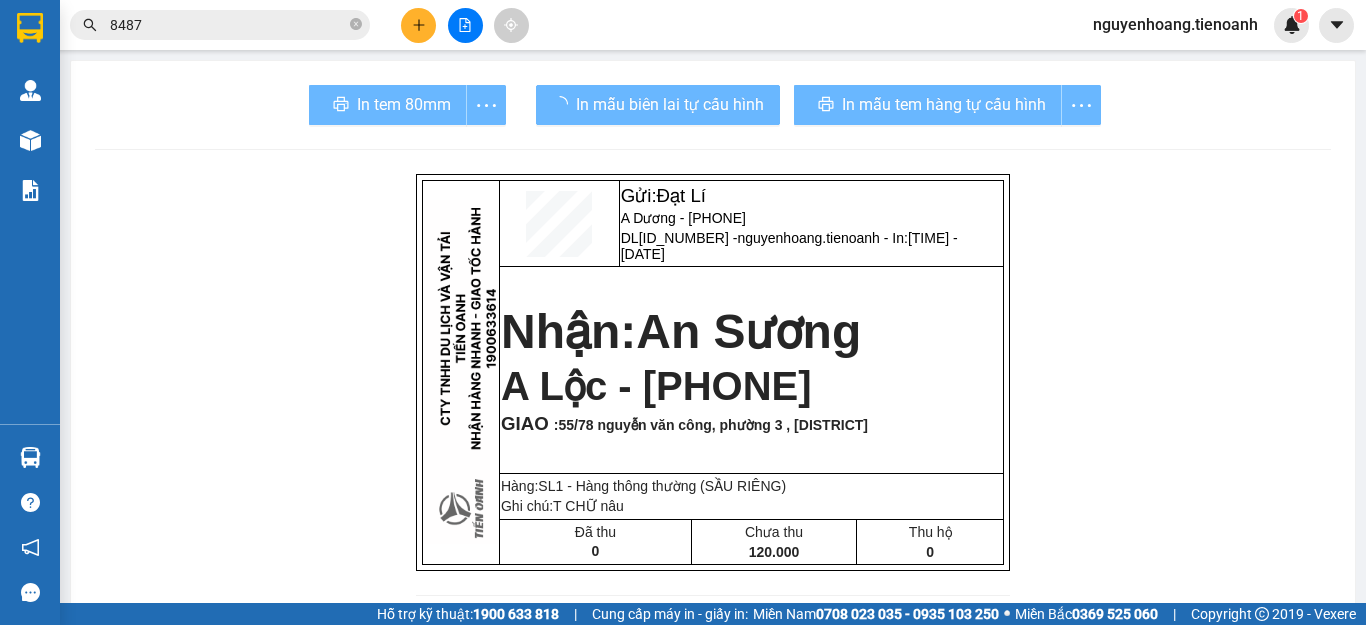 click on "Gửi:  Đạt Lí
A [NAME] - [PHONE]
[ID] -  nguyenhoang.tienoanh - In:  13:16:33 - 02/08/2025
Nhận:  An Sương
A [NAME] - [PHONE]
GIAO   :   55/78 [NAME], [CITY], [DISTRICT]
Hàng:SL  1 - Hàng thông thường (SẦU RIÊNG)
Ghi chú:  T CHỮ nâu
Đã thu
0
Chưa thu
120.000
Thu hộ
0
CTY TNHH DLVT TIẾN OANH
NHẬN HÀNG NHANH - GIAO TỐC HÀNH
1900 633 614
VP Gửi: Đạt Lí
VP Nhận: An Sương
ĐC: QL14,  Chợ Đạt Lý
ĐC: B459 QL1A, PĐông Hưng Thuận, Q12
ĐT:[PHONE]
ĐT:[PHONE]
----------------------------------------------
GỬI KHÁCH HÀNG
BILL BIÊN NHẬN
Mã đơn : [ID]
In :  13:16:33 - 02/08/2025
N.Gửi:     A [NAME] -  [PHONE].  CCCD:
N.Nhận:   A [NAME] -  [PHONE]. CCCD :
GIAO TẬN NƠI :
Ghi chú : T CHỮ nâu" at bounding box center [713, 1161] 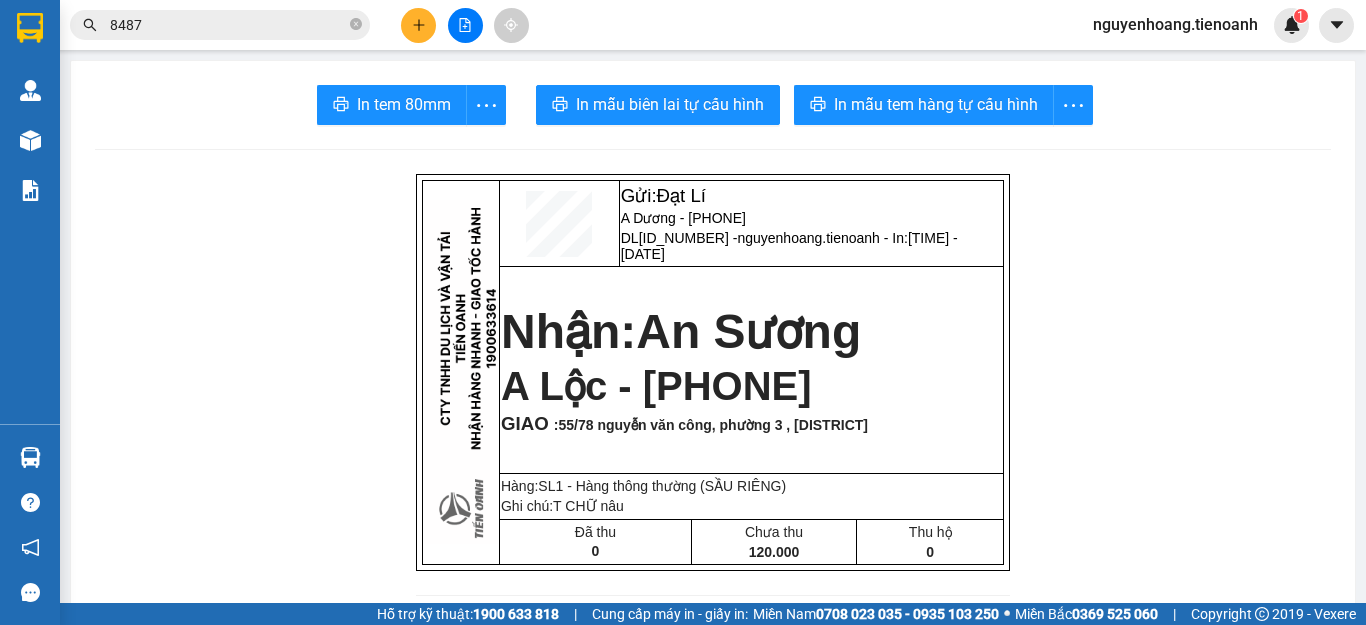 click 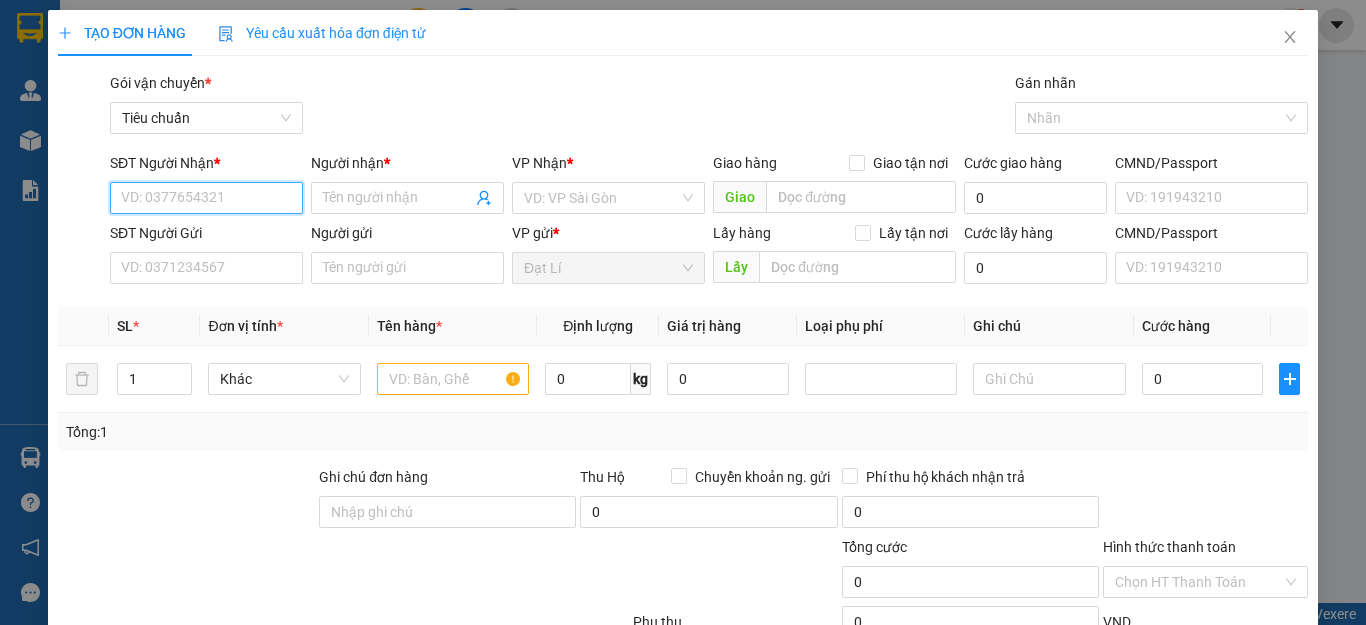 click on "SĐT Người Nhận  *" at bounding box center [206, 198] 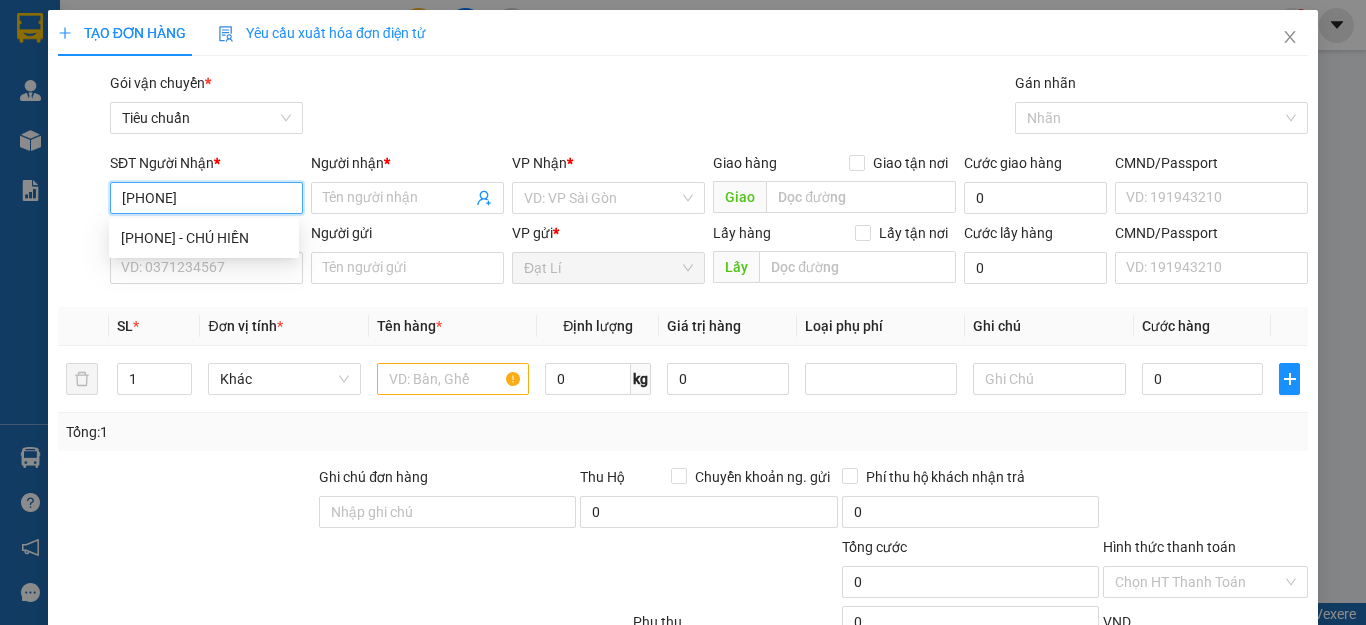 type on "[PHONE]" 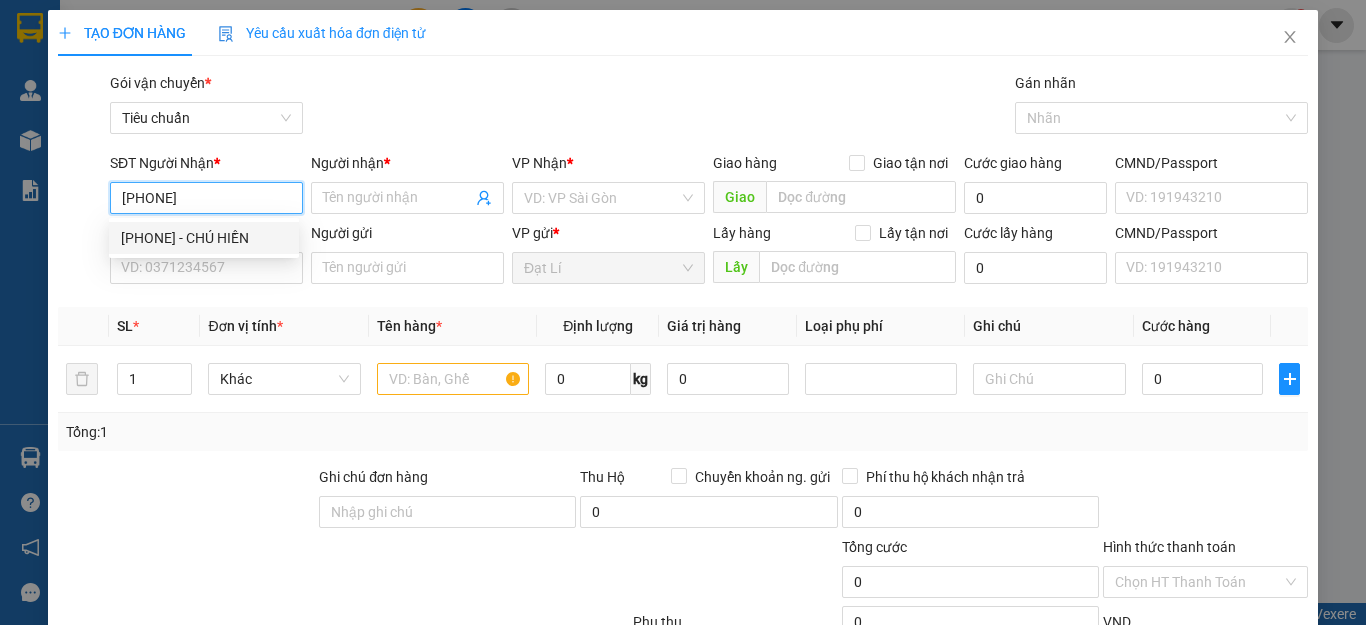 click on "[PHONE] - CHÚ HIỀN" at bounding box center (204, 238) 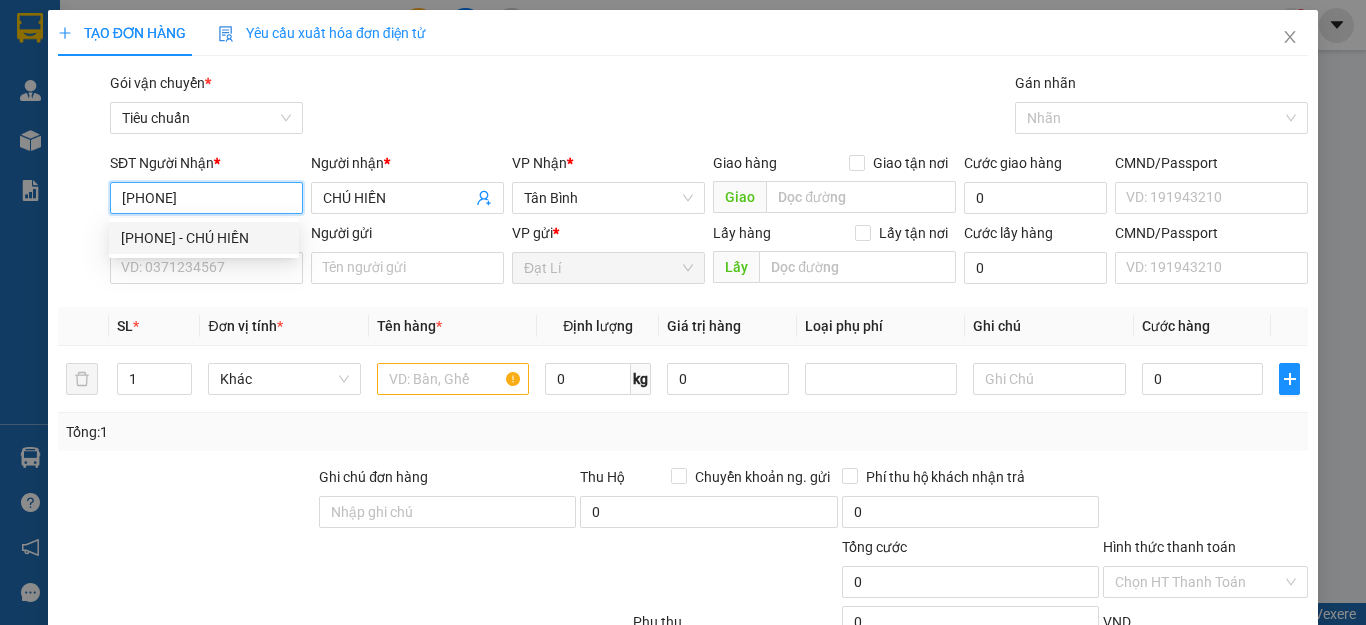 type on "40.000" 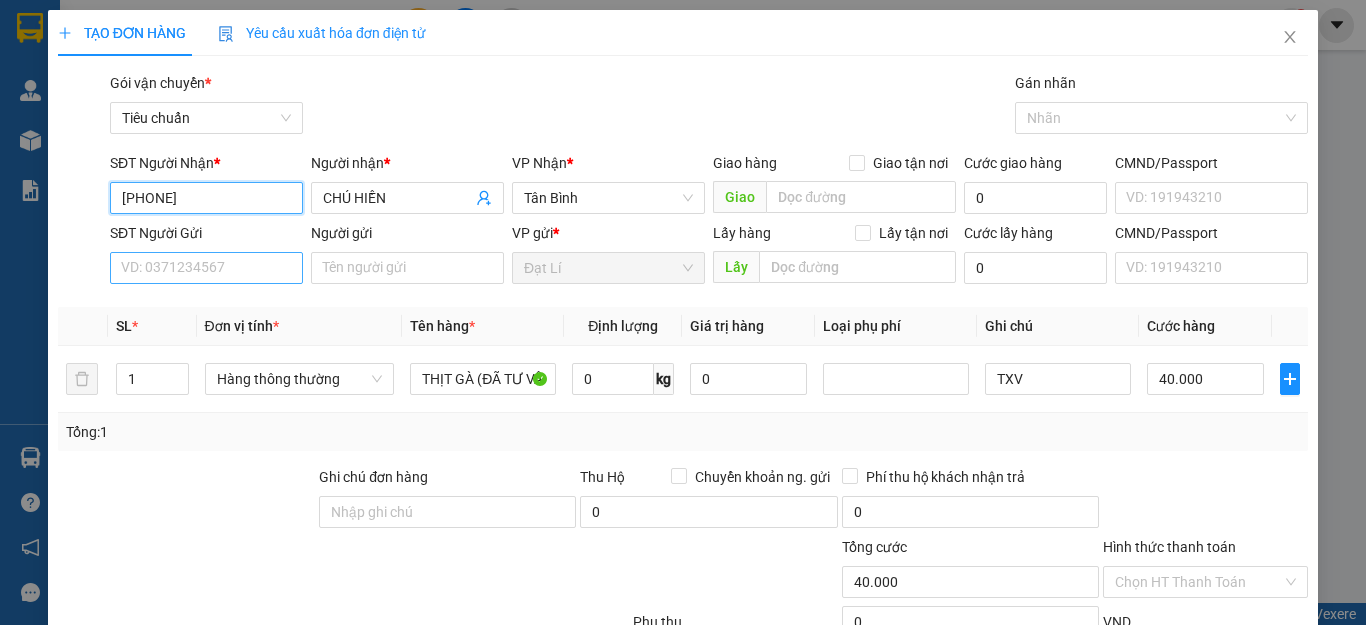 type on "[PHONE]" 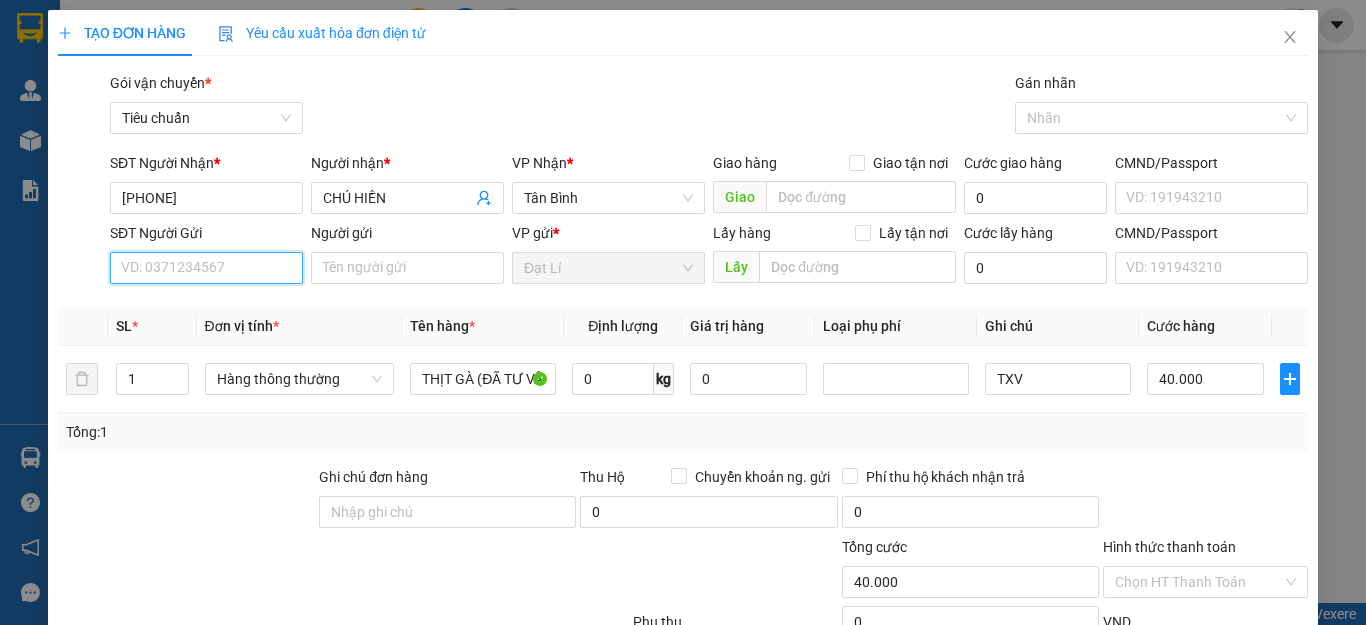 click on "SĐT Người Gửi" at bounding box center [206, 268] 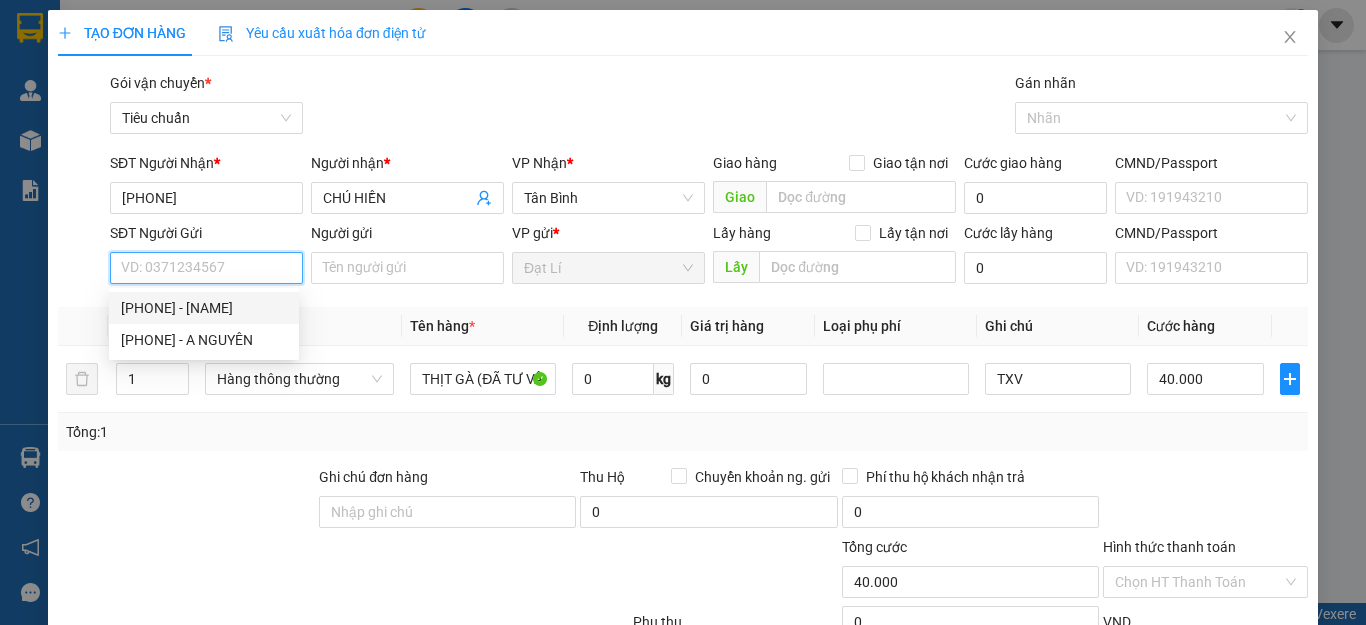 click on "[PHONE] - [NAME]" at bounding box center [204, 308] 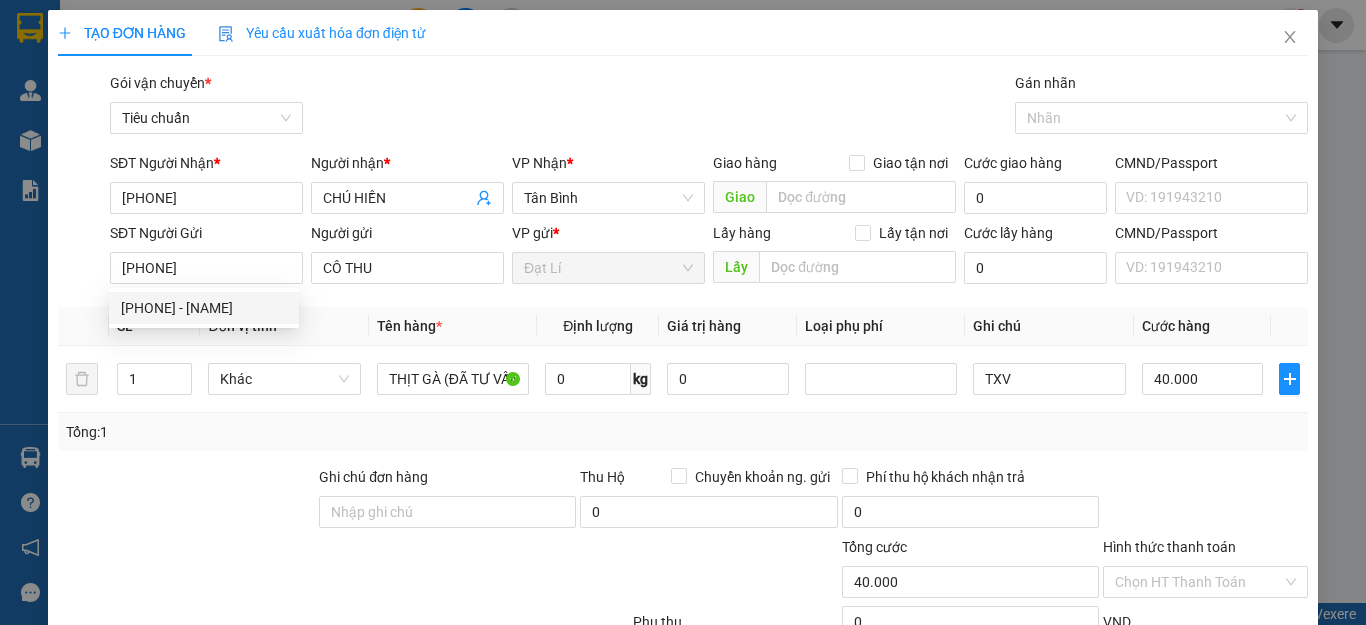 click on "Tổng:  1" at bounding box center (683, 432) 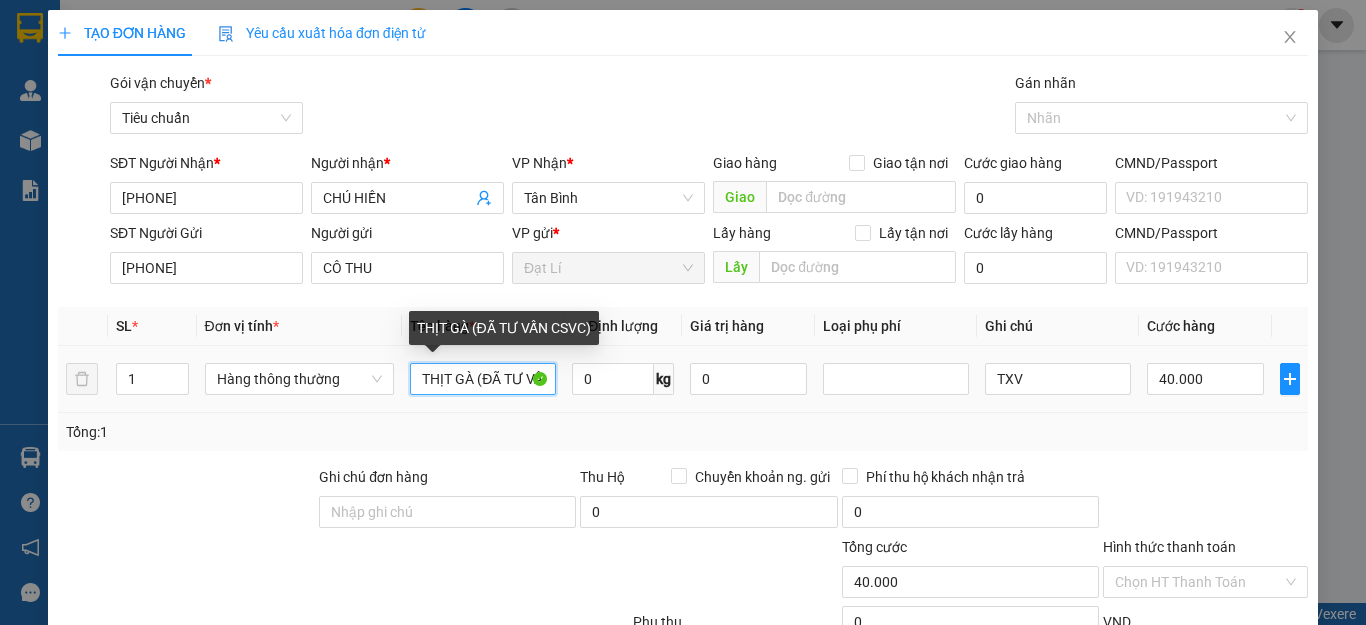 click on "THỊT GÀ (ĐÃ TƯ VẤN CSVC)" at bounding box center (483, 379) 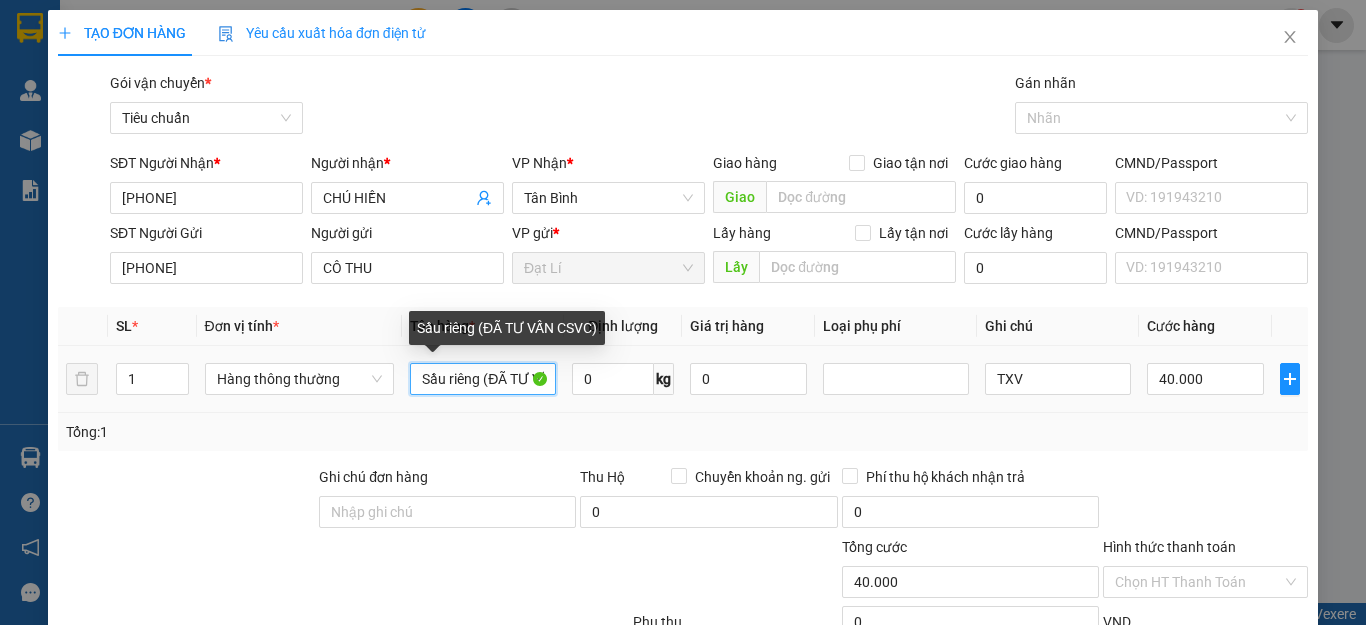 type on "Sầu riêng (ĐÃ TƯ VẤN CSVC)" 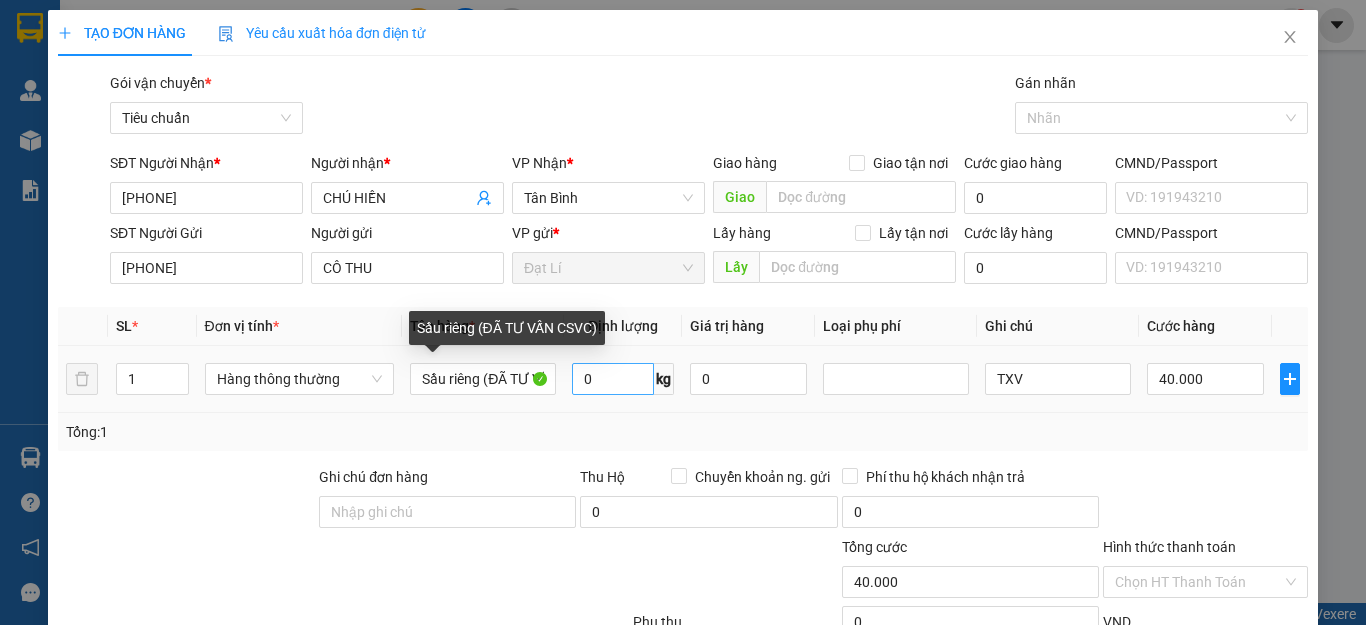 drag, startPoint x: 552, startPoint y: 387, endPoint x: 578, endPoint y: 387, distance: 26 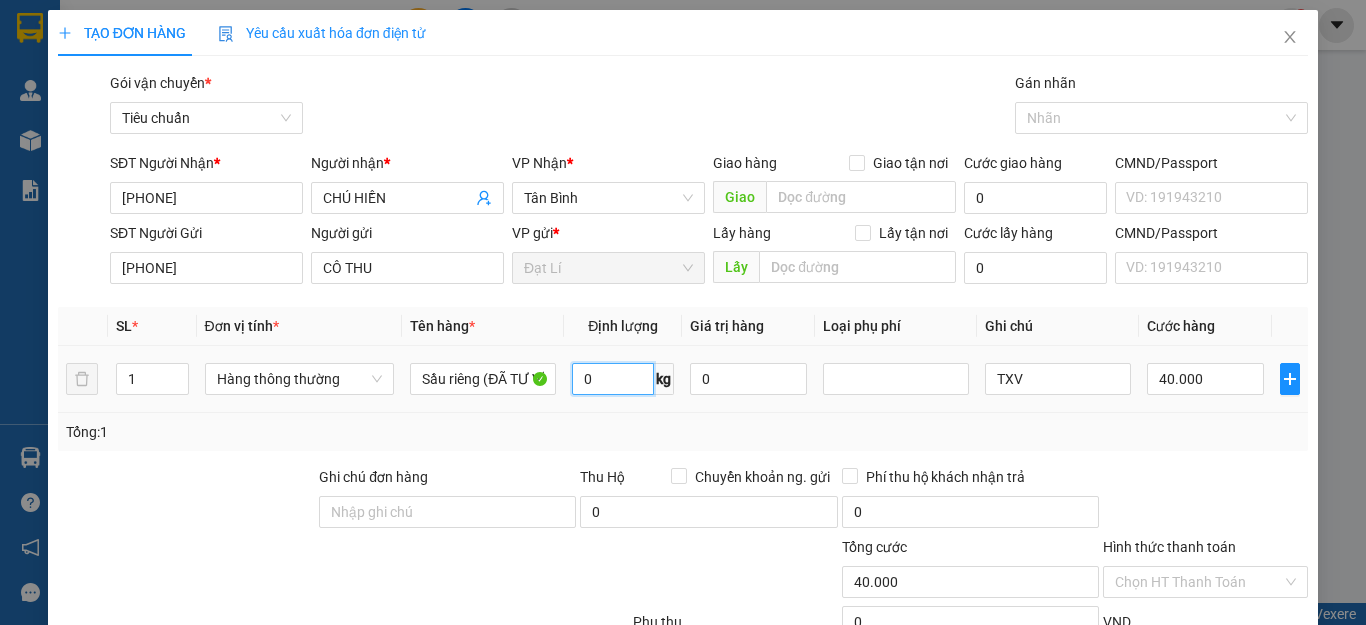click on "0" at bounding box center [613, 379] 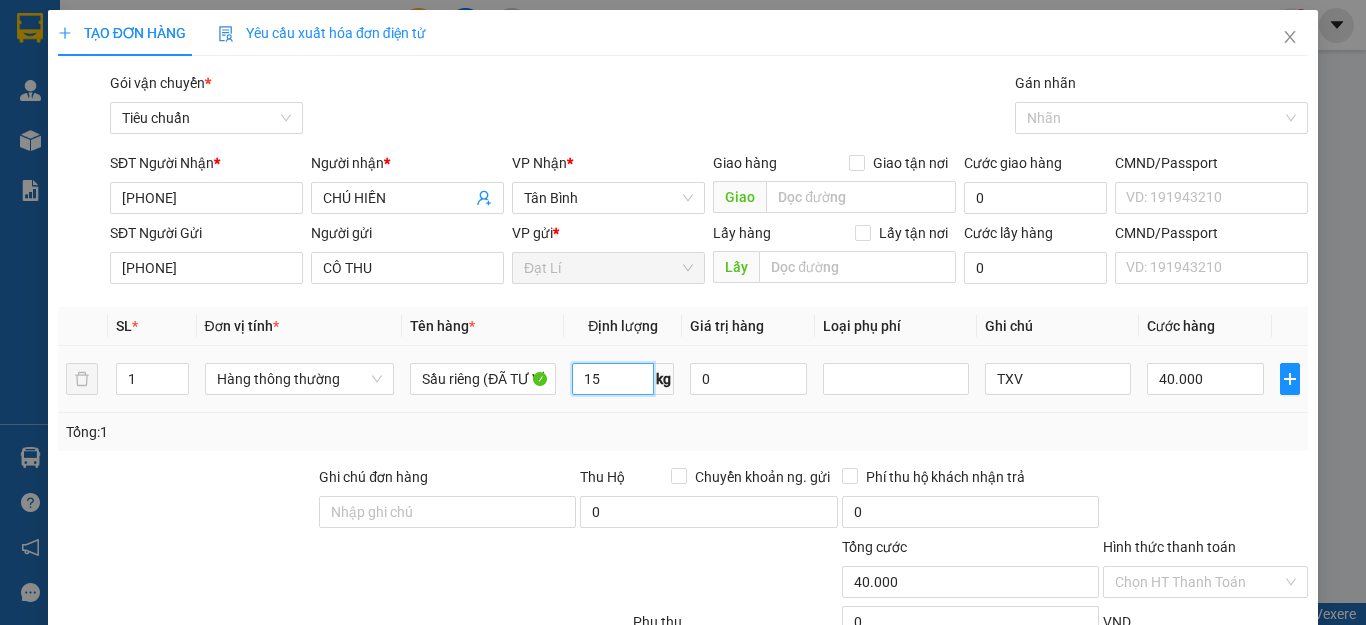 type on "15" 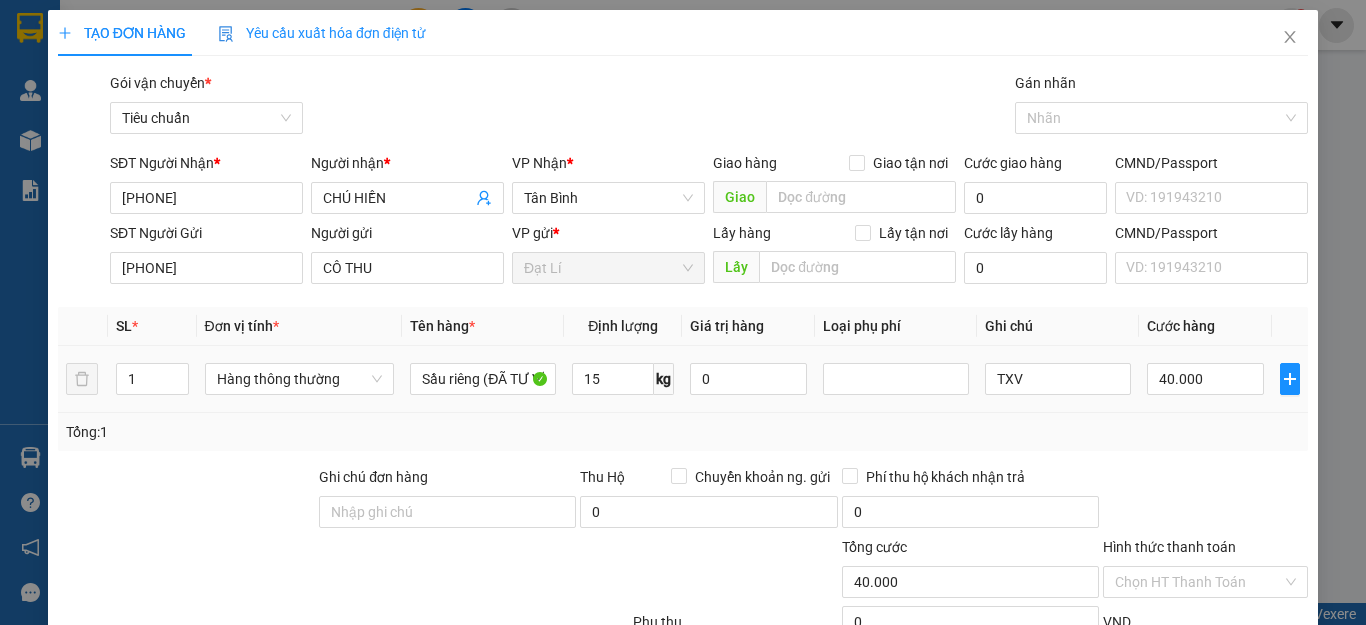 click on "Tổng:  1" at bounding box center (683, 432) 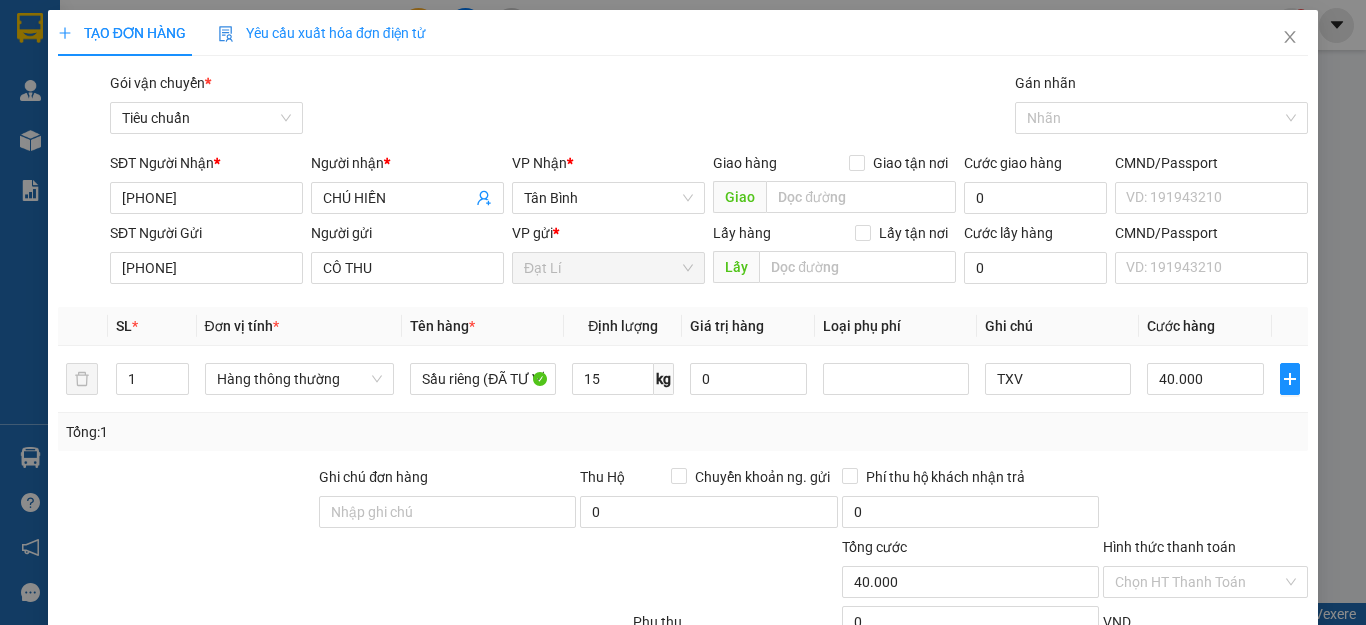 type on "50.000" 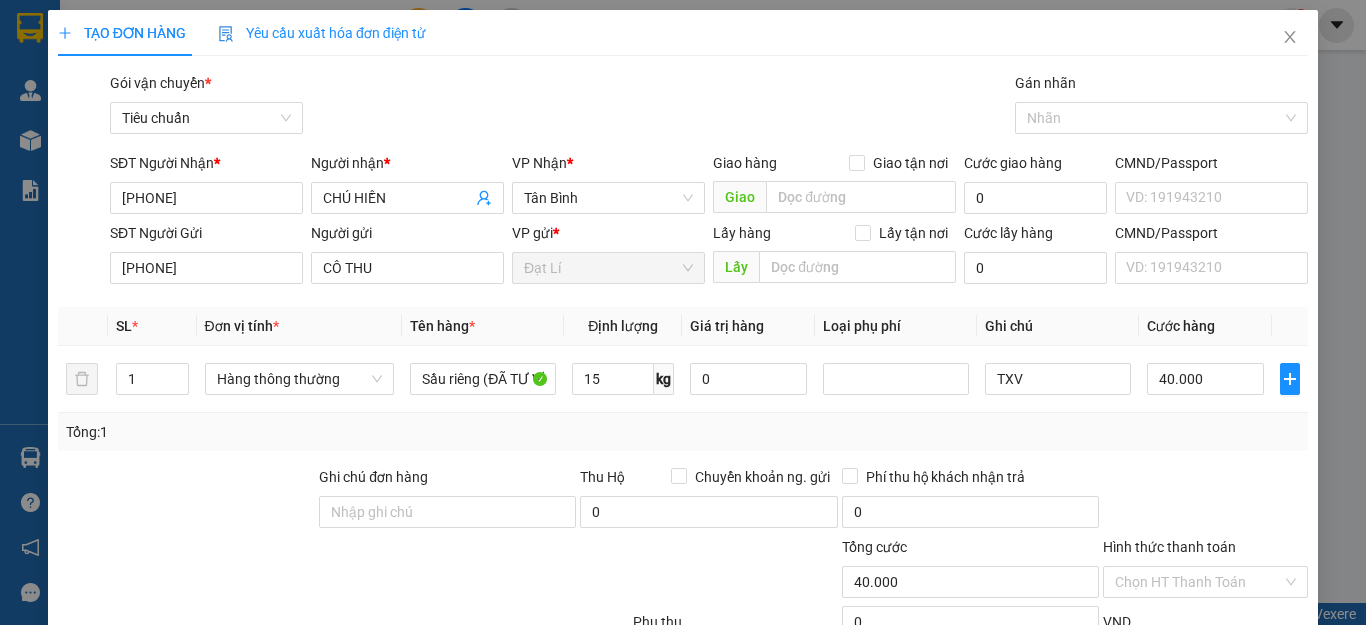 type on "50.000" 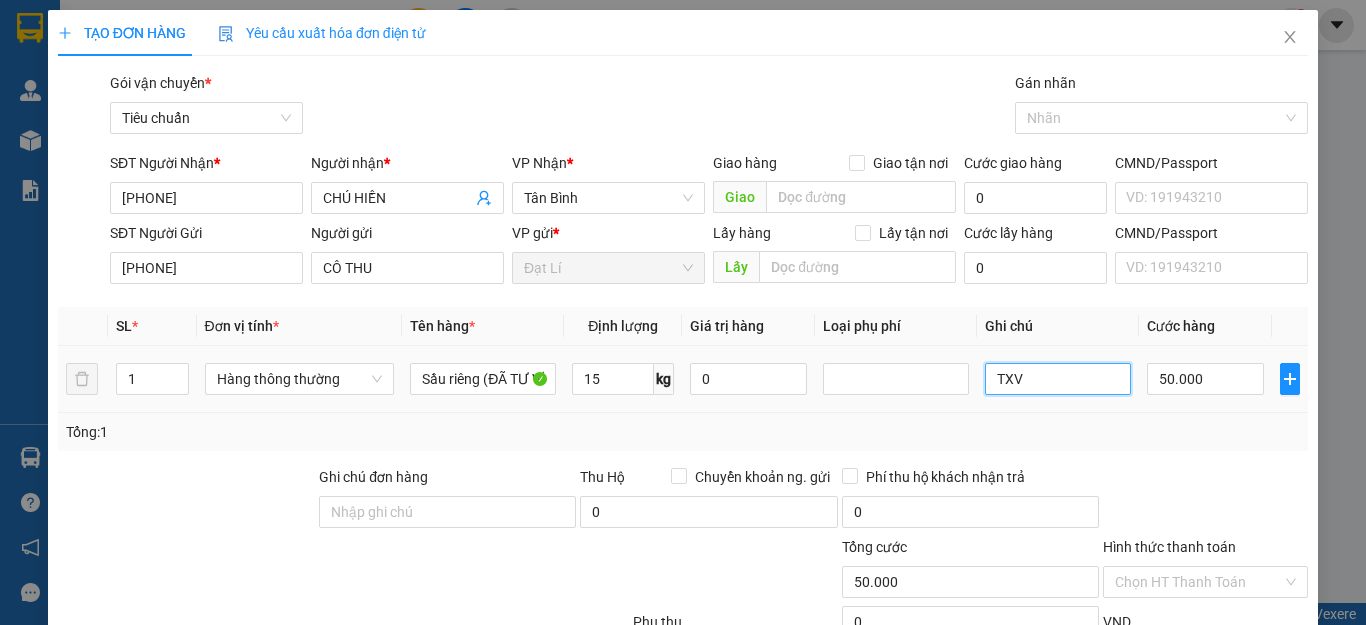 click on "TXV" at bounding box center [1058, 379] 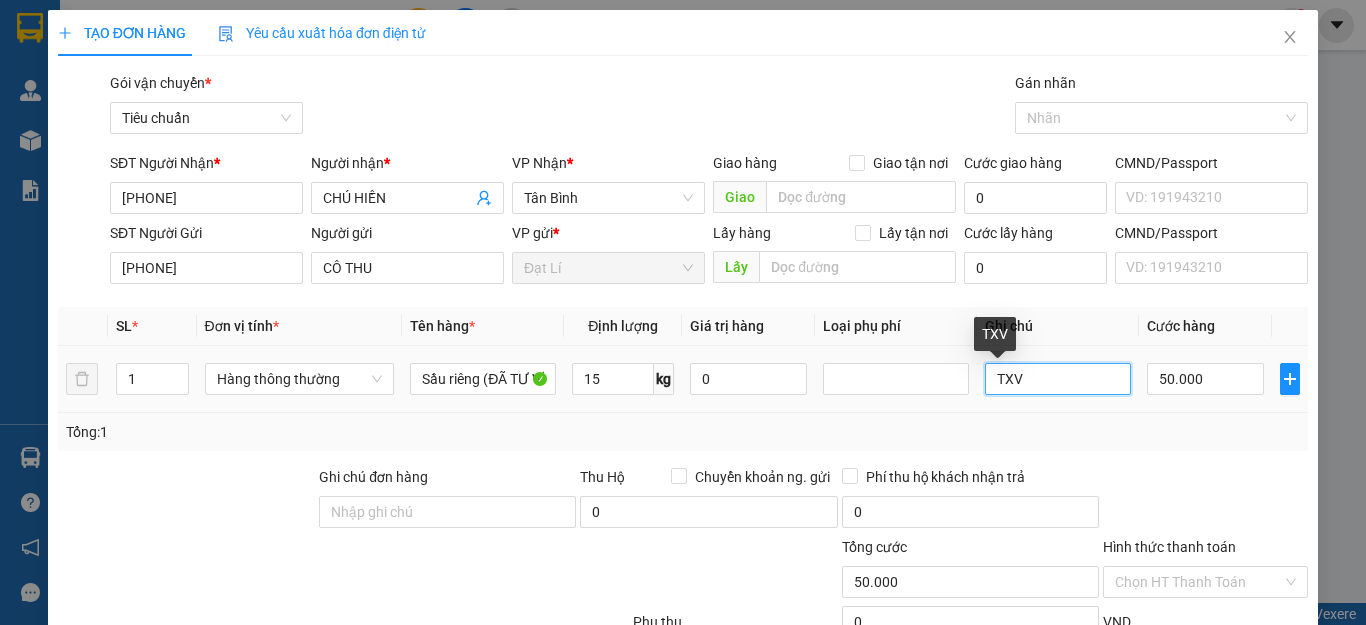 click on "TXV" at bounding box center (1058, 379) 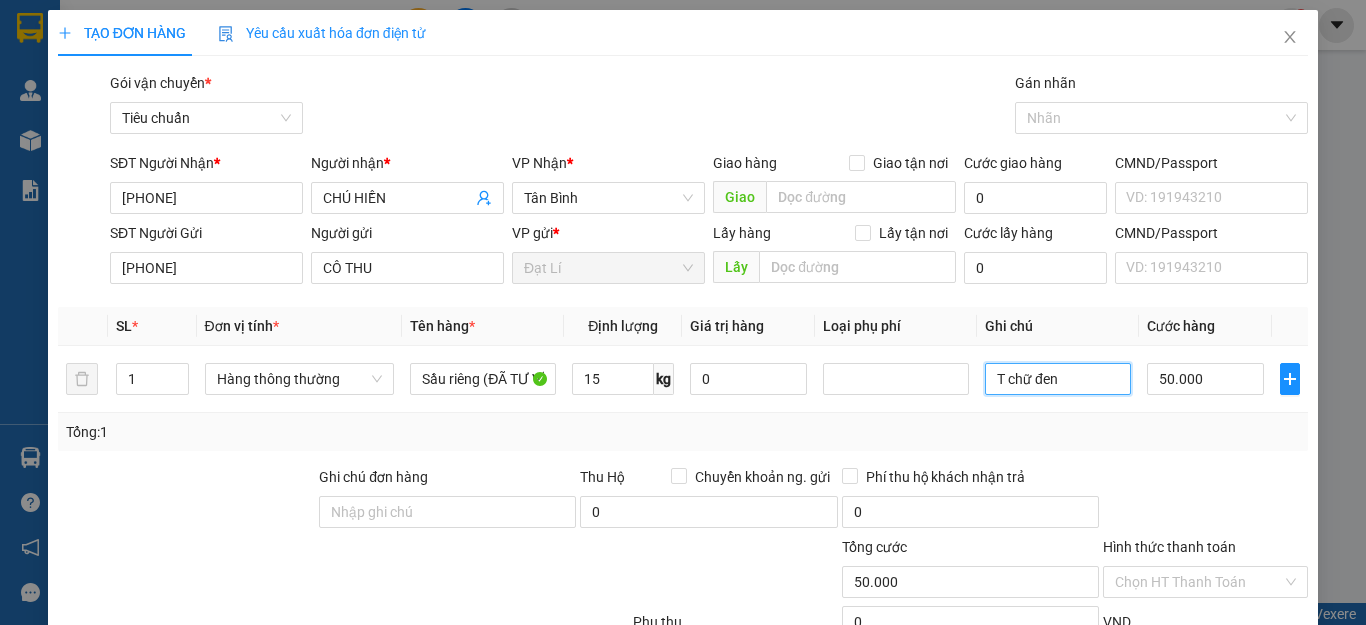 type on "T chữ đen" 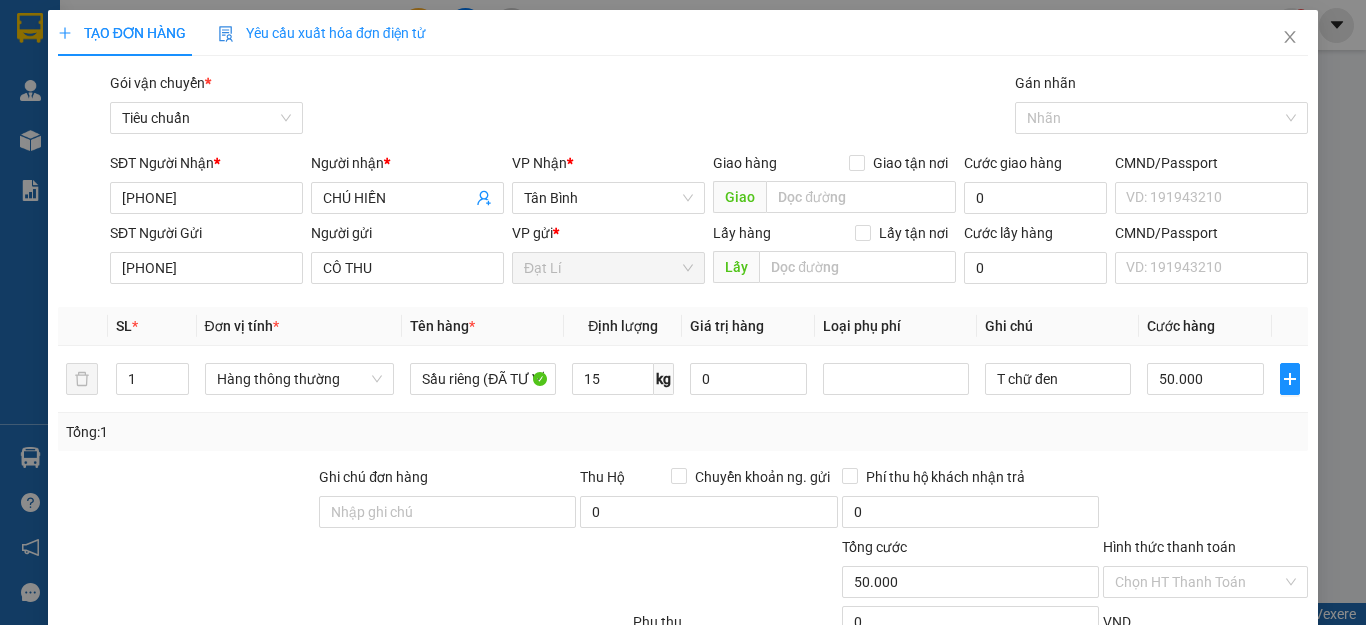 click on "Tổng:  1" at bounding box center [683, 432] 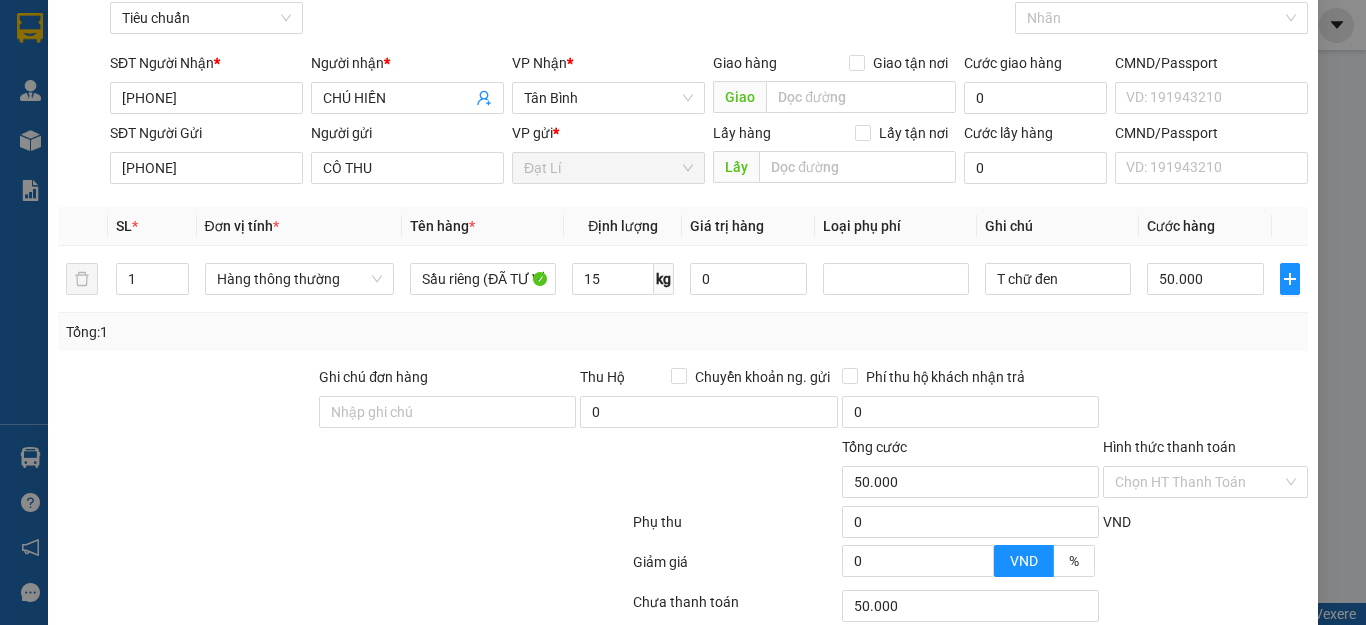 scroll, scrollTop: 249, scrollLeft: 0, axis: vertical 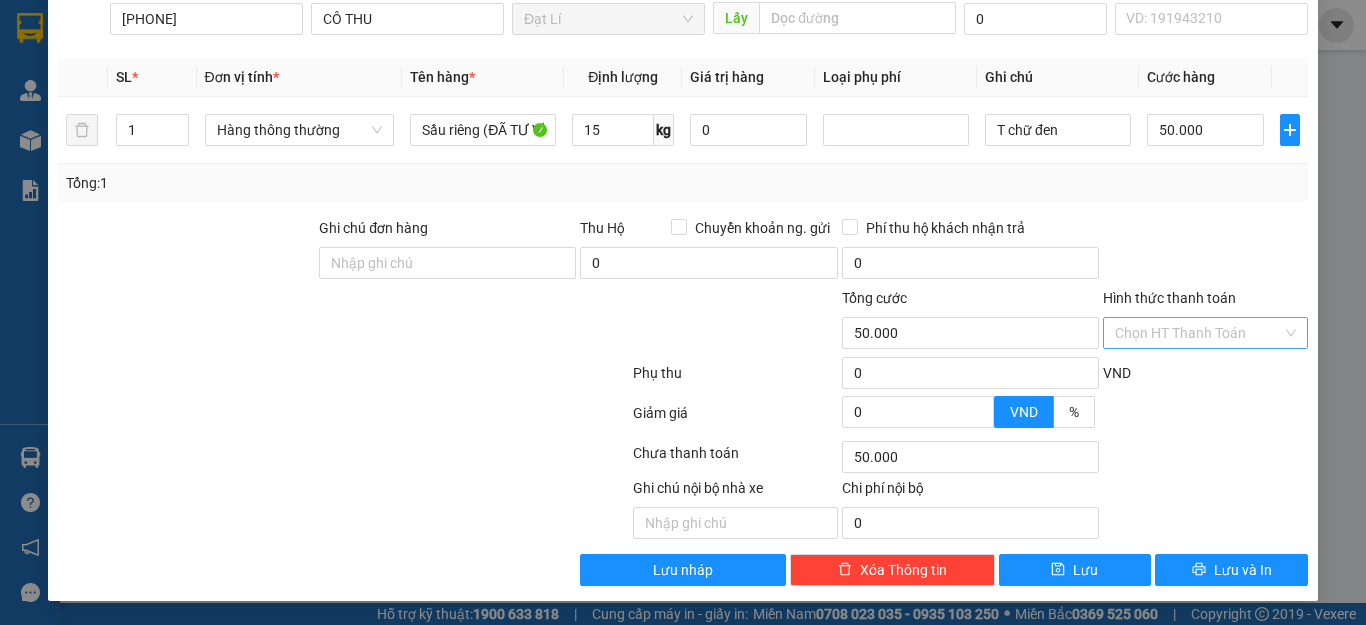 click on "Hình thức thanh toán" at bounding box center [1198, 333] 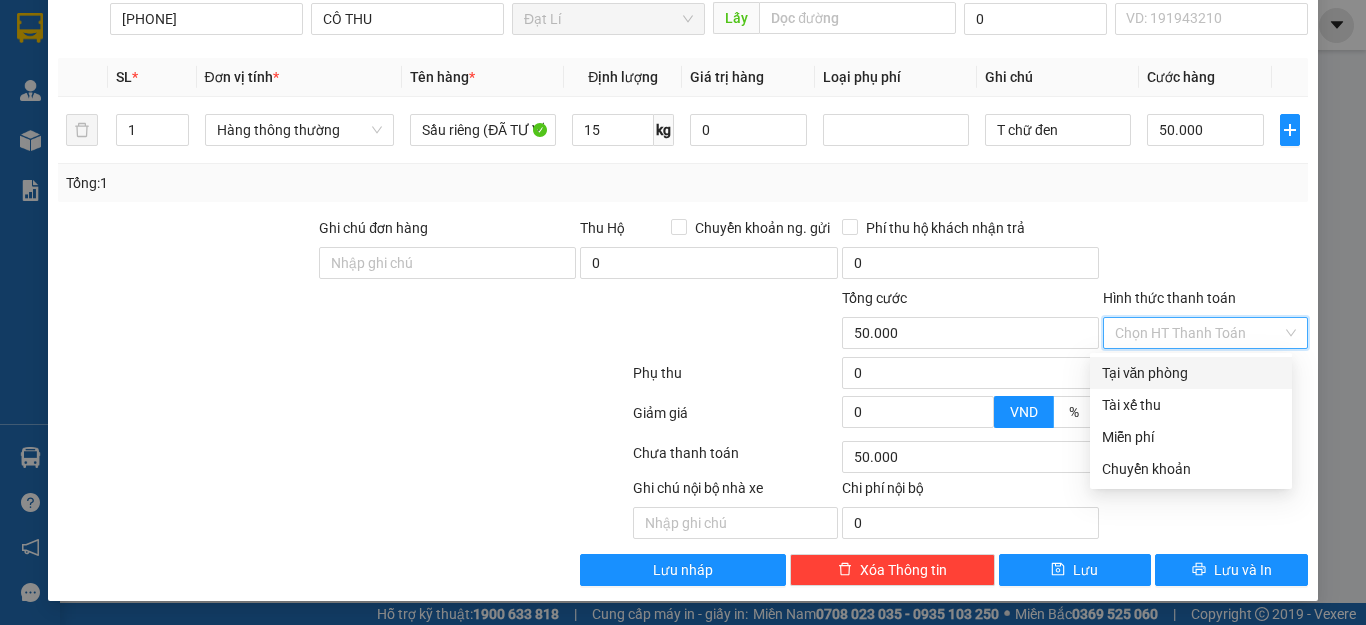 click on "Tại văn phòng" at bounding box center [1191, 373] 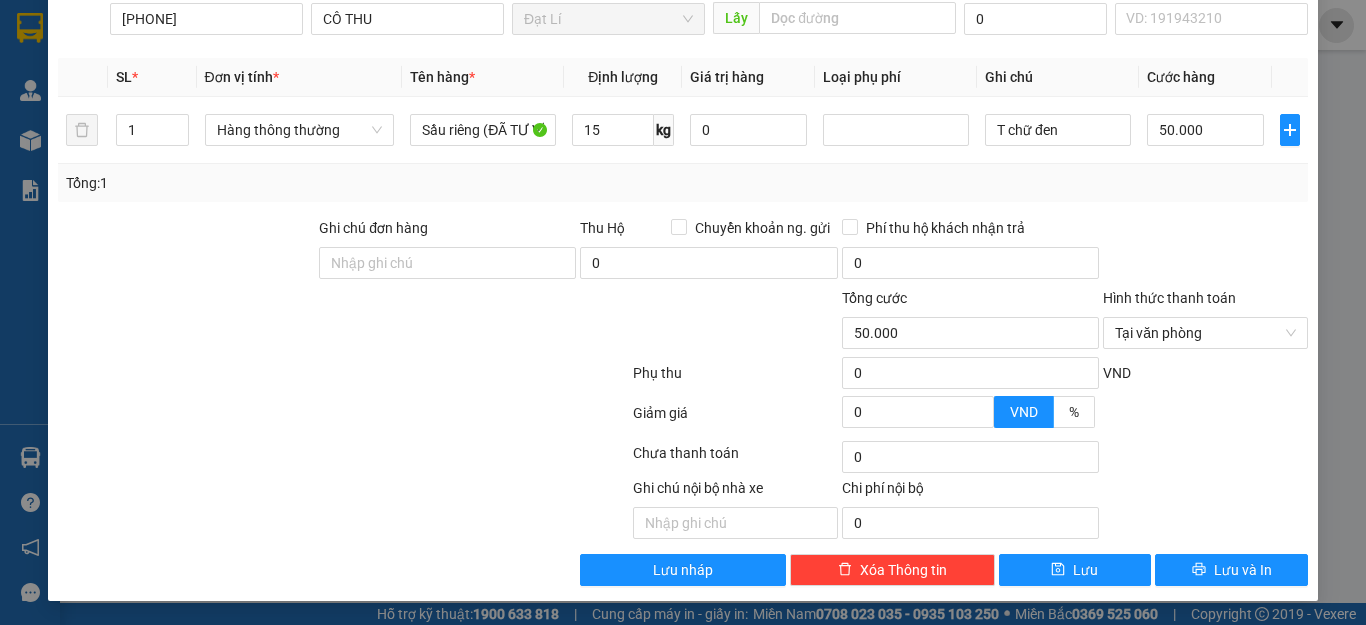 click at bounding box center [1205, 252] 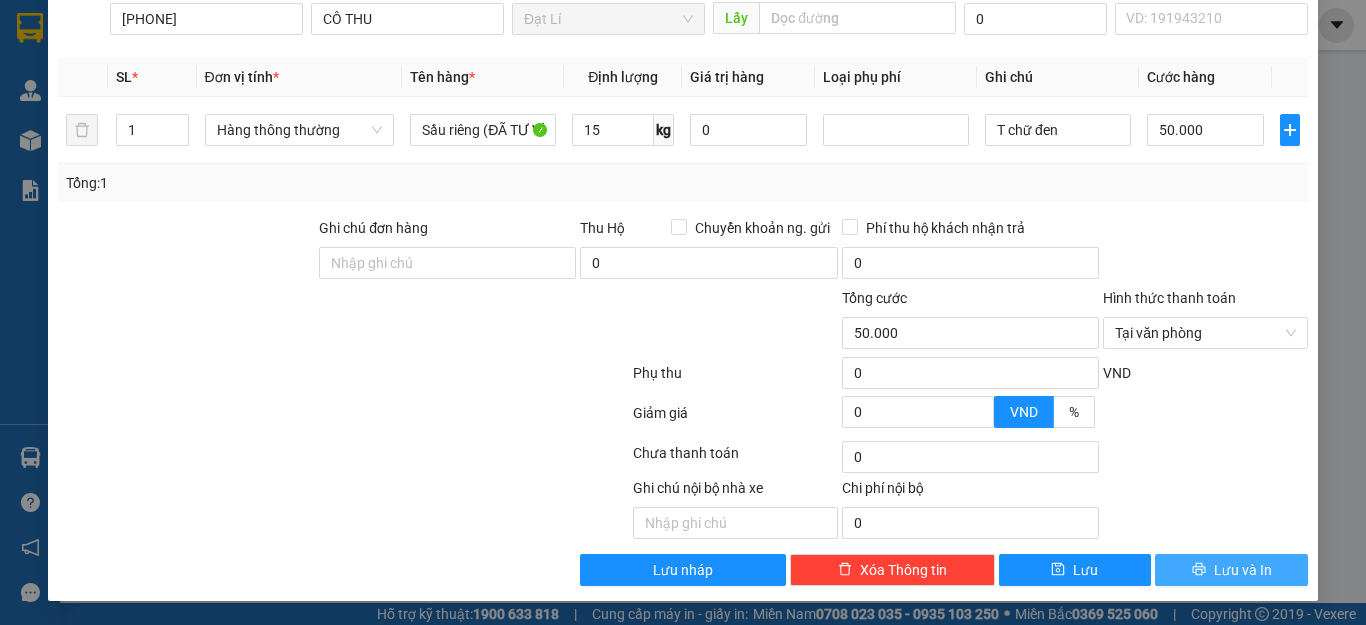 click on "Lưu và In" at bounding box center (1243, 570) 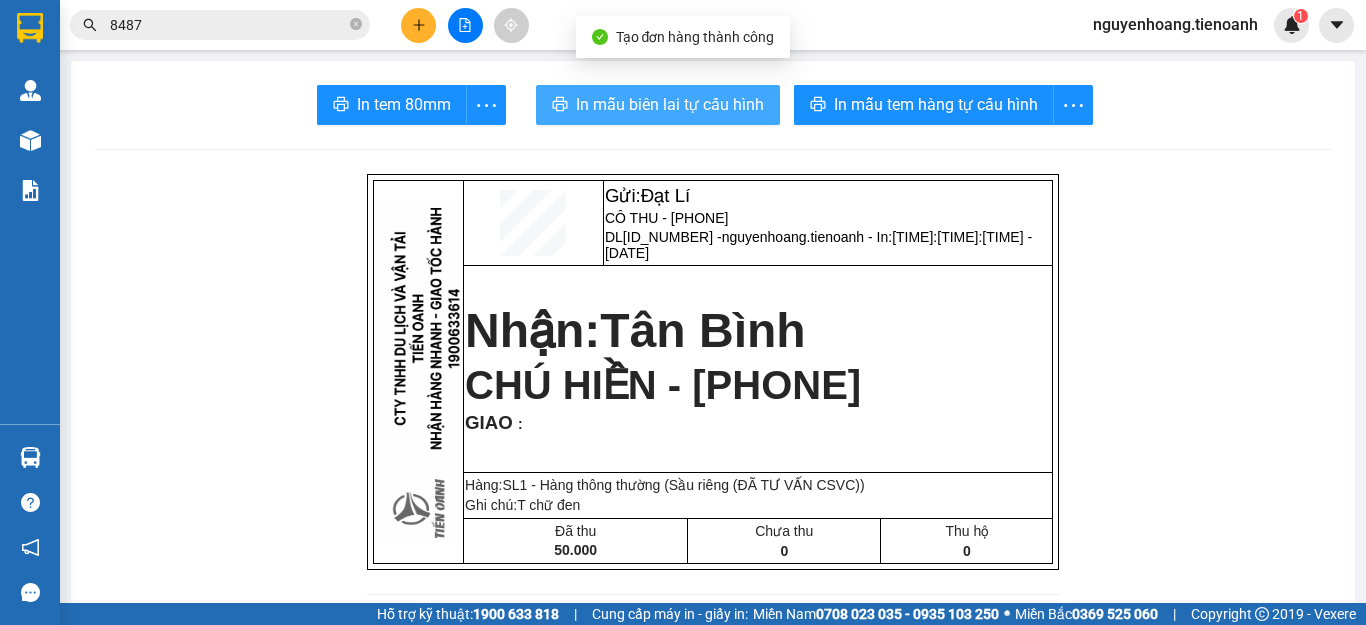 click on "In mẫu biên lai tự cấu hình" at bounding box center [670, 104] 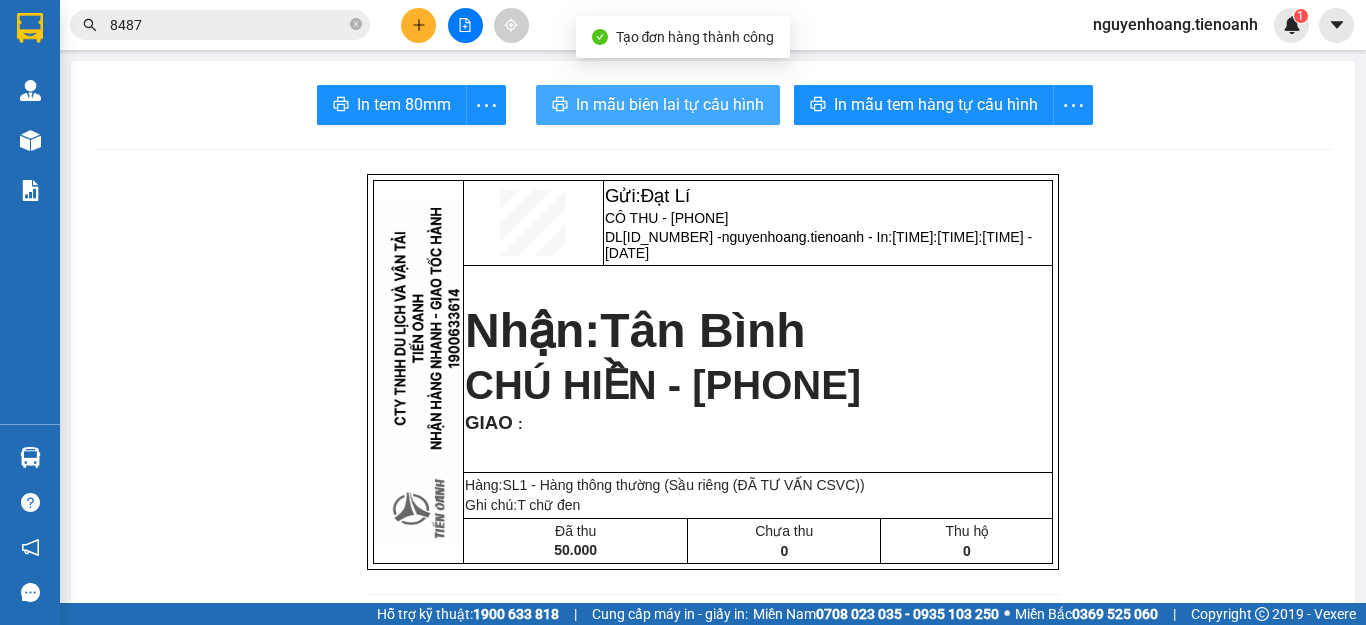 scroll, scrollTop: 0, scrollLeft: 0, axis: both 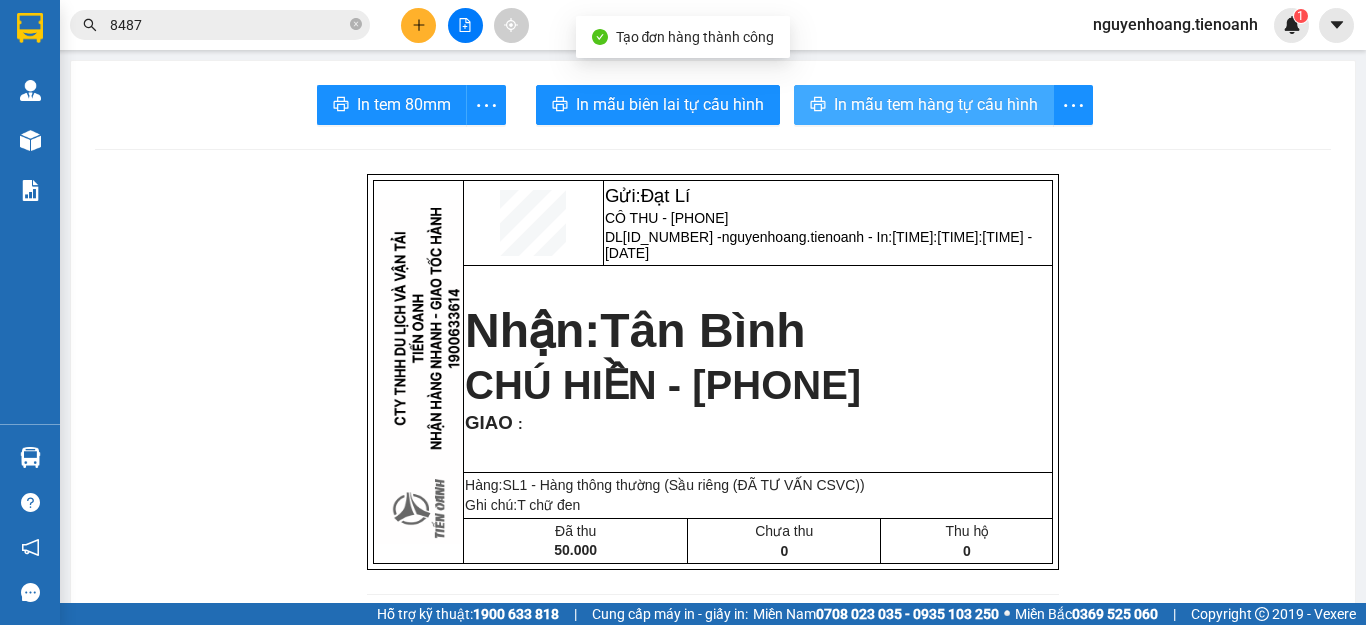 click on "In mẫu tem hàng tự cấu hình" at bounding box center [936, 104] 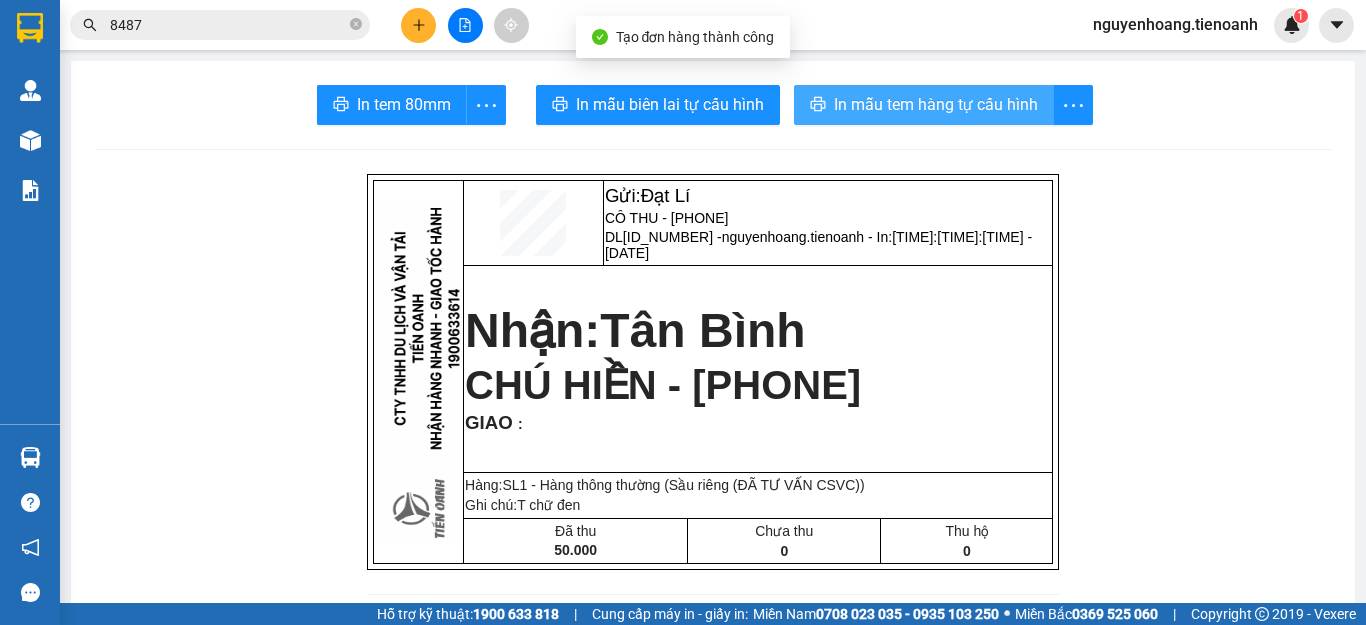 scroll, scrollTop: 0, scrollLeft: 0, axis: both 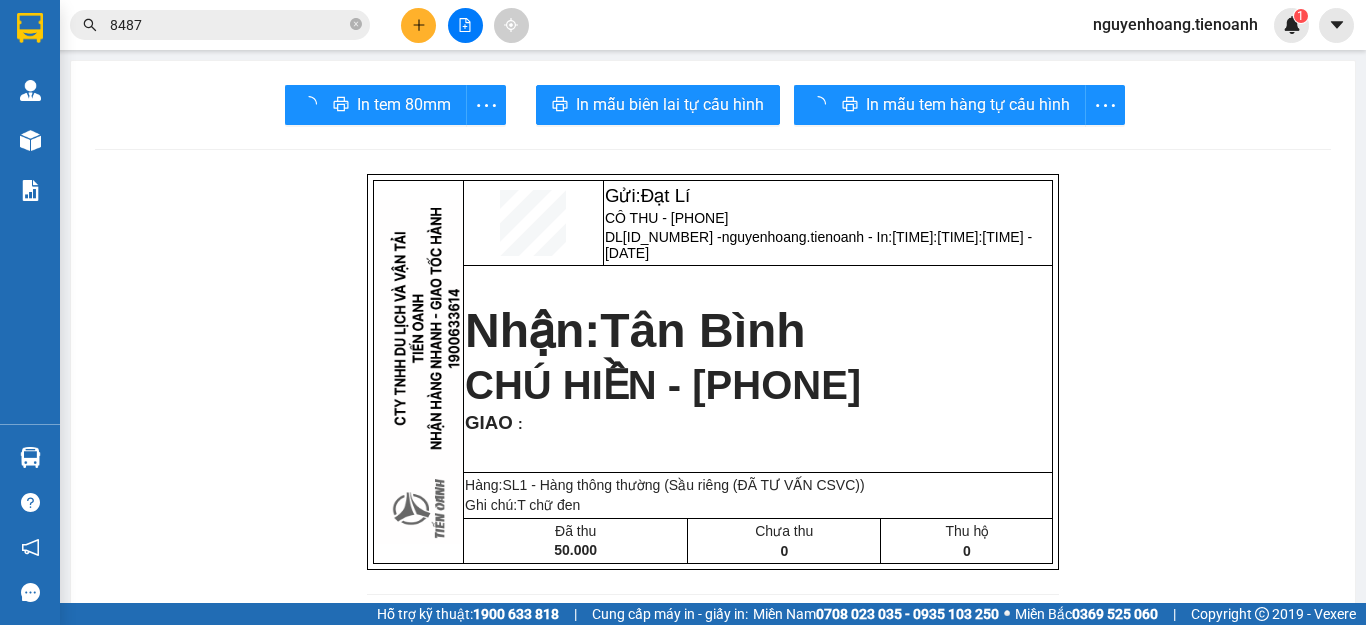 click on "Gửi:  Đạt Lí
CÔ THU - [PHONE]
[LICENSE_NUMBER] -  nguyenhoang.tienoanh - In:  [TIME]:[TIME]:[TIME] - [DATE]
Nhận:  Tân Bình
CHÚ HIỀN - [PHONE]
GIAO   :
Hàng:SL  1 - Hàng thông thường (Sầu riêng (ĐÃ TƯ VẤN CSVC))
Ghi chú:  T chữ đen
Đã thu
50.000
Chưa thu
0
Thu hộ
0
CTY TNHH DLVT TIẾN OANH
NHẬN HÀNG NHANH - GIAO TỐC HÀNH
1900 633 614
VP Gửi: Đạt Lí
VP Nhận: Tân Bình
ĐC: QL14,  Chợ Đạt Lý
ĐC: 266 Đồng Đen, P10, Q TB
ĐT:0931 608 606
ĐT: 0935 882 082
----------------------------------------------
GỬI KHÁCH HÀNG
BILL BIÊN NHẬN
Mã đơn : [LICENSE_NUMBER]
In :  [TIME]:[TIME]:[TIME] - [DATE]
N.Gửi:     CÔ THU -  [PHONE].  CCCD:
N.Nhận:   CHÚ HIỀN -  [PHONE]. CCCD :
GIAO TẬN NƠI :
Ghi chú : T chữ đen
Tên hàng" at bounding box center [713, 1148] 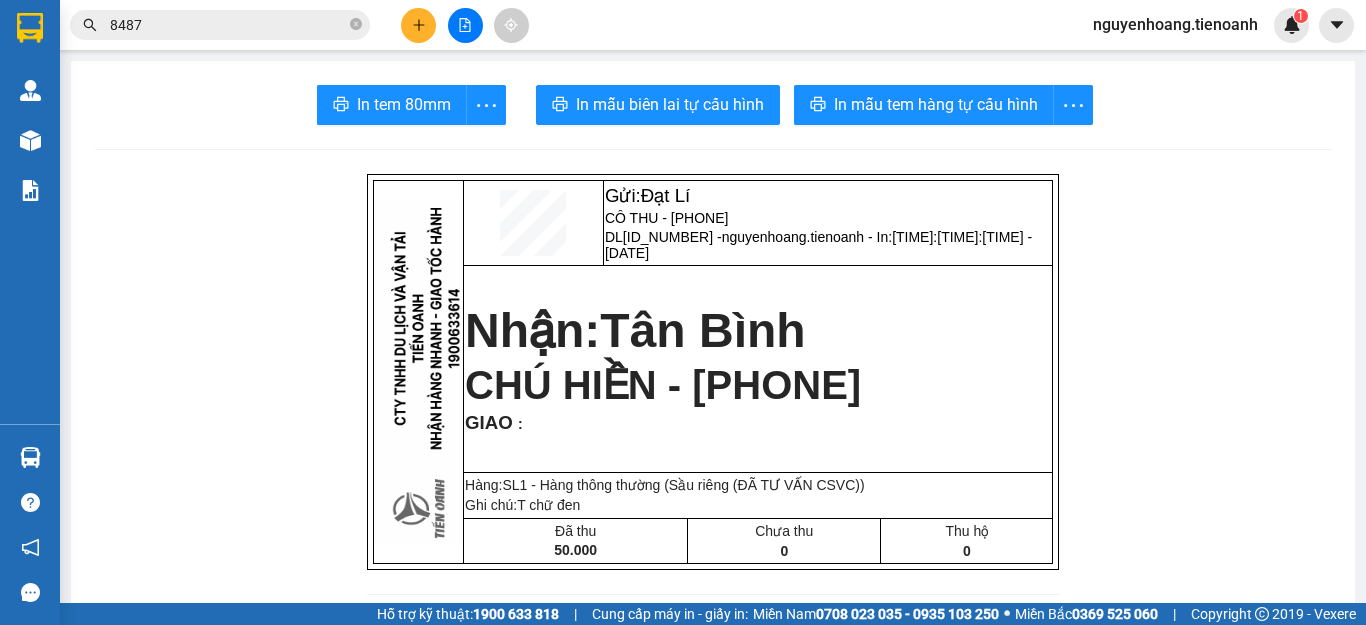 click on "Gửi:  Đạt Lí
CÔ THU - [PHONE]
[LICENSE_NUMBER] -  nguyenhoang.tienoanh - In:  [TIME]:[TIME]:[TIME] - [DATE]
Nhận:  Tân Bình
CHÚ HIỀN - [PHONE]
GIAO   :
Hàng:SL  1 - Hàng thông thường (Sầu riêng (ĐÃ TƯ VẤN CSVC))
Ghi chú:  T chữ đen
Đã thu
50.000
Chưa thu
0
Thu hộ
0
CTY TNHH DLVT TIẾN OANH
NHẬN HÀNG NHANH - GIAO TỐC HÀNH
1900 633 614
VP Gửi: Đạt Lí
VP Nhận: Tân Bình
ĐC: QL14,  Chợ Đạt Lý
ĐC: 266 Đồng Đen, P10, Q TB
ĐT:0931 608 606
ĐT: 0935 882 082
----------------------------------------------
GỬI KHÁCH HÀNG
BILL BIÊN NHẬN
Mã đơn : [LICENSE_NUMBER]
In :  [TIME]:[TIME]:[TIME] - [DATE]
N.Gửi:     CÔ THU -  [PHONE].  CCCD:
N.Nhận:   CHÚ HIỀN -  [PHONE]. CCCD :
GIAO TẬN NƠI :
Ghi chú : T chữ đen
Tên hàng" at bounding box center (713, 1148) 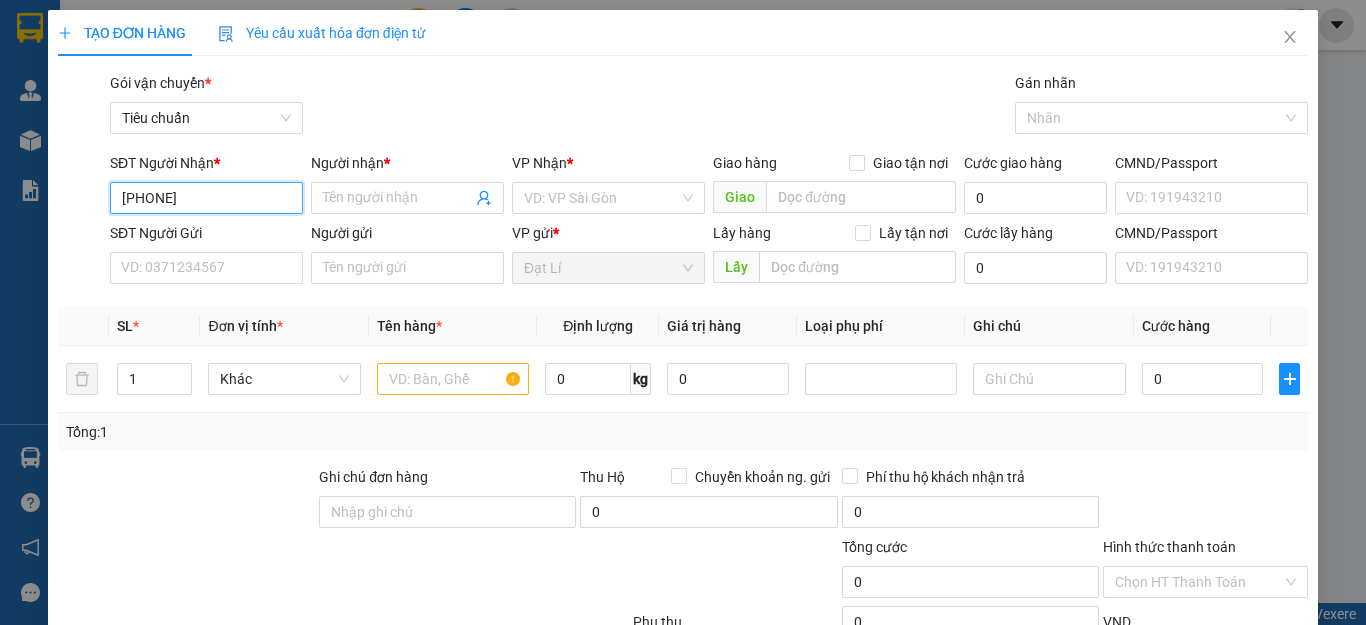 type on "[PHONE]" 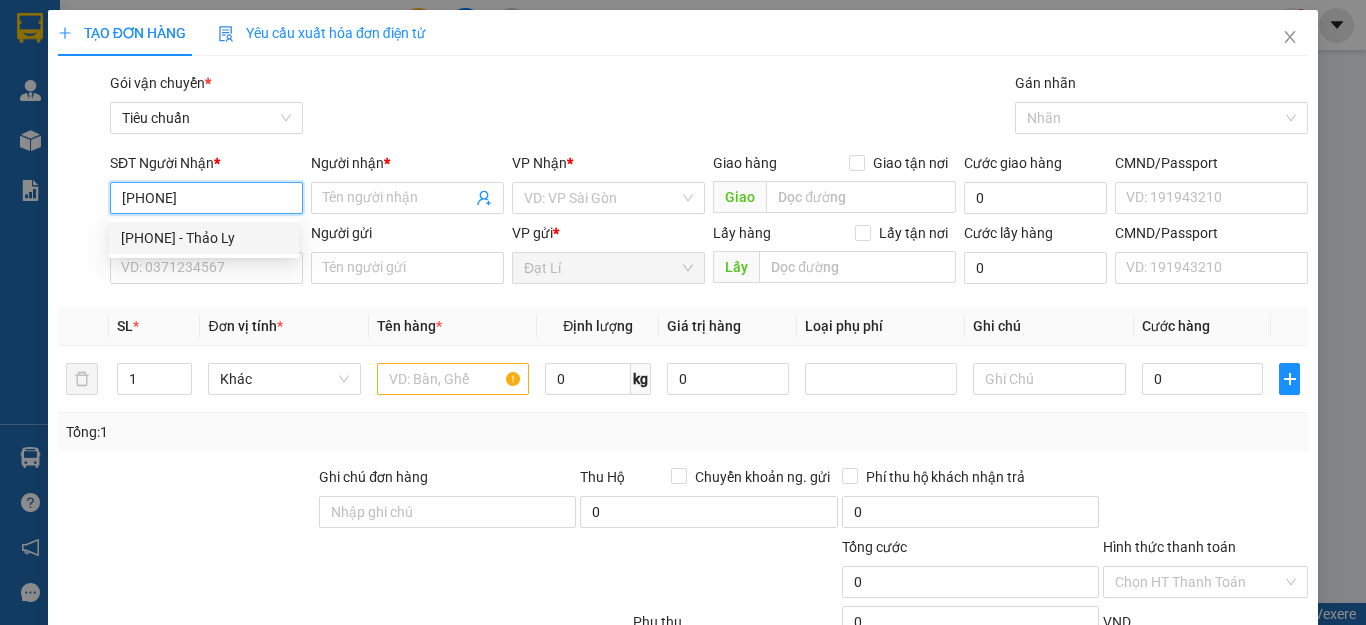 click on "[PHONE] - Thảo Ly" at bounding box center (204, 238) 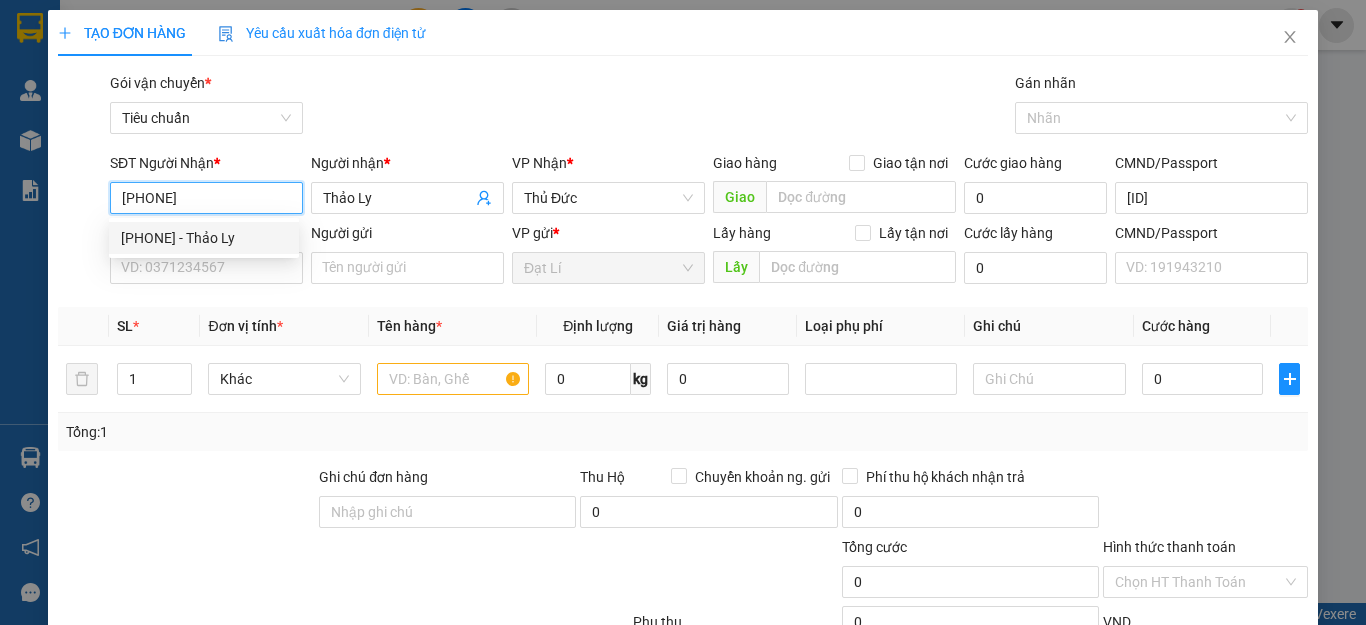 type on "40.000" 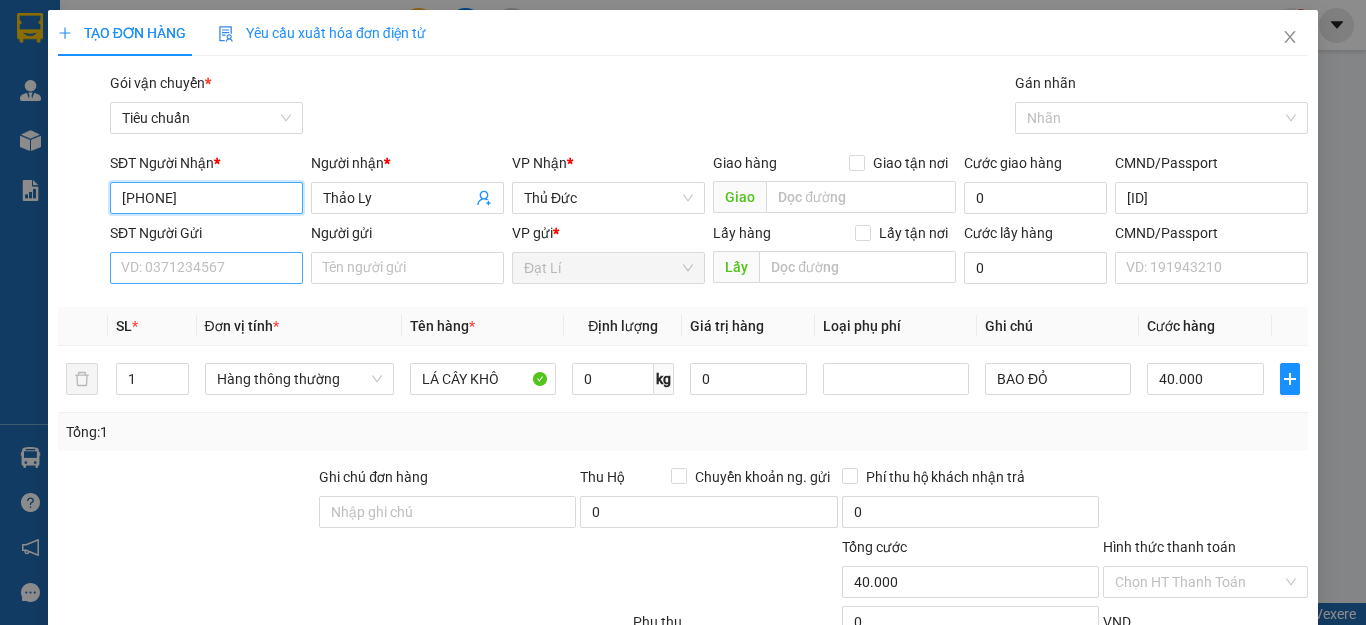 type on "[PHONE]" 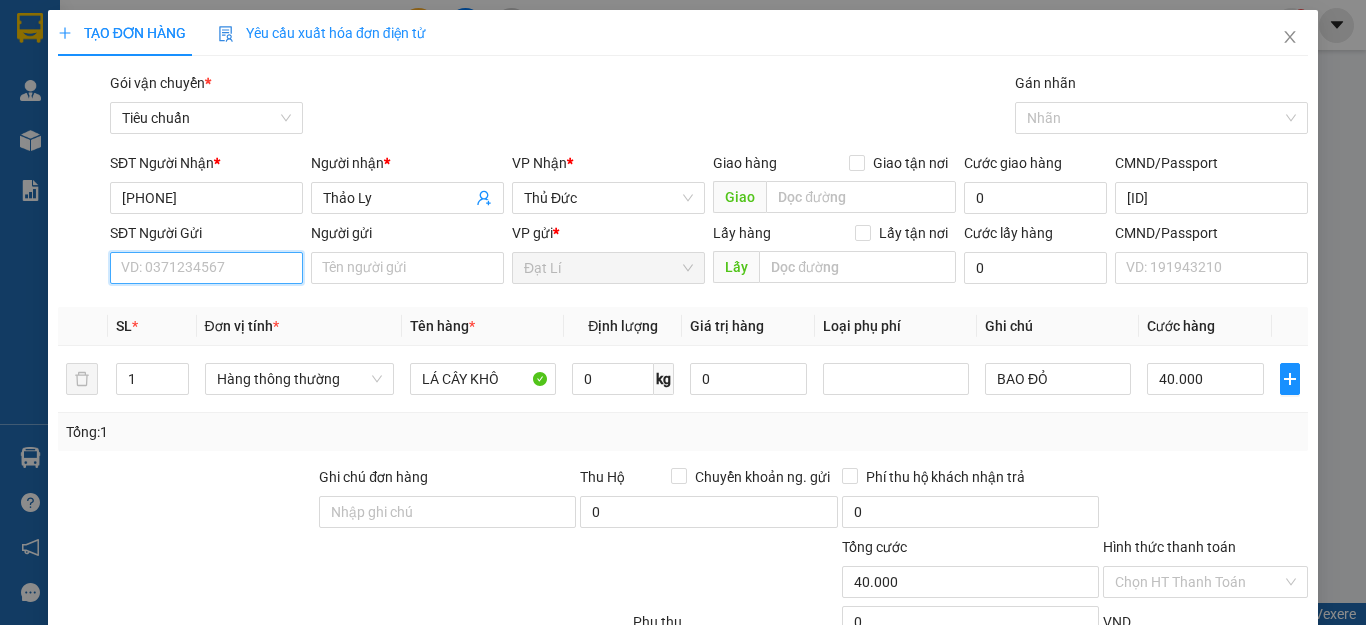 click on "SĐT Người Gửi" at bounding box center [206, 268] 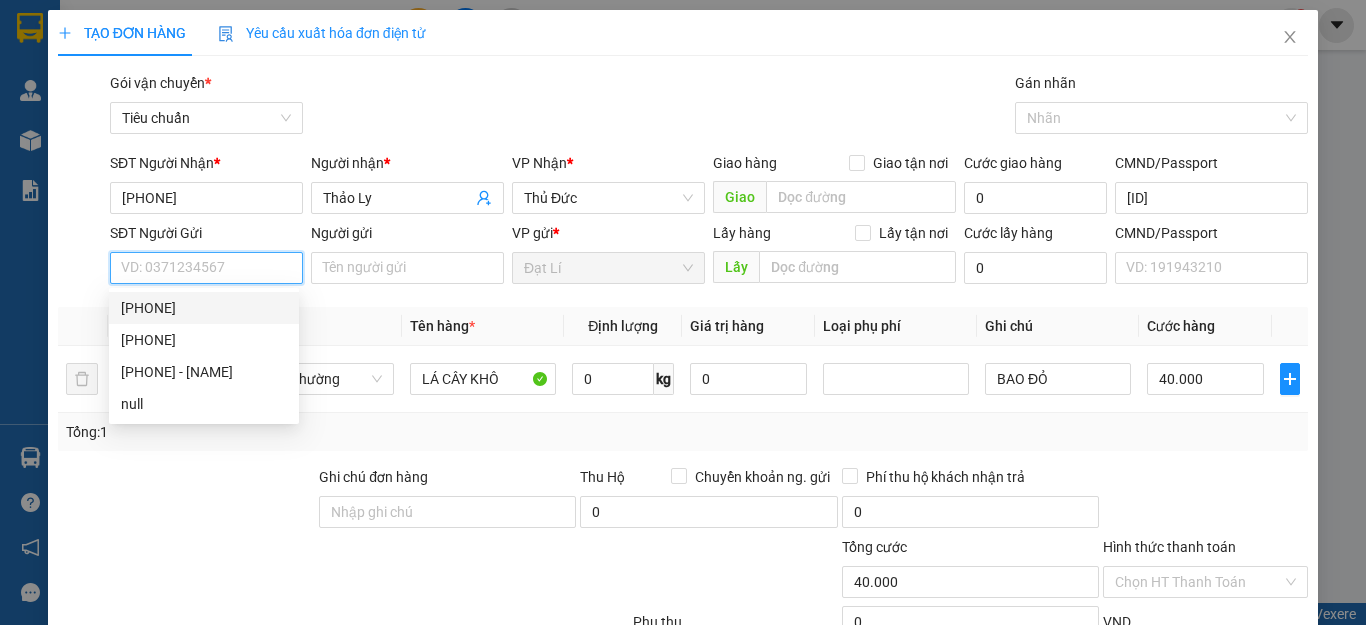 click on "SĐT Người Gửi" at bounding box center [206, 268] 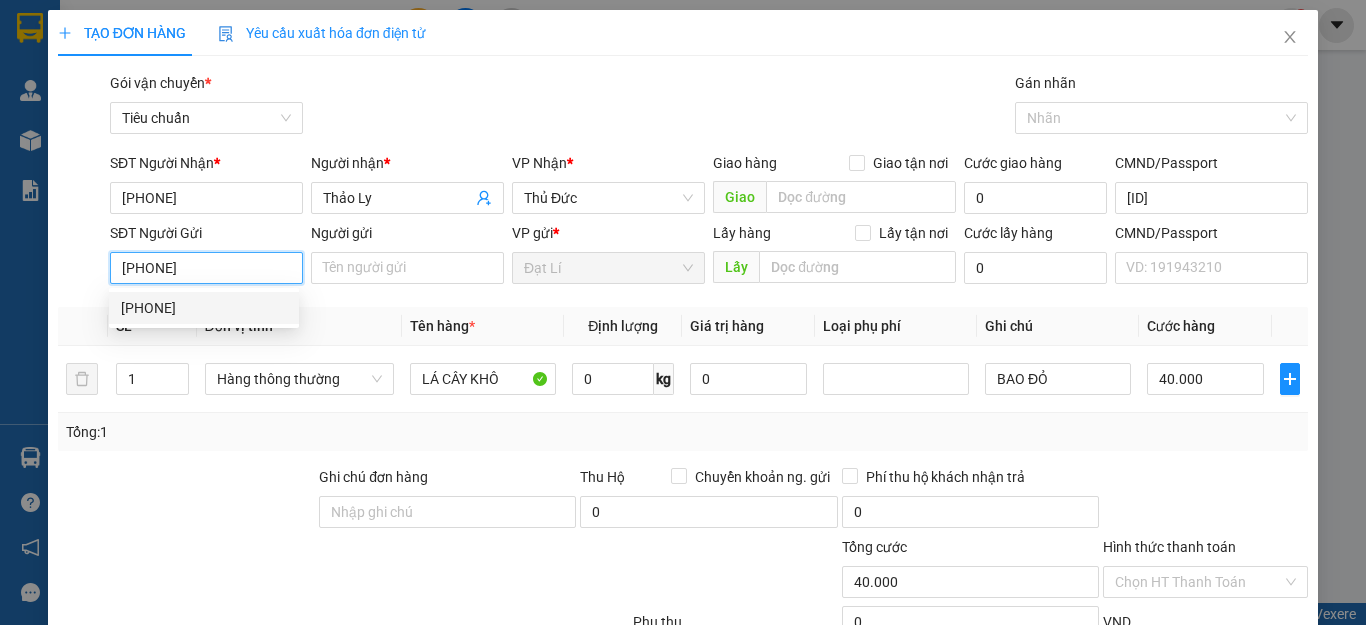 click on "[PHONE]" at bounding box center (204, 308) 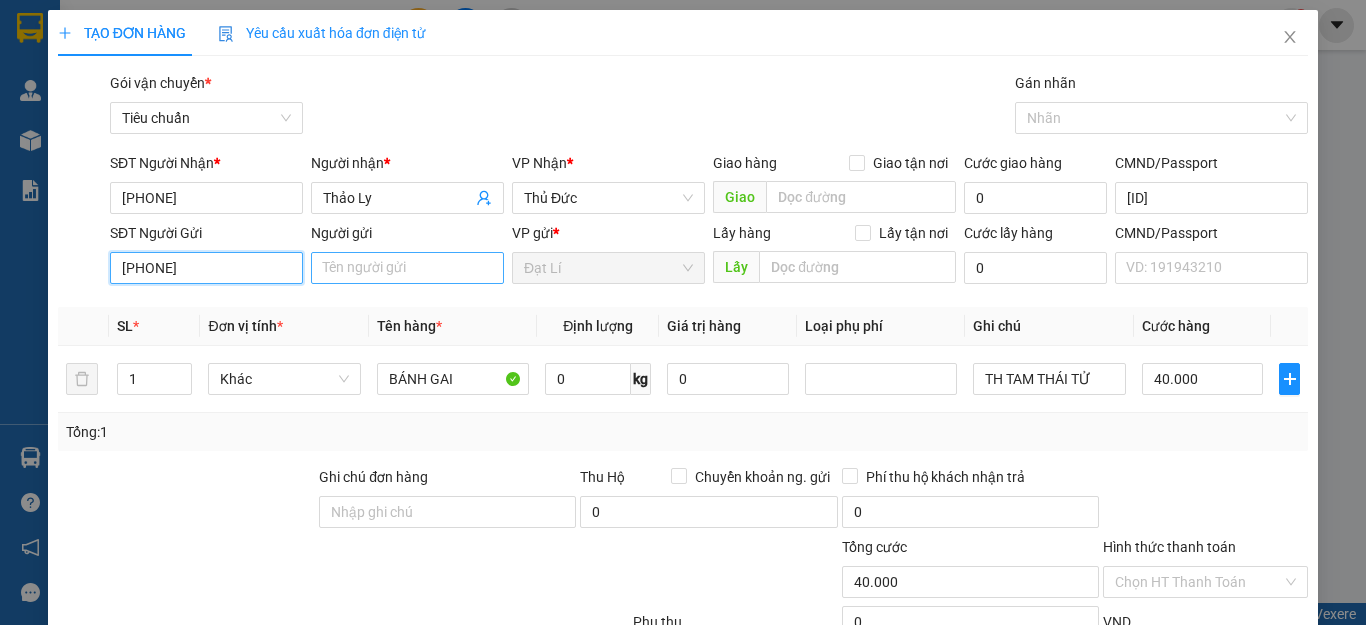 type on "[PHONE]" 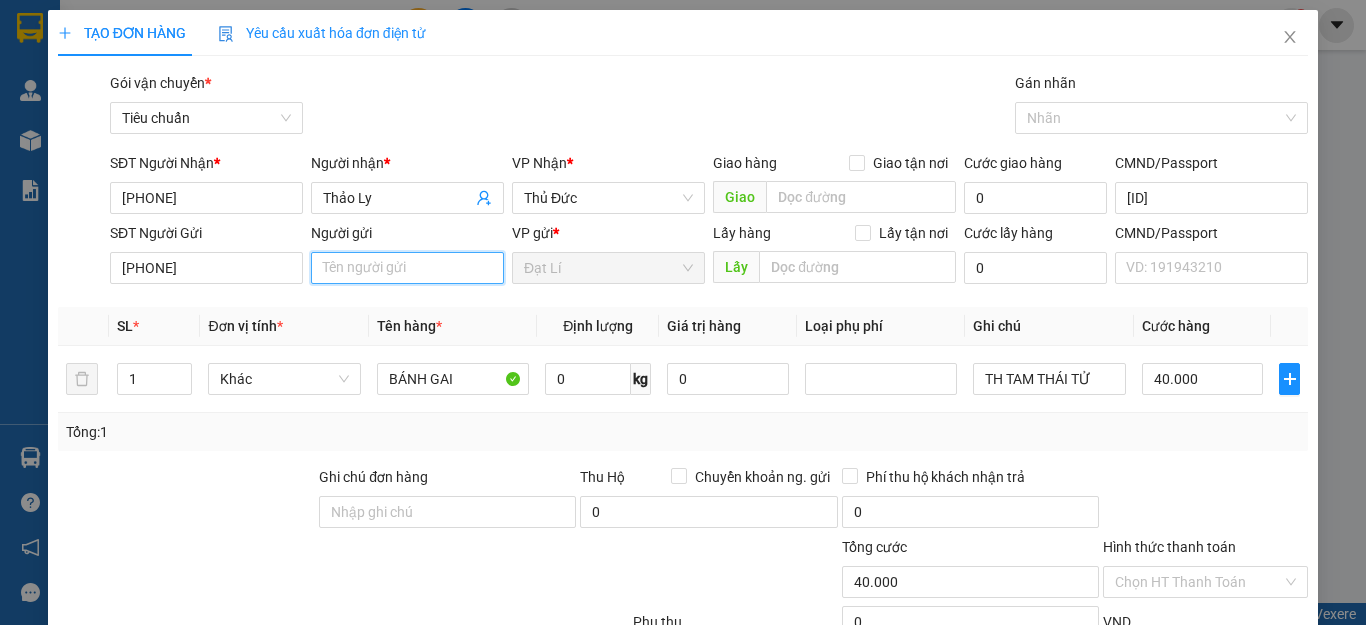 click on "Người gửi" at bounding box center (407, 268) 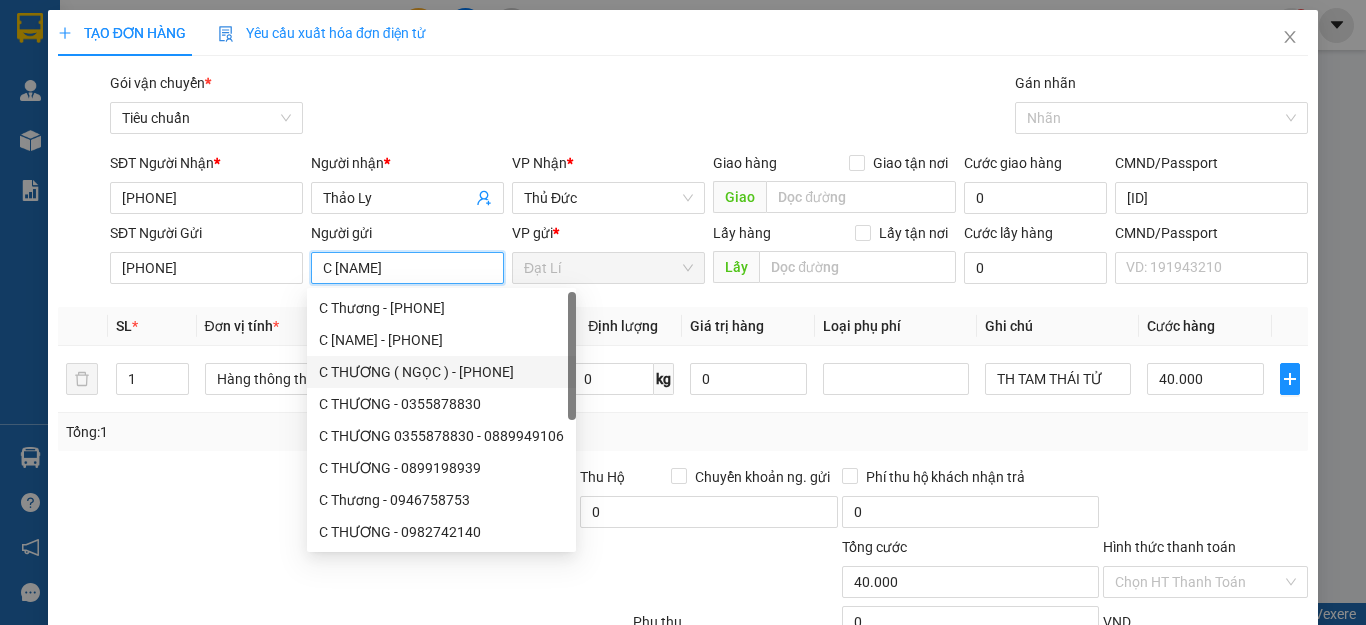 click on "C [NAME]" at bounding box center (407, 268) 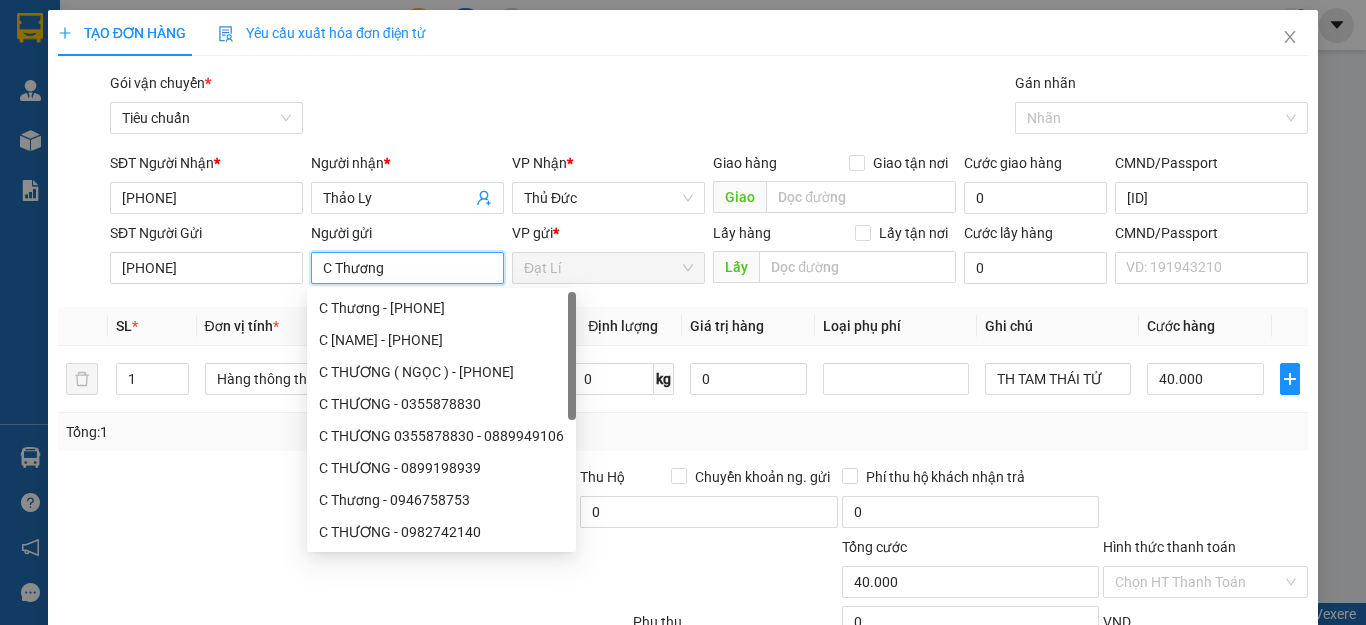 type on "C Thương" 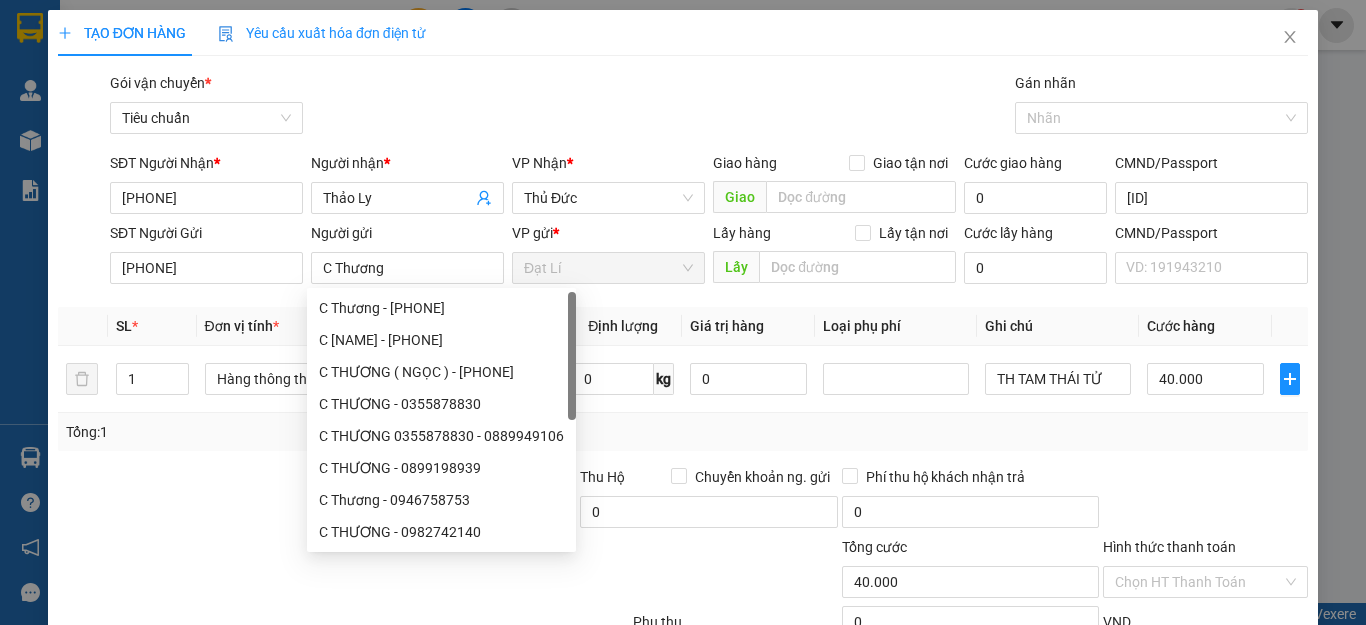click at bounding box center [186, 501] 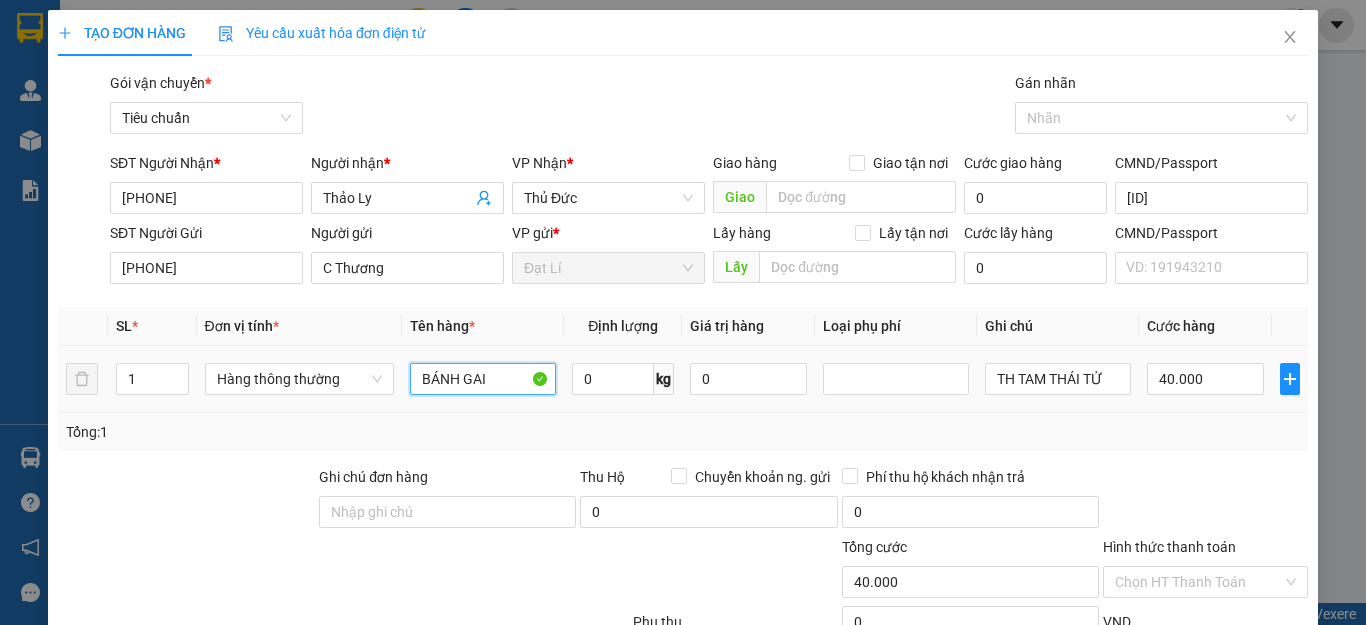 click on "BÁNH GAI" at bounding box center (483, 379) 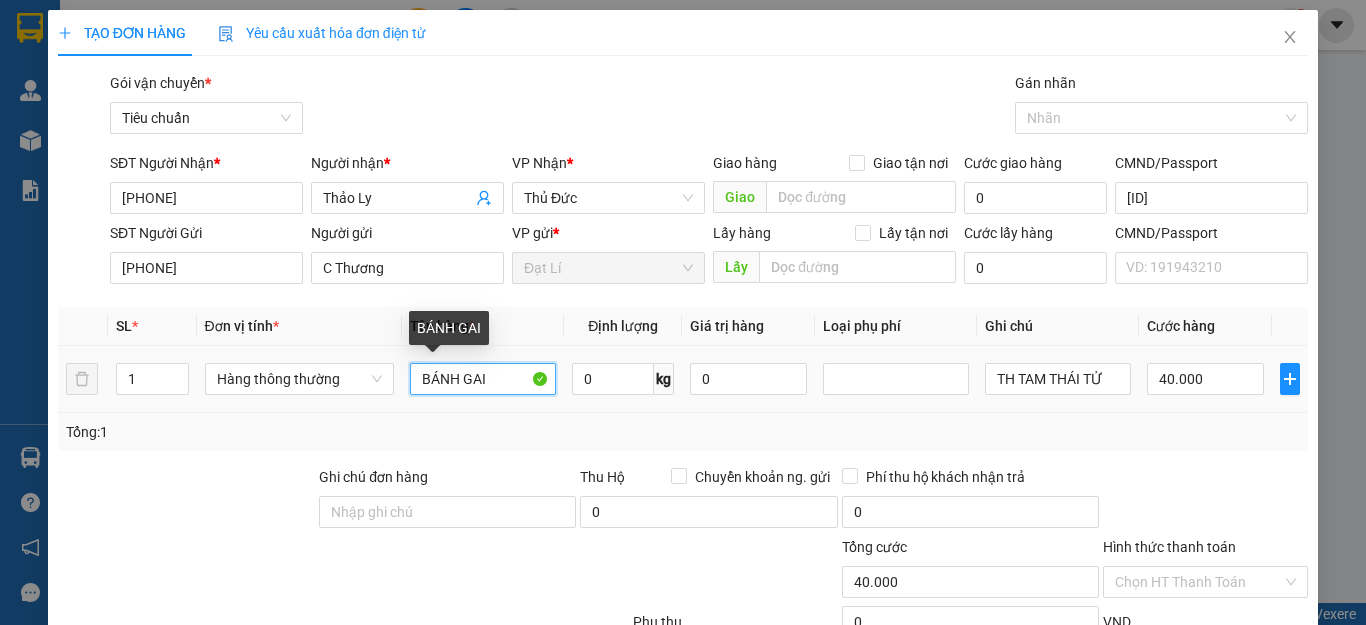 click on "BÁNH GAI" at bounding box center [483, 379] 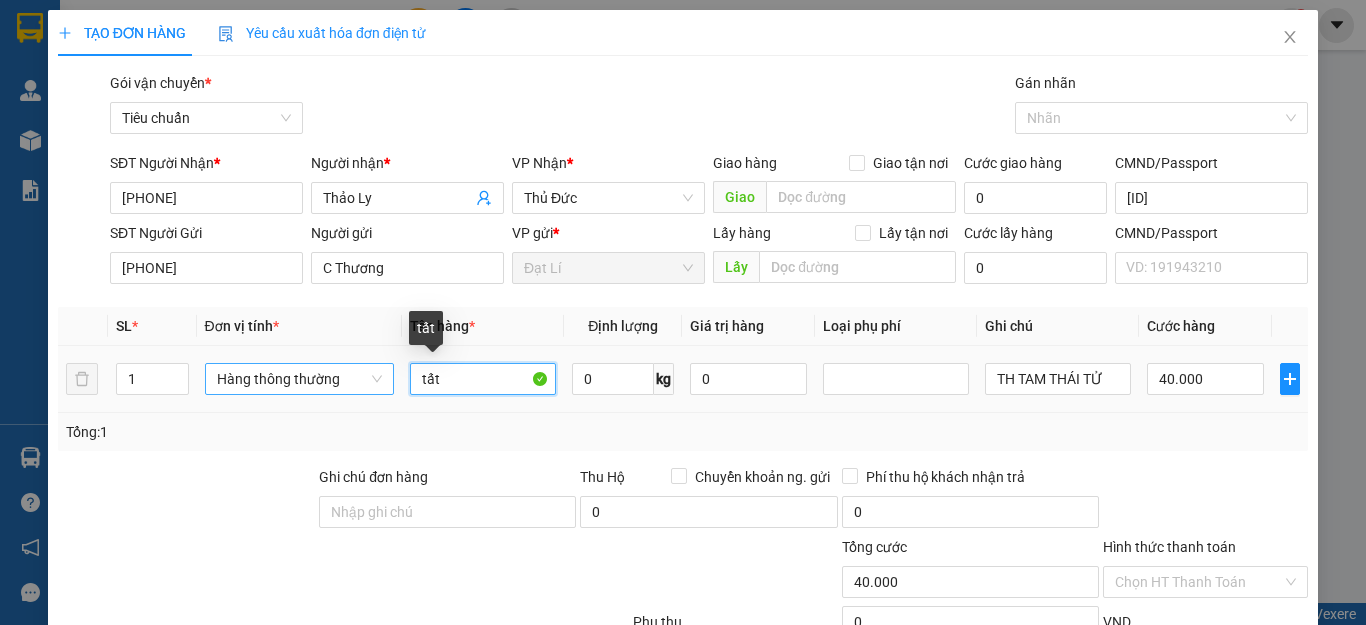 click on "Hàng thông thường" at bounding box center [300, 379] 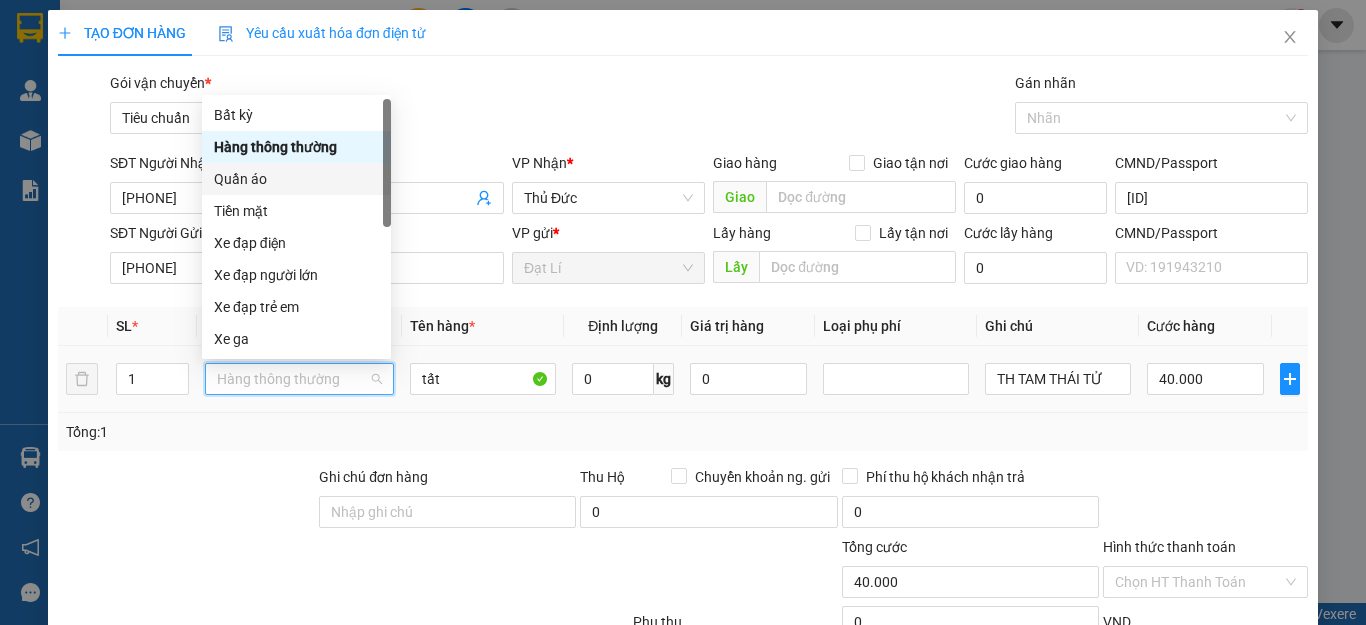 click on "Quần áo" at bounding box center (296, 179) 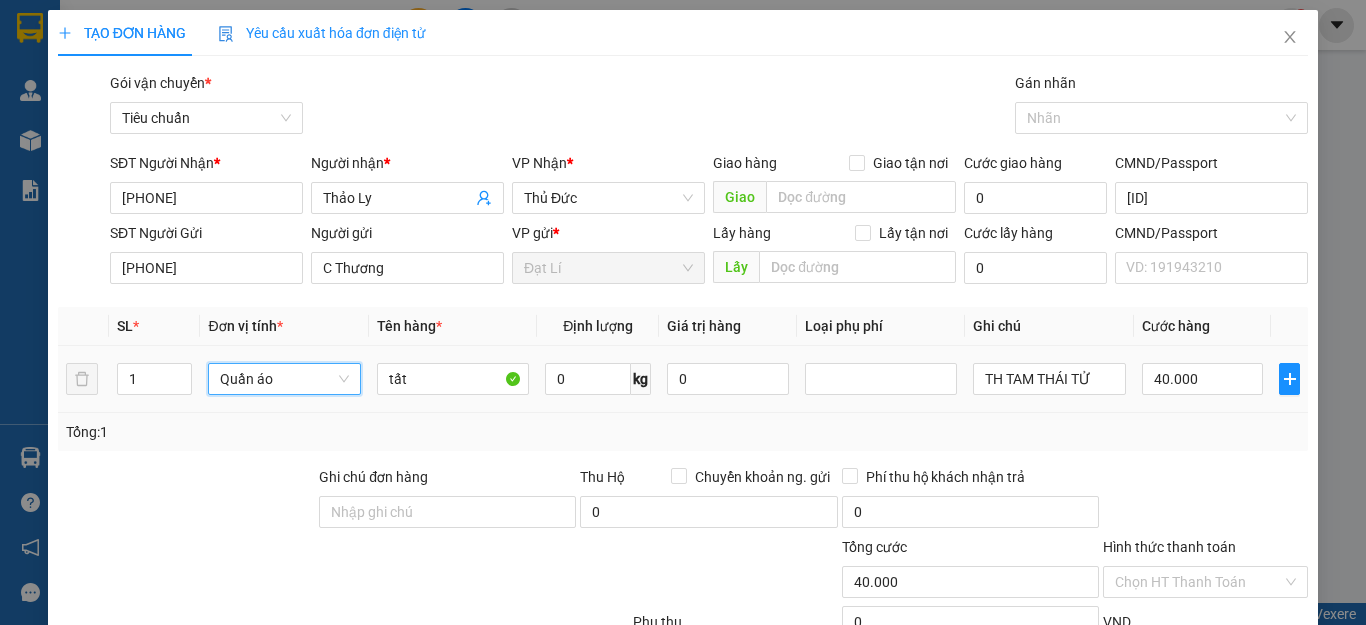 click on "0" at bounding box center (728, 379) 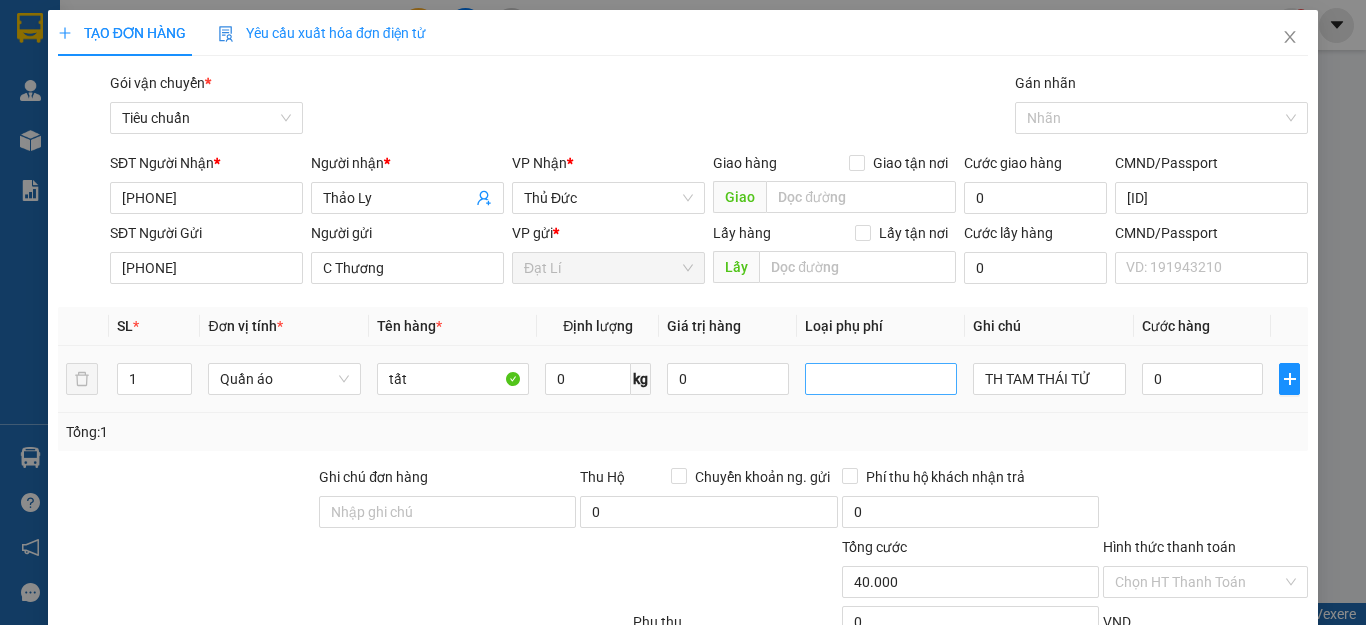 type on "0" 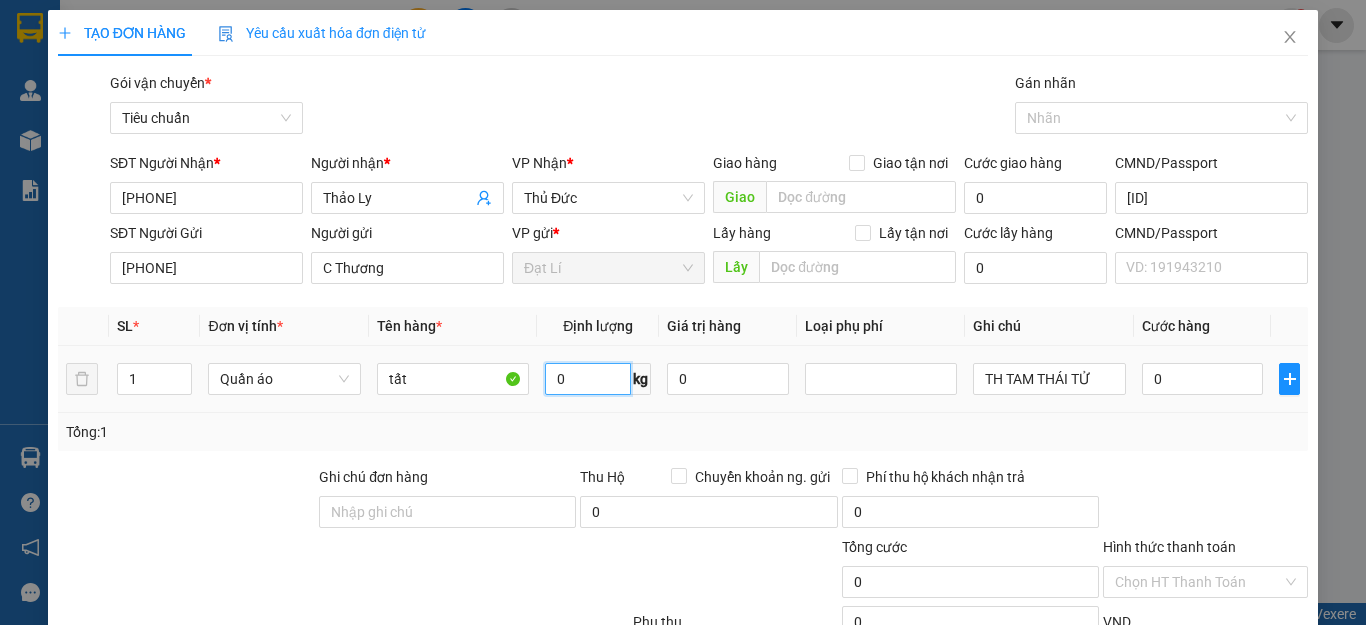 click on "0" at bounding box center [588, 379] 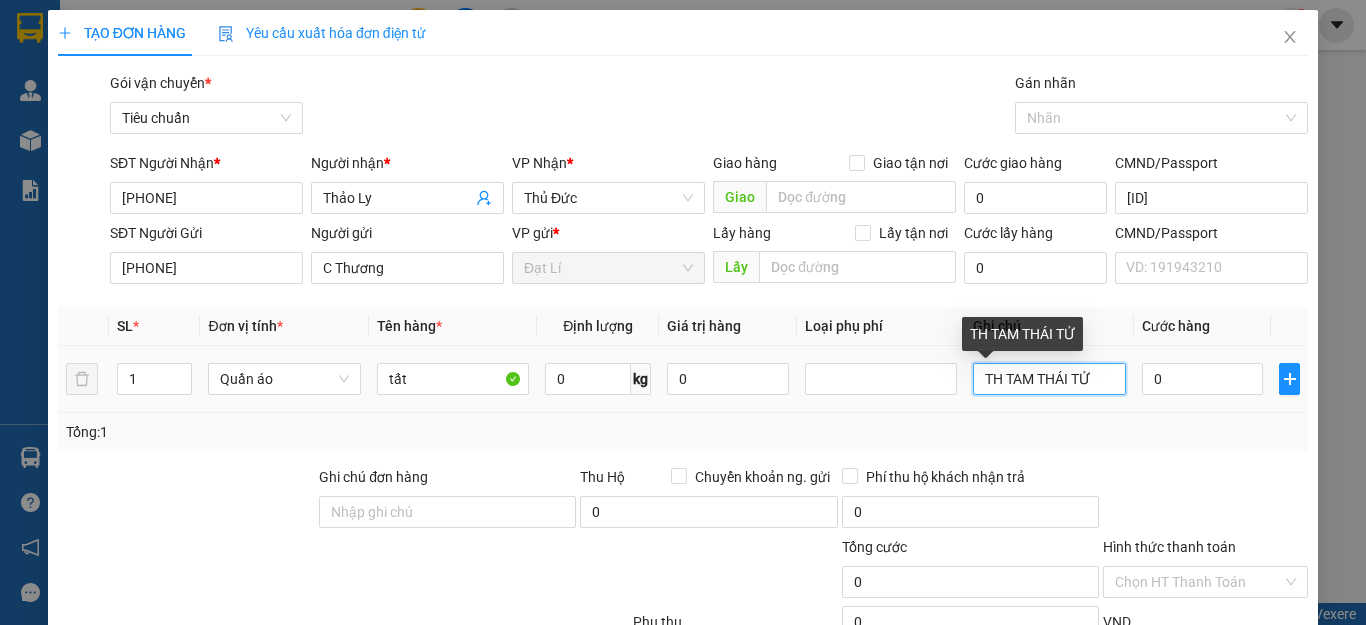 click on "TH TAM THÁI TỬ" at bounding box center (1049, 379) 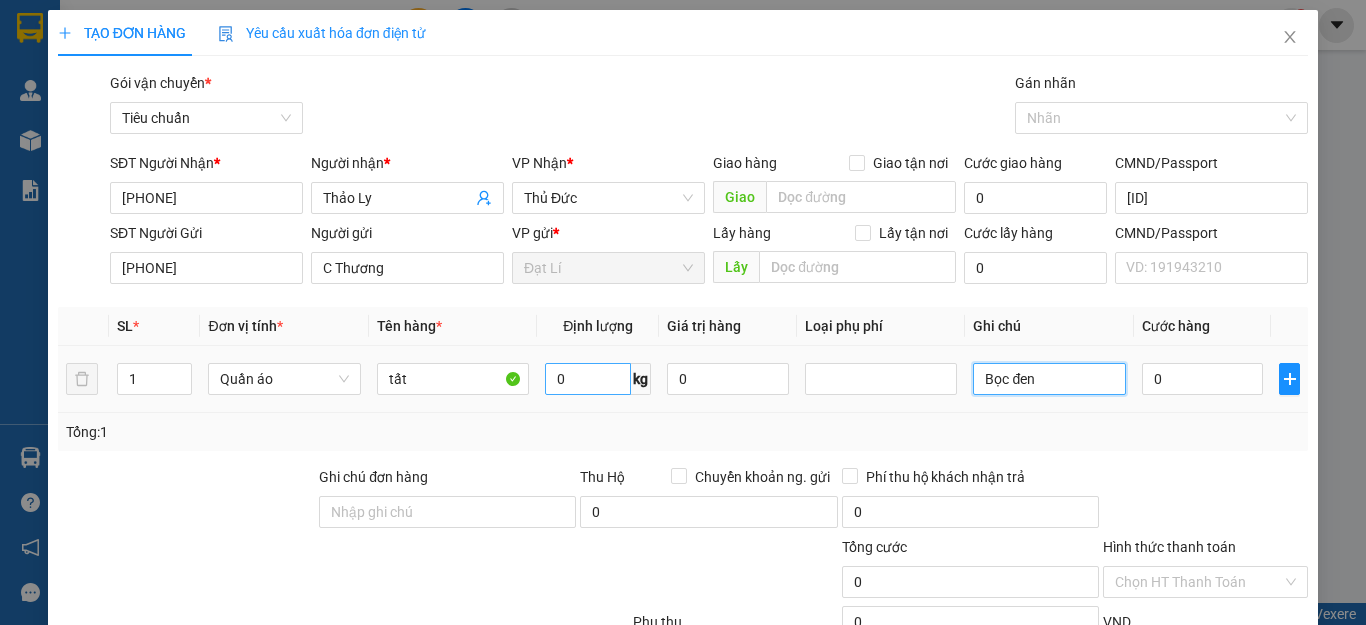 type on "Bọc đen" 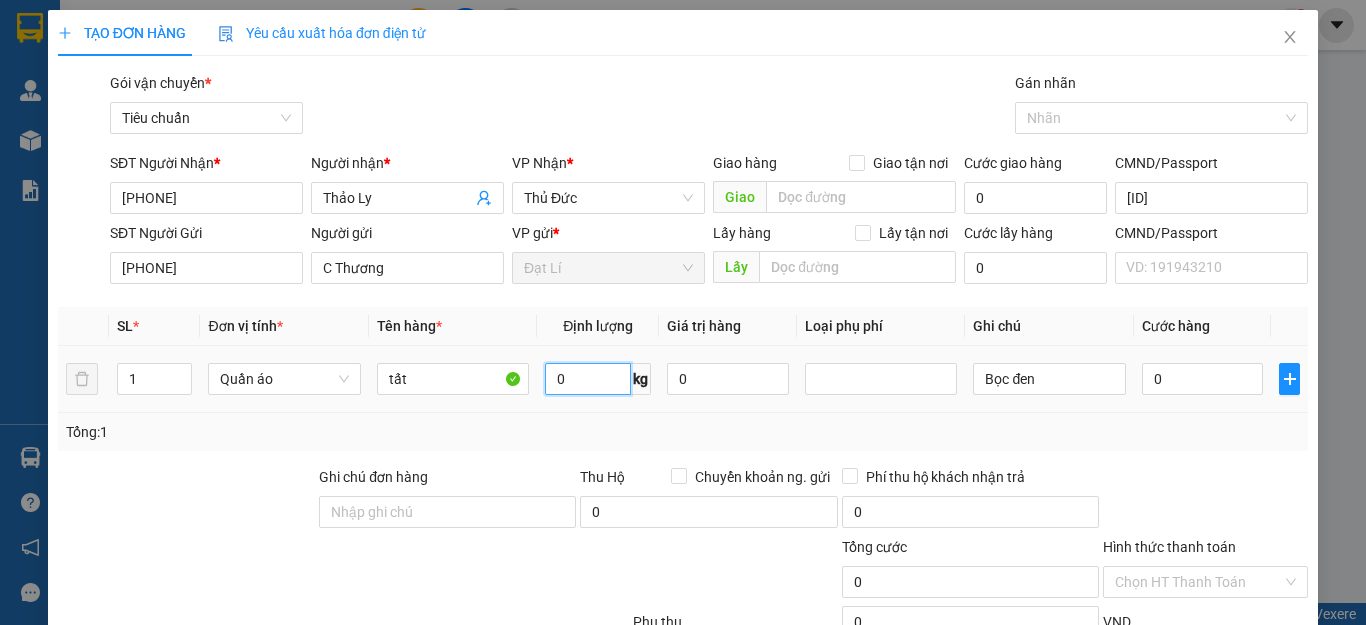 click on "0" at bounding box center (588, 379) 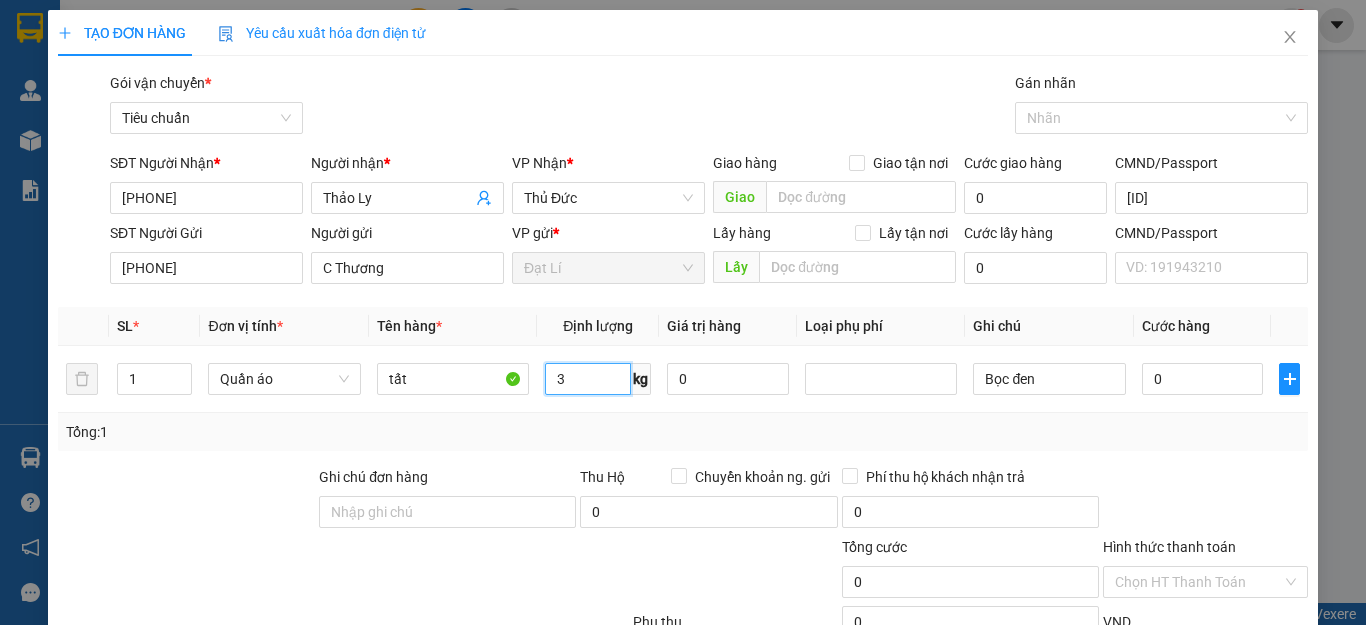 type on "3" 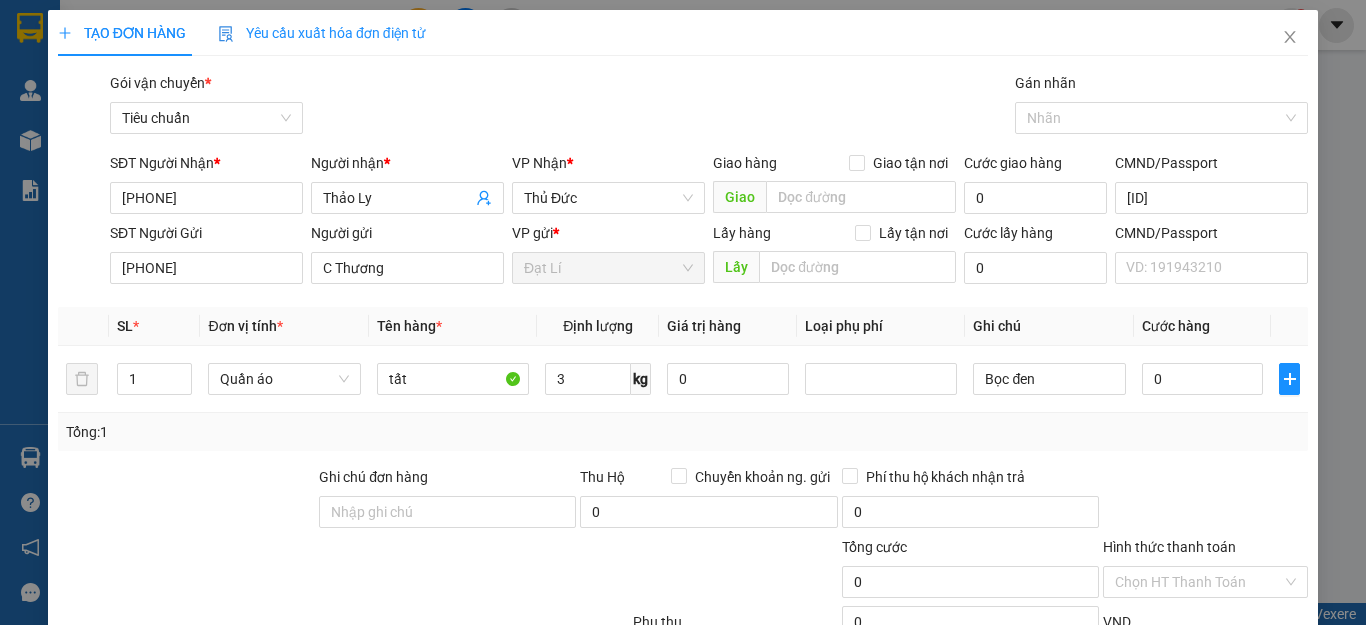 click on "Tổng:  1" at bounding box center (683, 432) 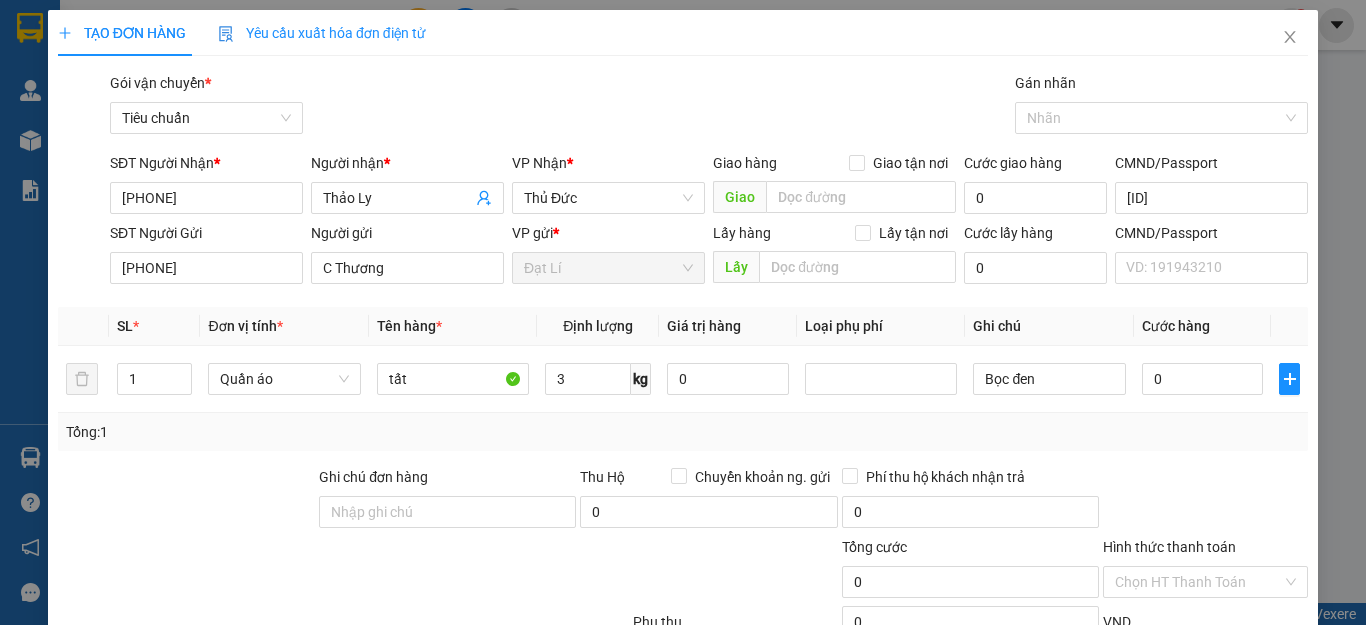 click on "Tổng:  1" at bounding box center [683, 432] 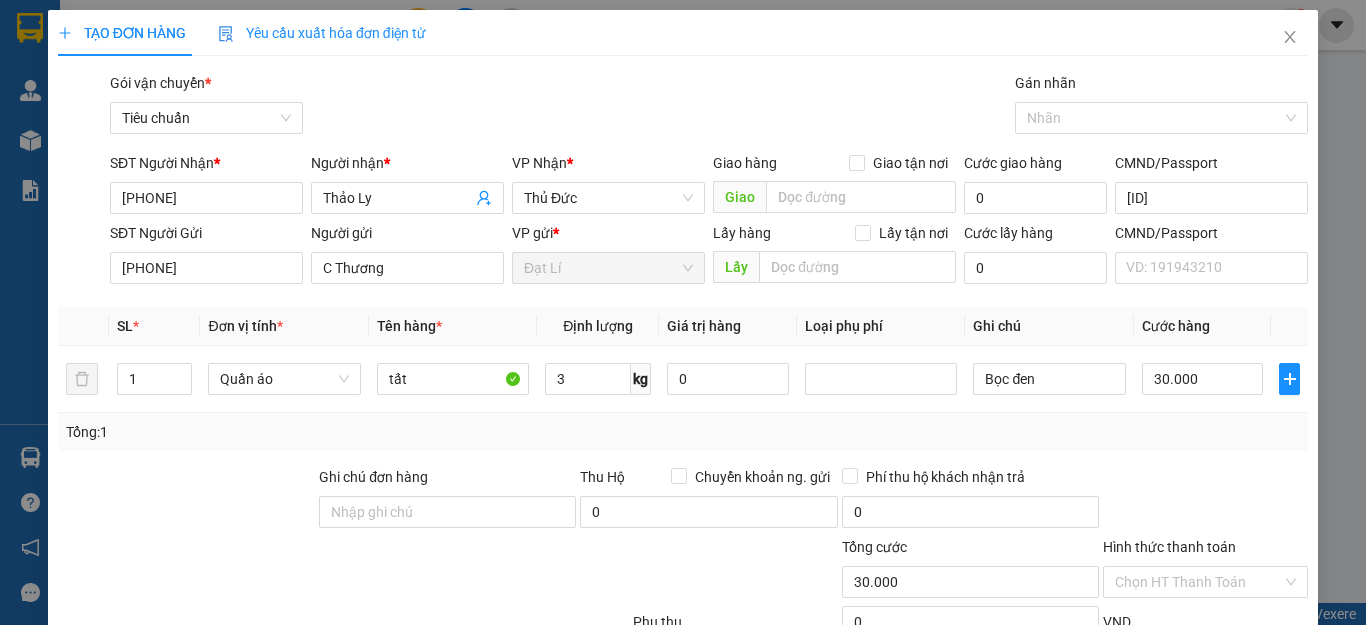 click on "Tổng:  1" at bounding box center (683, 432) 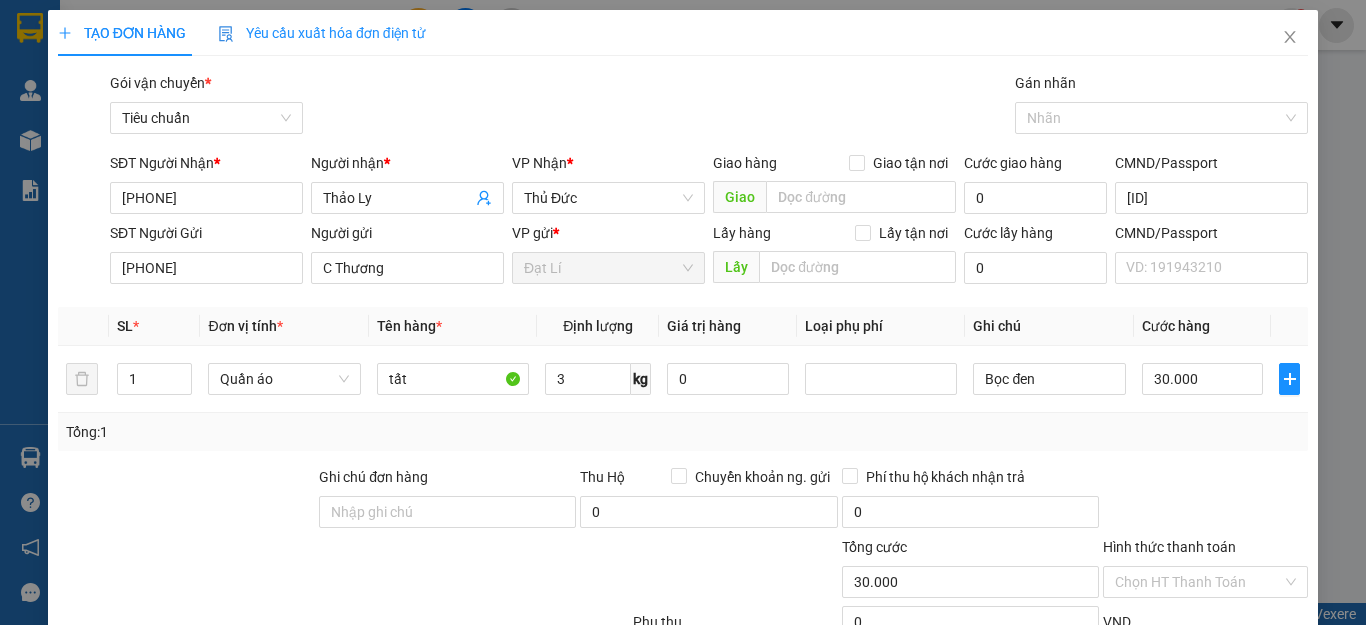 click on "Tổng:  1" at bounding box center (683, 432) 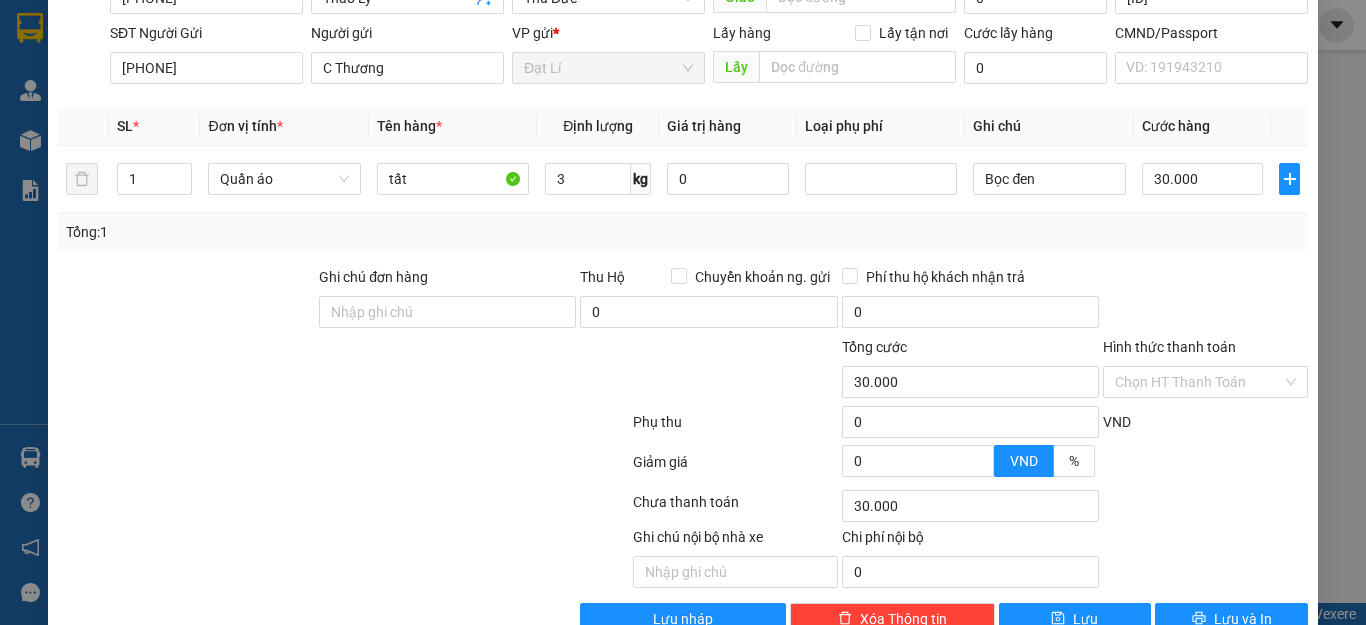 scroll, scrollTop: 249, scrollLeft: 0, axis: vertical 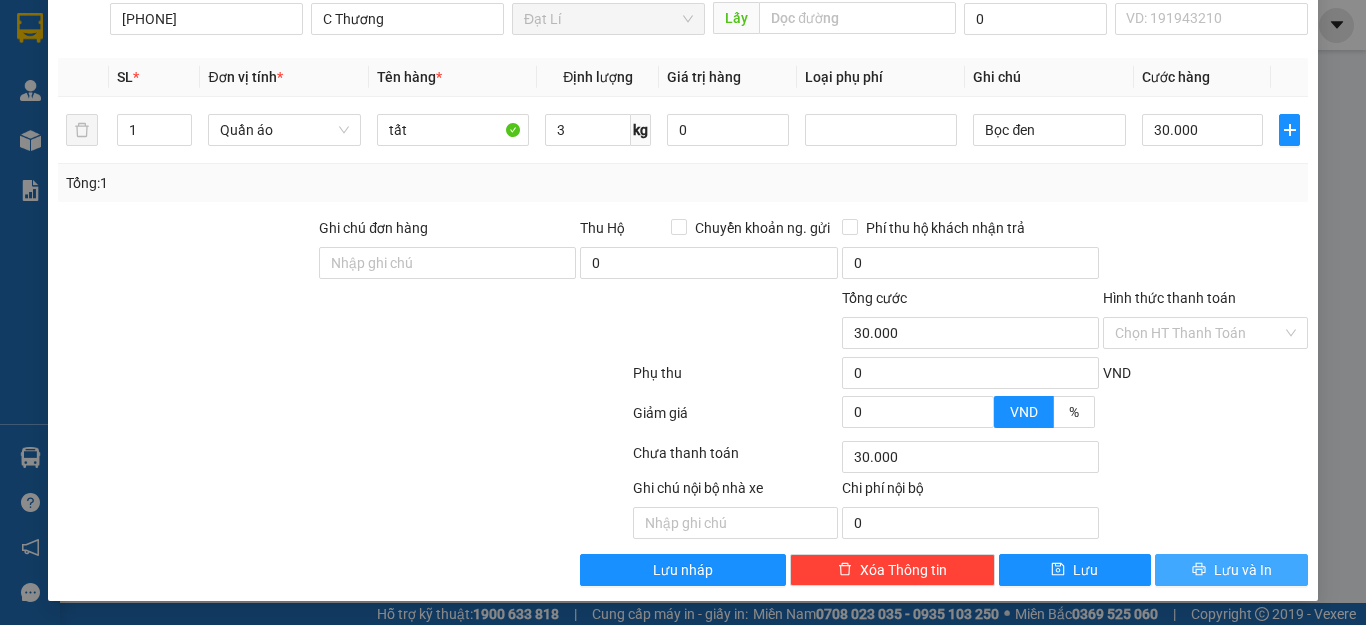 click on "Lưu và In" at bounding box center (1231, 570) 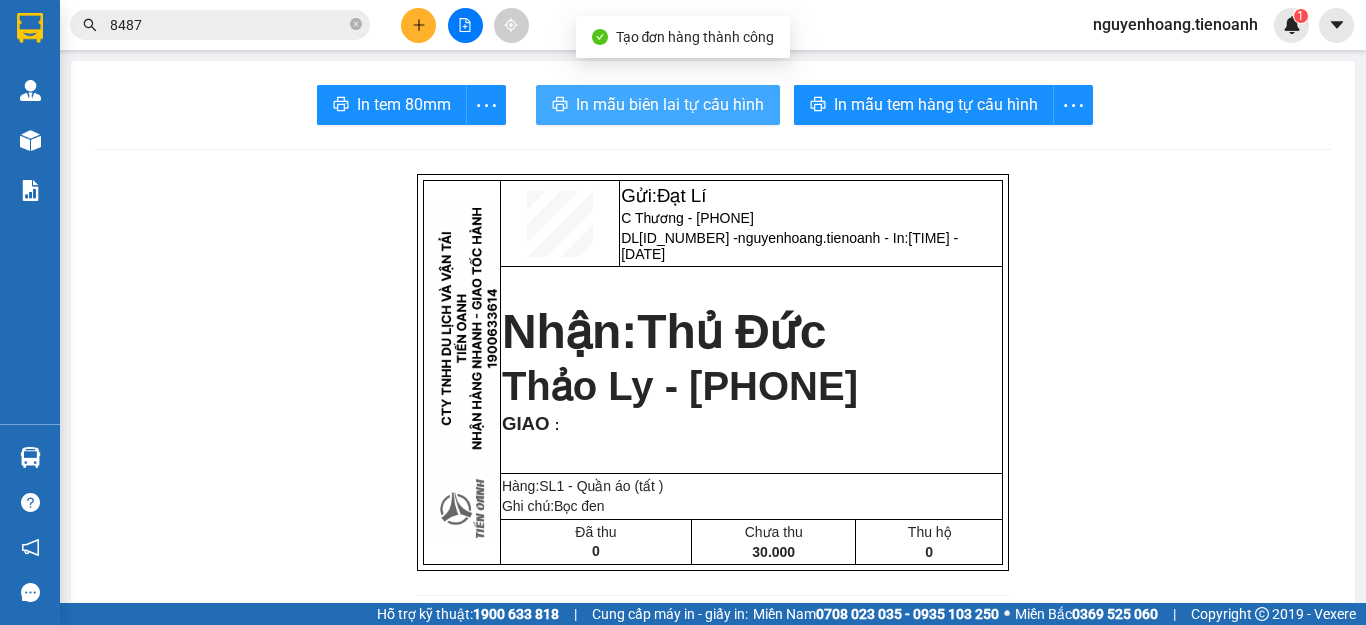click on "In mẫu biên lai tự cấu hình" at bounding box center (658, 105) 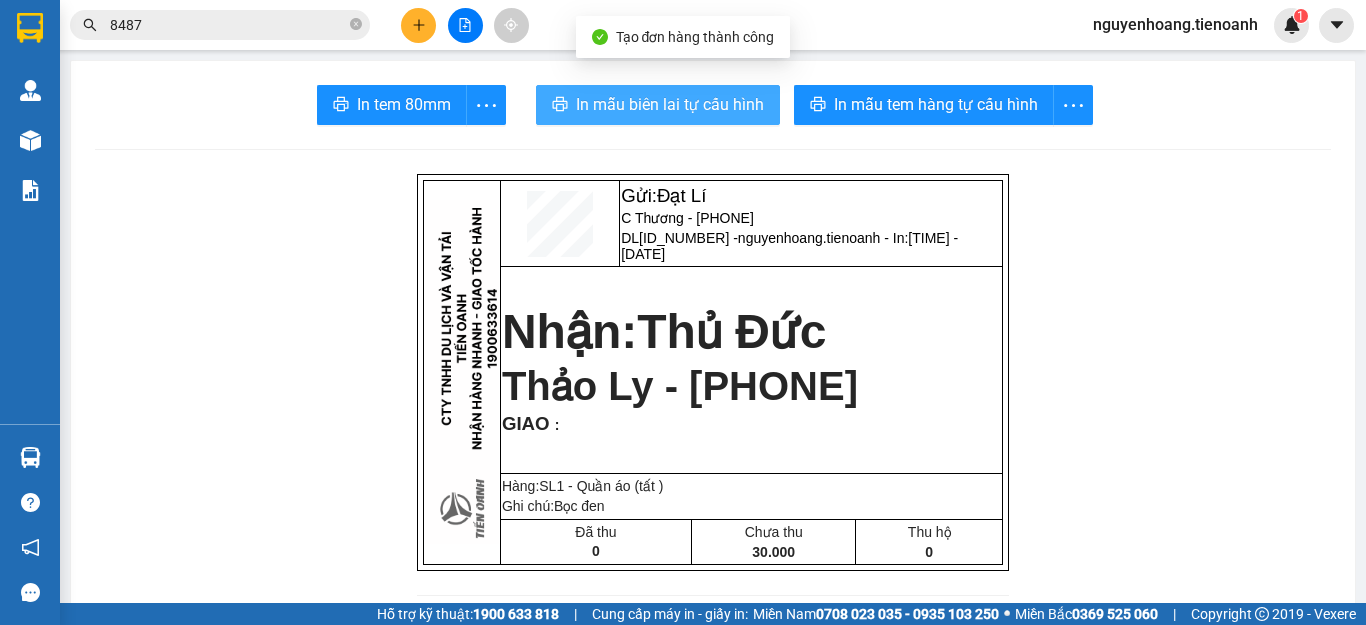 scroll, scrollTop: 0, scrollLeft: 0, axis: both 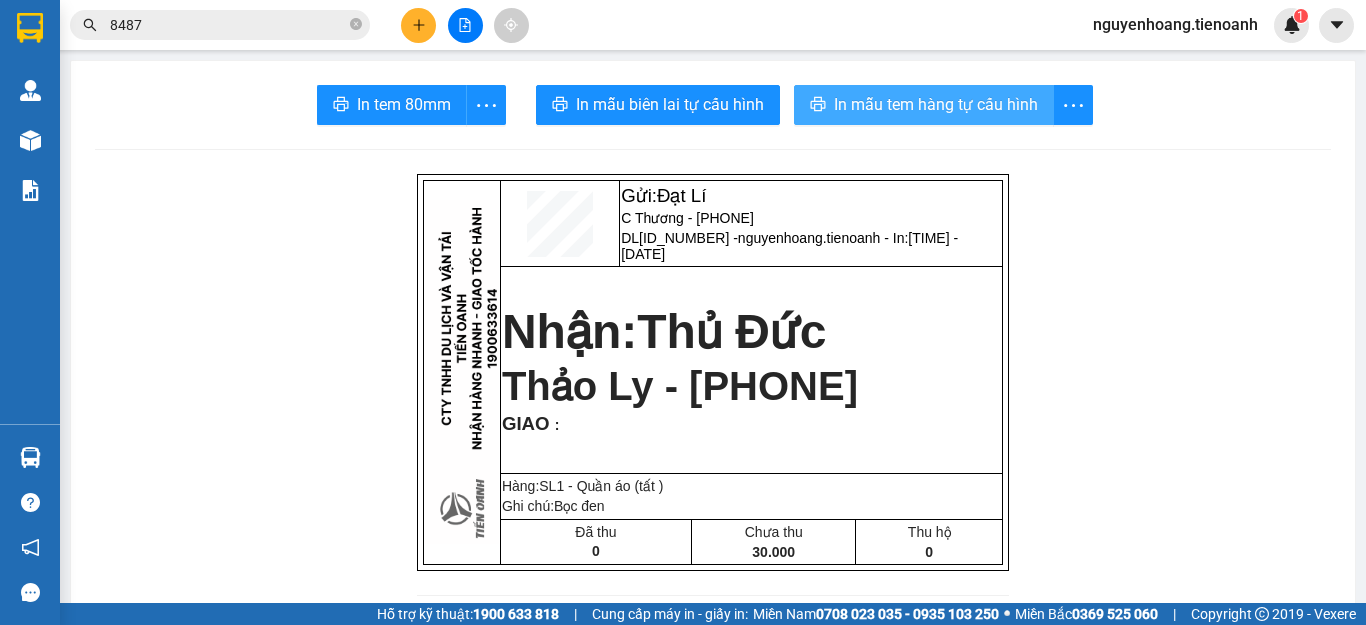 click on "In mẫu tem hàng tự cấu hình" at bounding box center [936, 104] 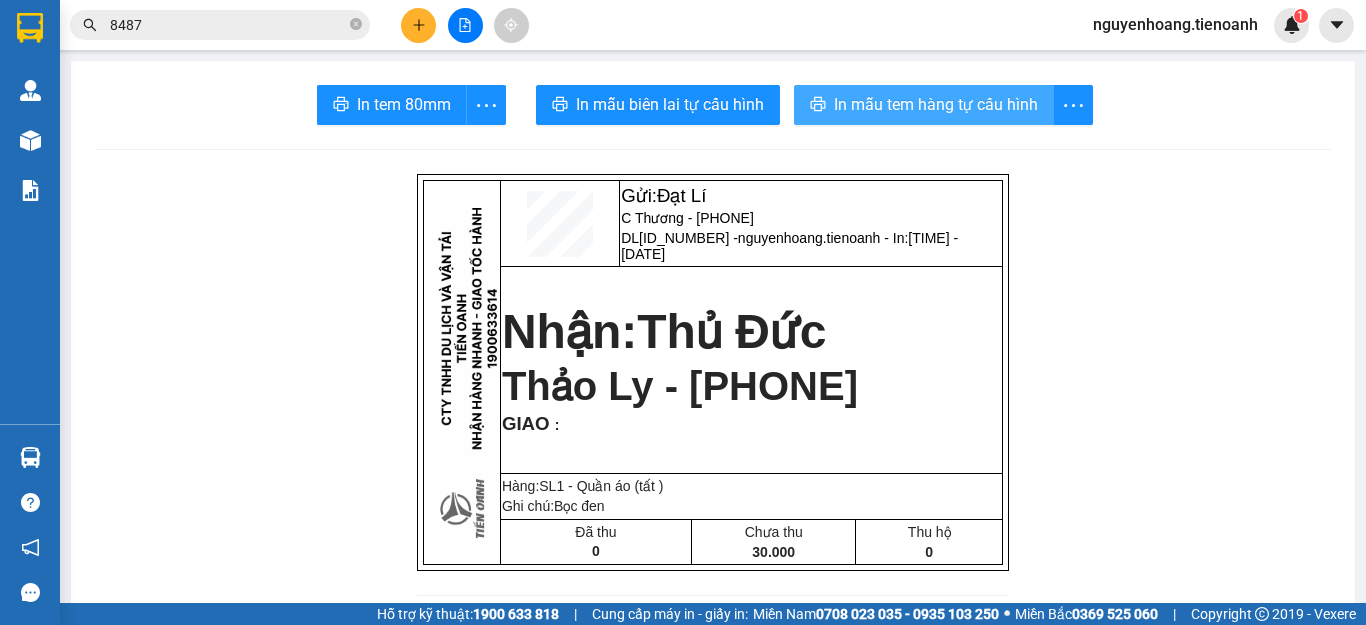 scroll, scrollTop: 0, scrollLeft: 0, axis: both 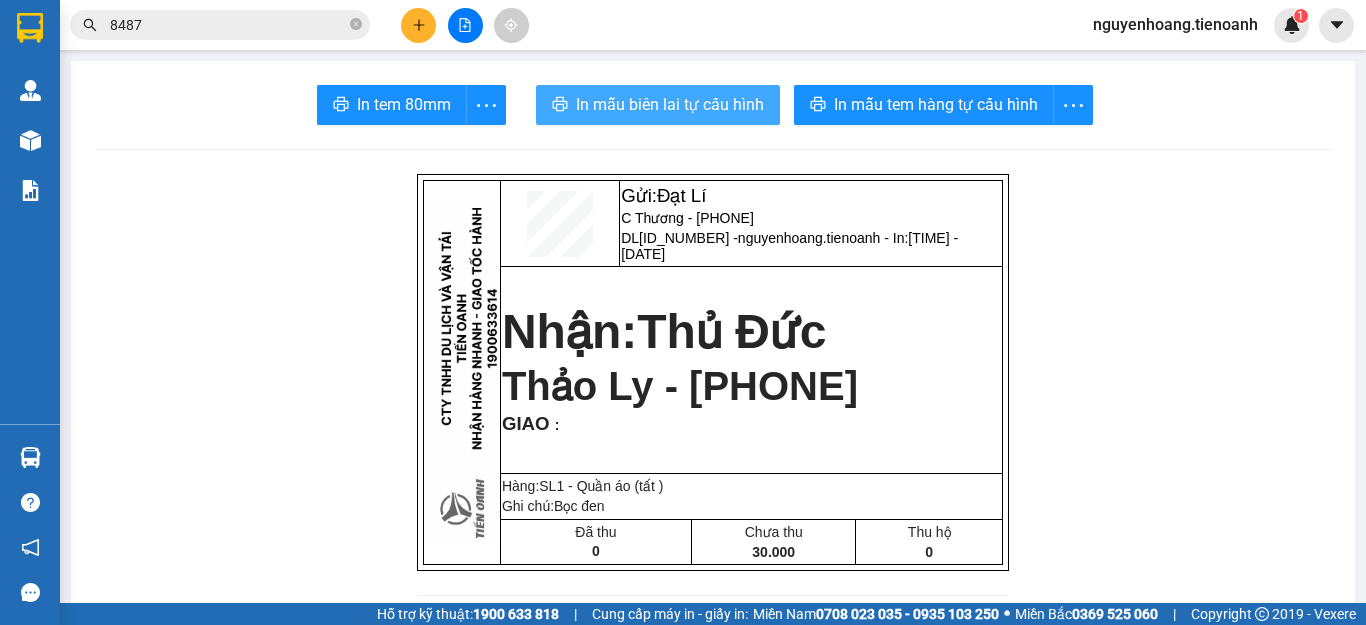 click on "In mẫu biên lai tự cấu hình" at bounding box center (670, 104) 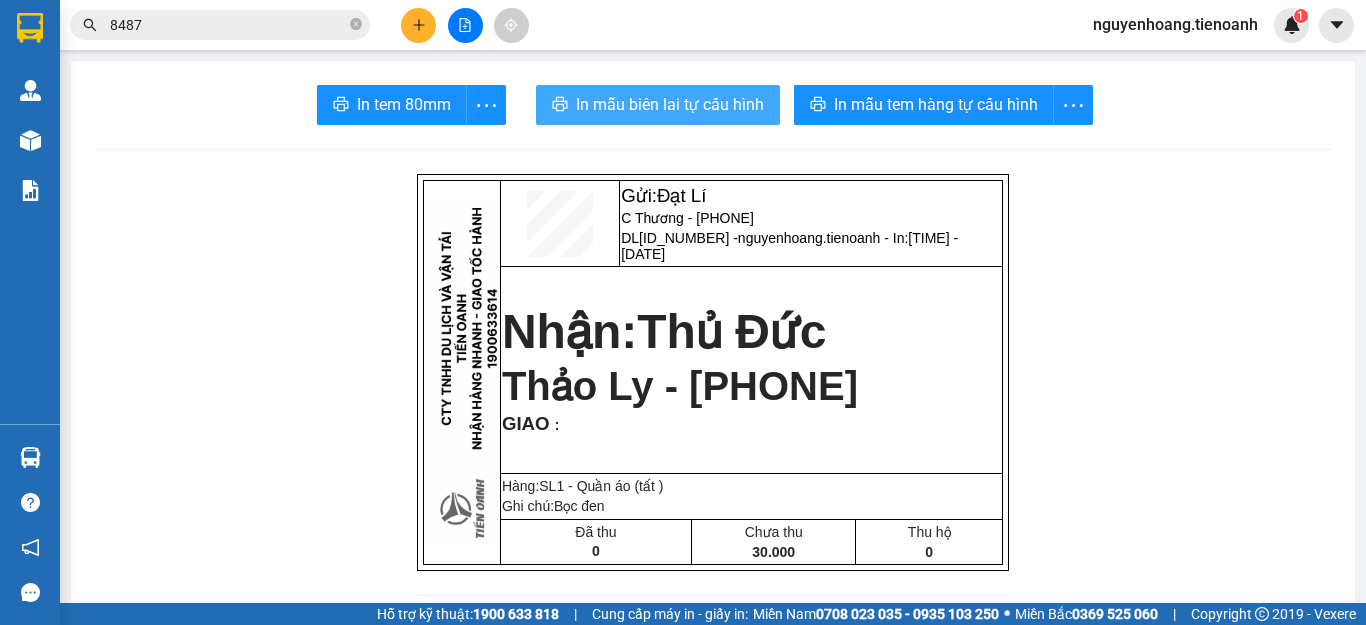 scroll, scrollTop: 0, scrollLeft: 0, axis: both 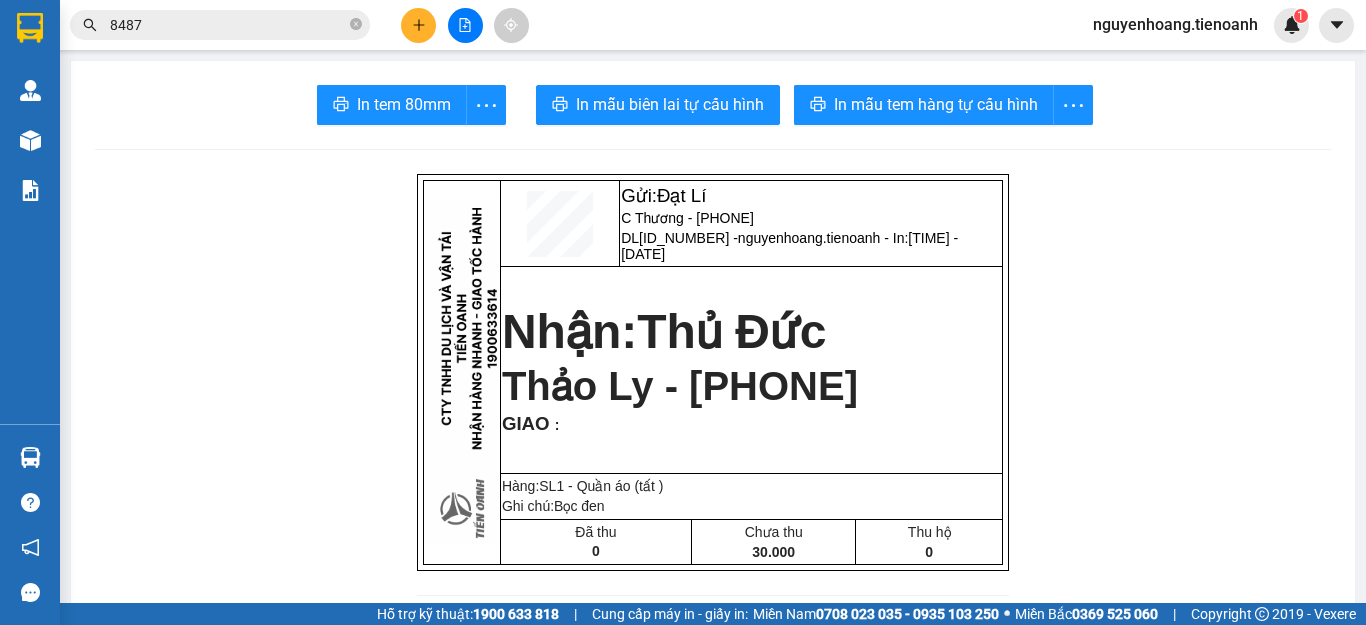 click on "Gửi:  Đạt Lí
C [NAME] - [PHONE]
[ID] -  nguyenhoang.tienoanh - In:  13:34:43 - 02/08/2025
Nhận:  Thủ Đức
Thảo Ly - [PHONE]
GIAO   :
Hàng:SL  1 - Quần áo (tất )
Ghi chú:  Bọc đen
Đã thu
0
Chưa thu
30.000
Thu hộ
0
CTY TNHH DLVT TIẾN OANH
NHẬN HÀNG NHANH - GIAO TỐC HÀNH
1900 633 614
VP Gửi: Đạt Lí
VP Nhận: Thủ Đức
ĐC: QL14,  Chợ Đạt Lý
ĐC: 804 Song Hành, XLHN, P Hiệp Phú Q9
ĐT:[PHONE]
ĐT:[PHONE]
----------------------------------------------
GỬI KHÁCH HÀNG
BILL BIÊN NHẬN
Mã đơn : [ID]
In :  13:34:43 - 02/08/2025
N.Gửi:     C [NAME] -  [PHONE].  CCCD:
N.Nhận:   Thảo Ly -  [PHONE]. CCCD :  [ID]
GIAO TẬN NƠI :
Ghi chú : Bọc đen
Tên hàng
KL
SL" at bounding box center (713, 1153) 